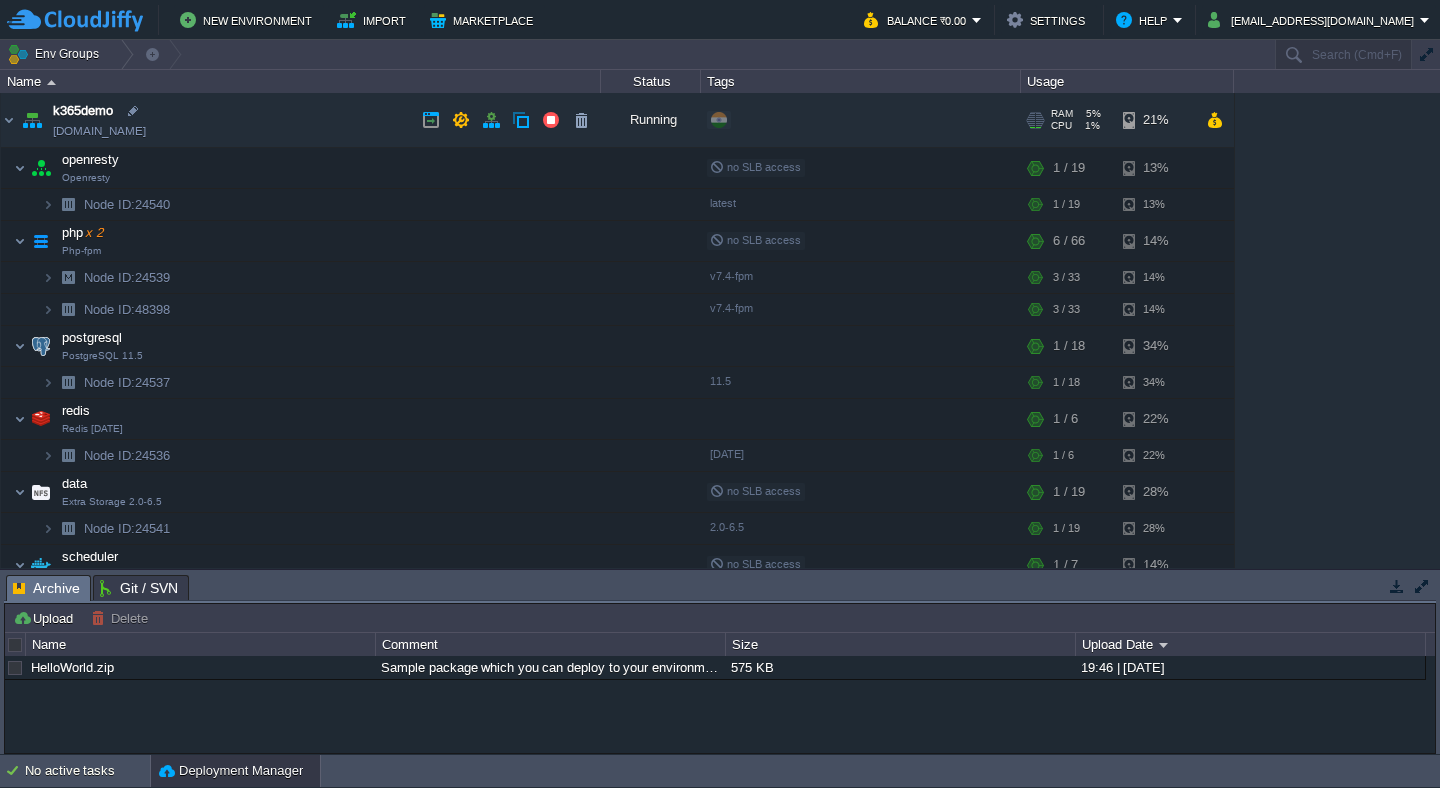 scroll, scrollTop: 0, scrollLeft: 0, axis: both 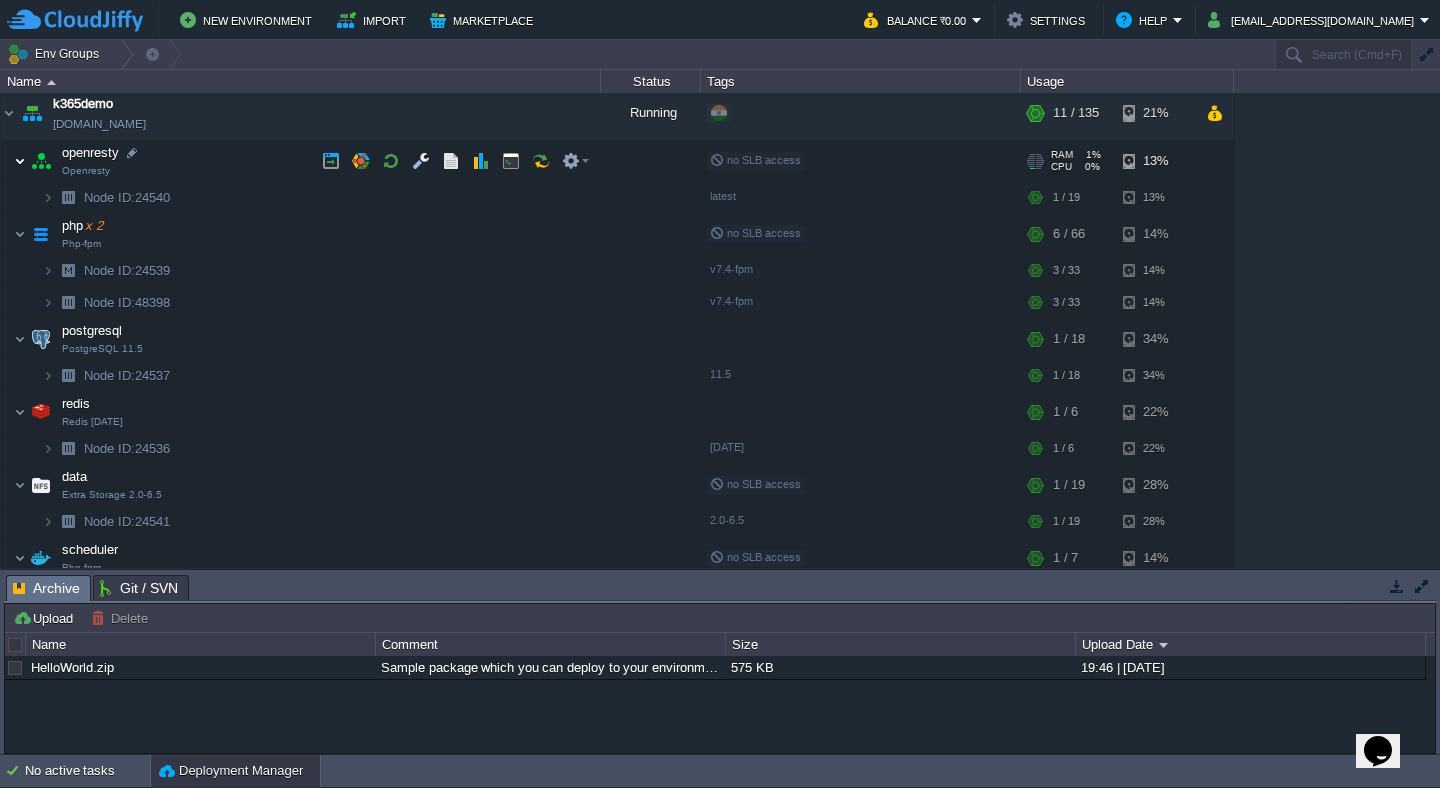 click at bounding box center (20, 161) 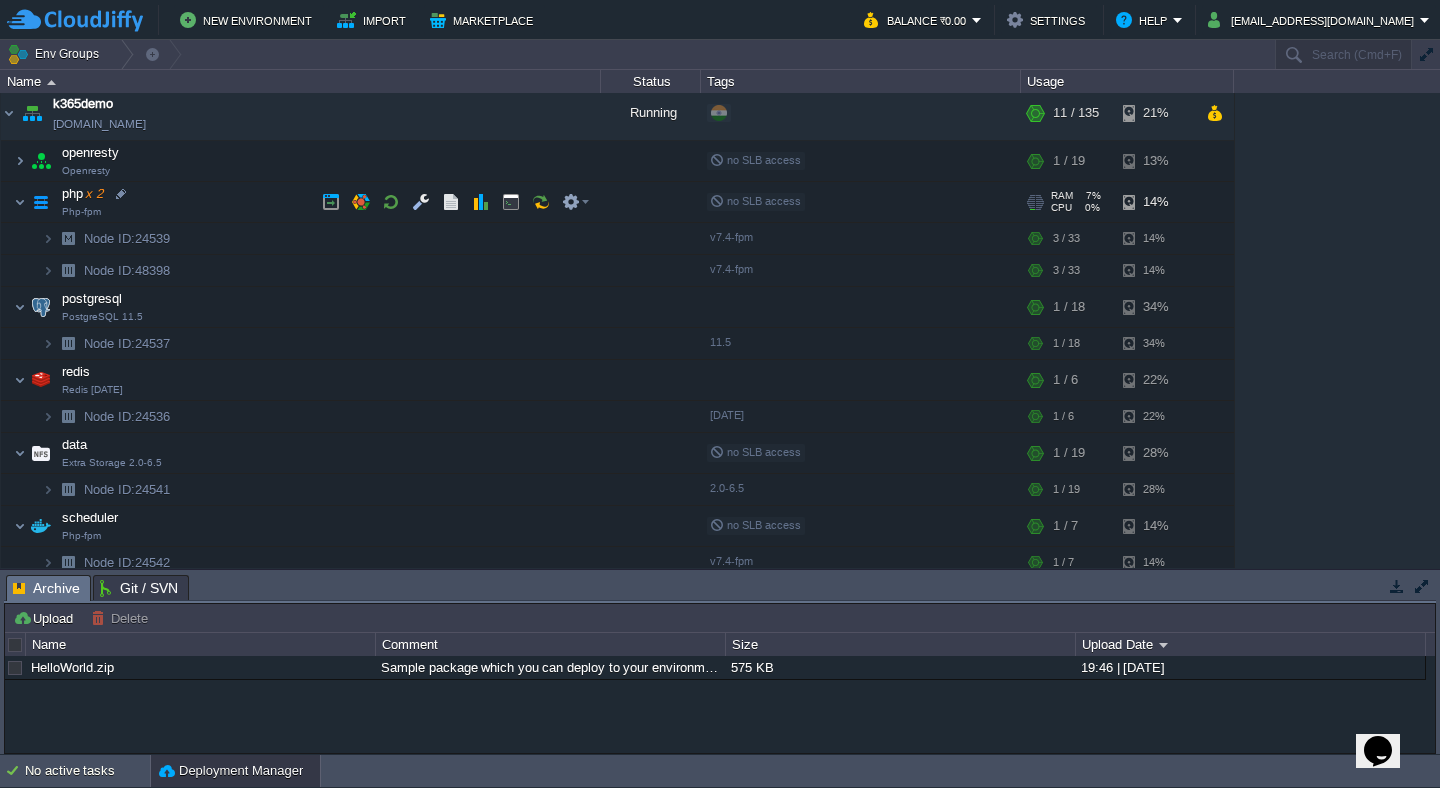 click at bounding box center (20, 202) 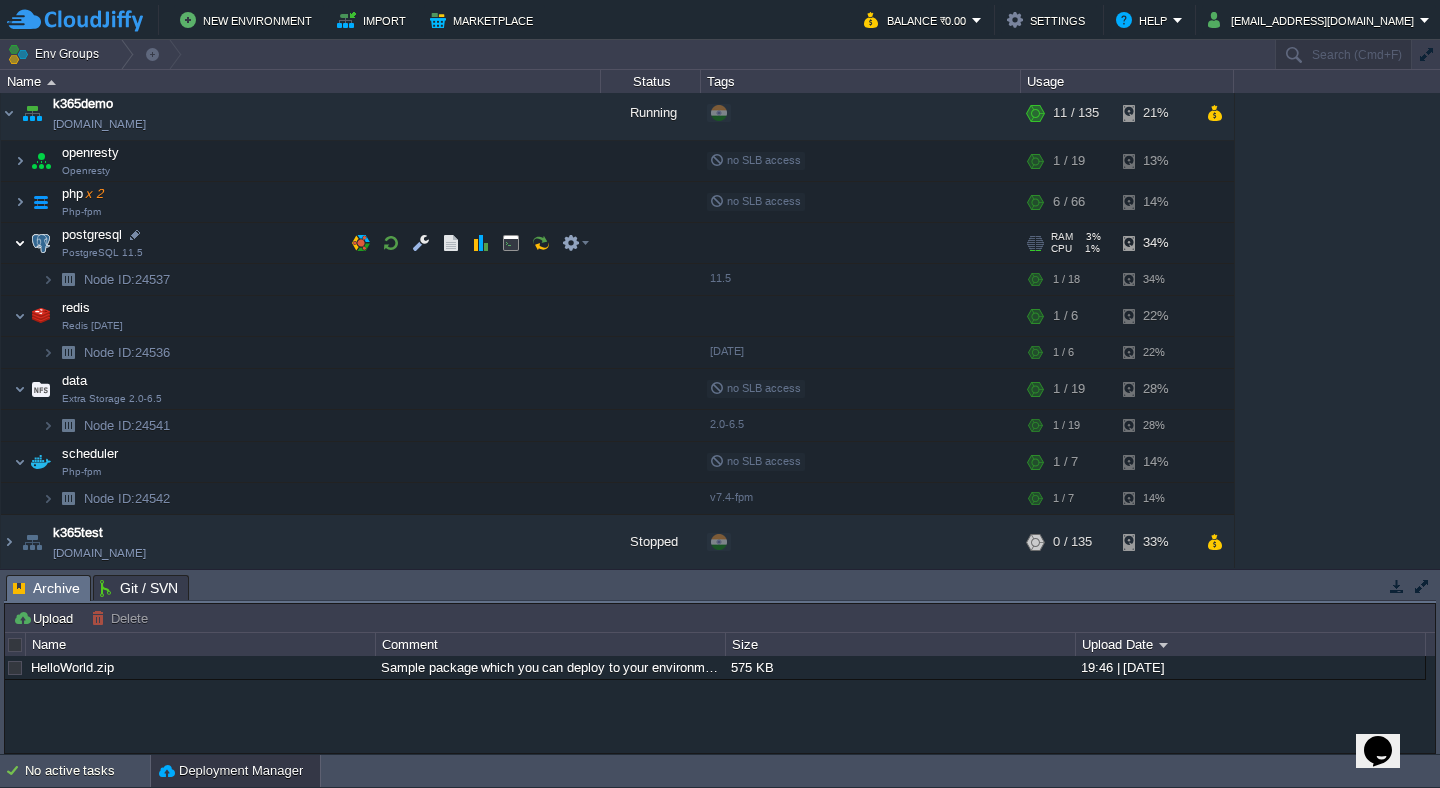 click at bounding box center (20, 243) 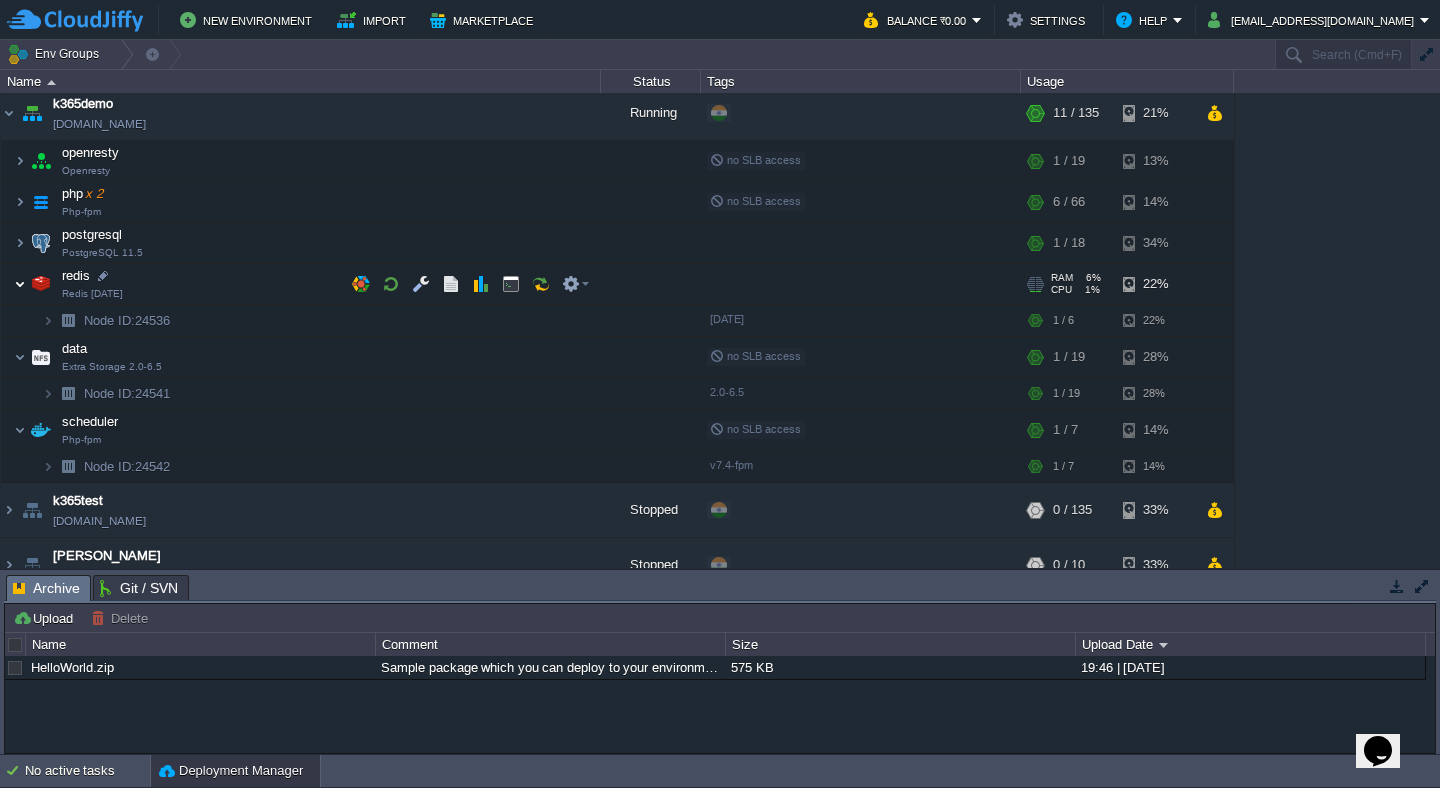 click at bounding box center (20, 284) 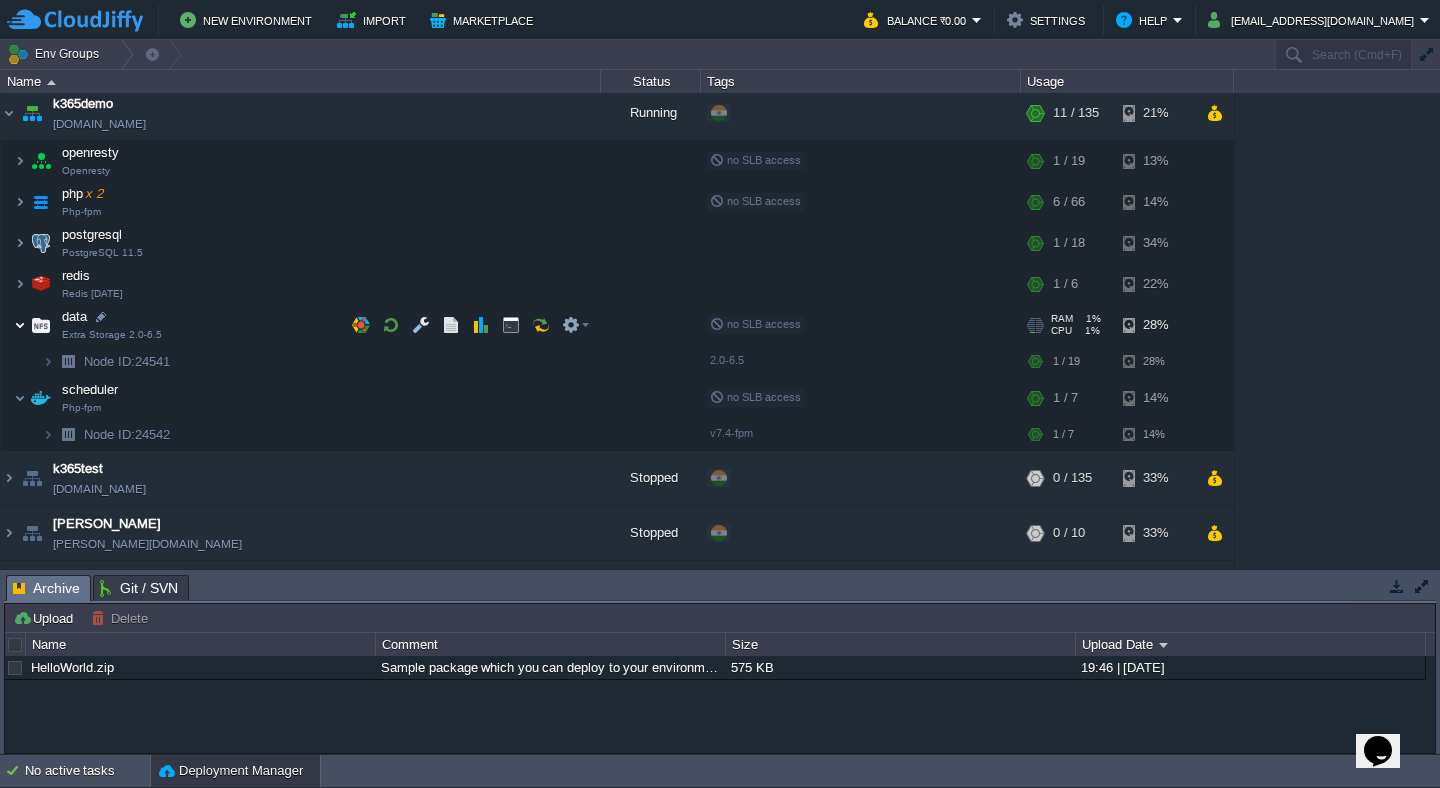 click at bounding box center [20, 325] 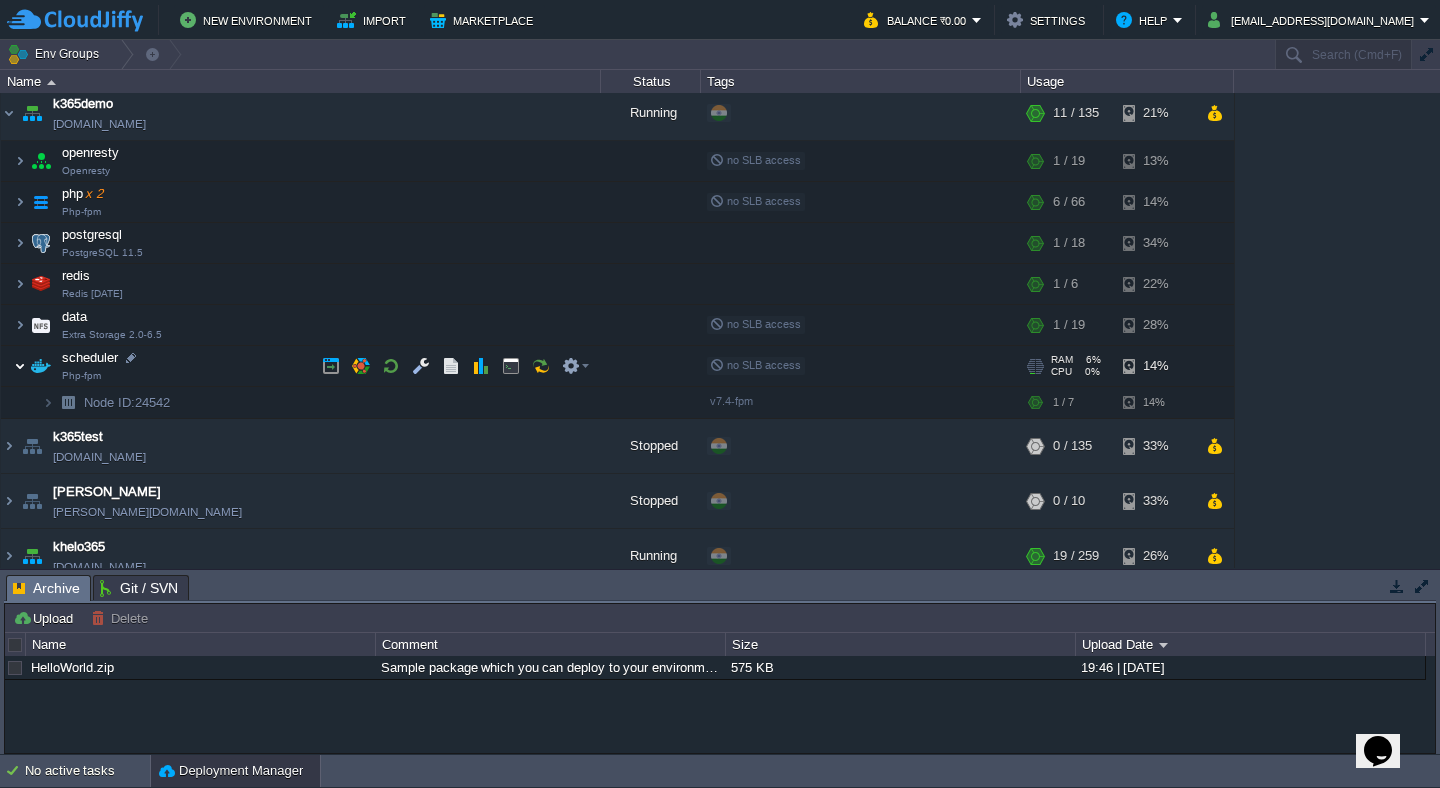 click at bounding box center [20, 366] 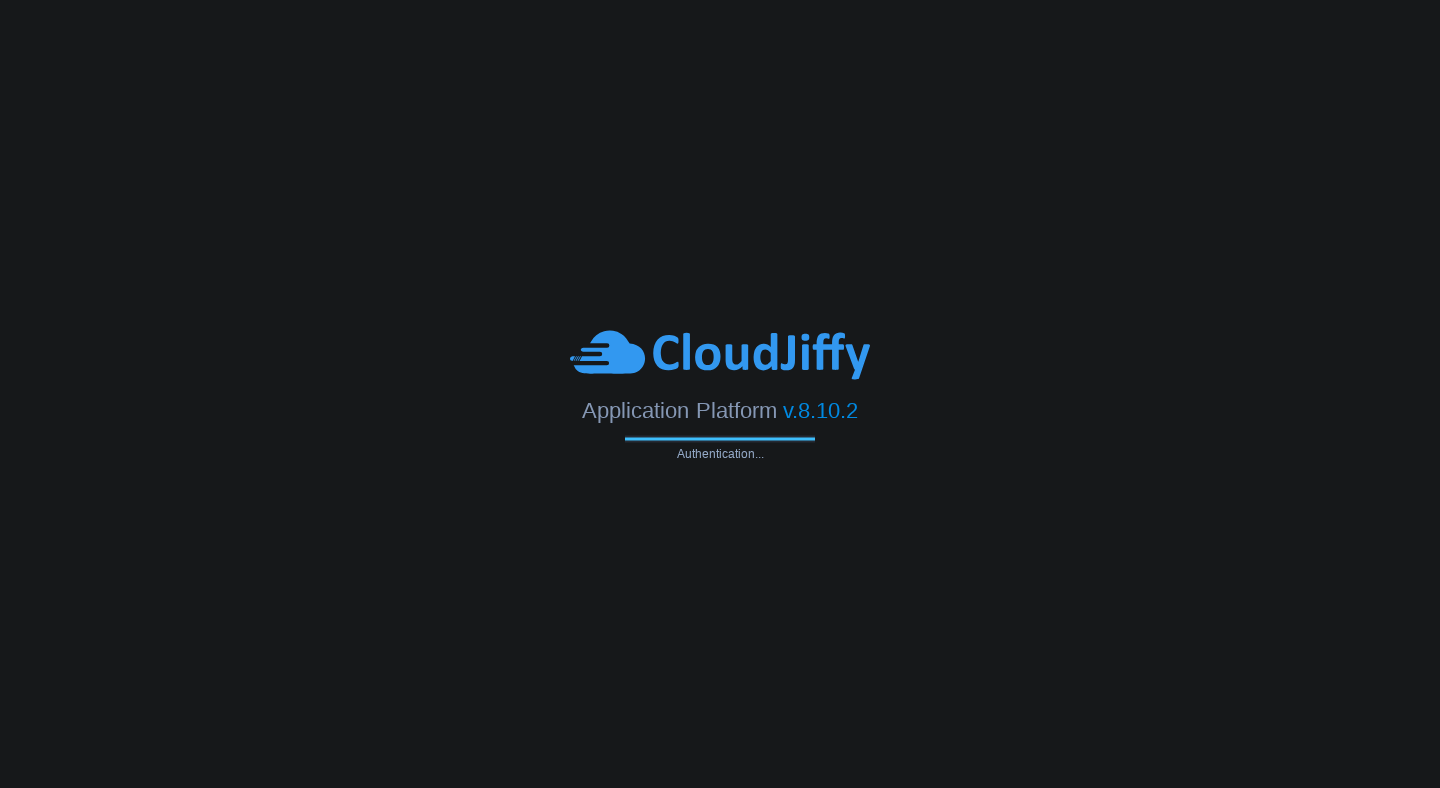 scroll, scrollTop: 0, scrollLeft: 0, axis: both 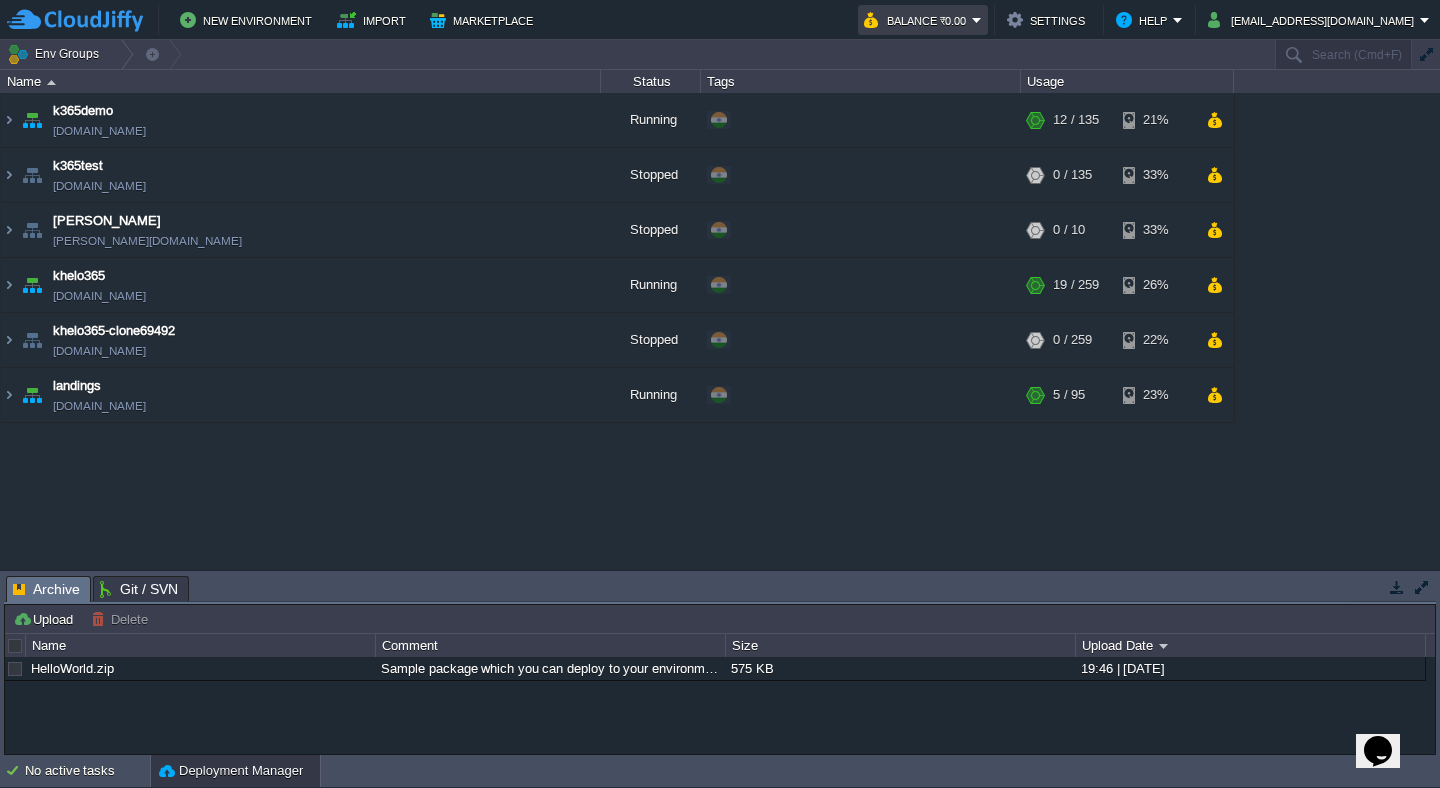 click on "Balance ₹0.00" at bounding box center [918, 20] 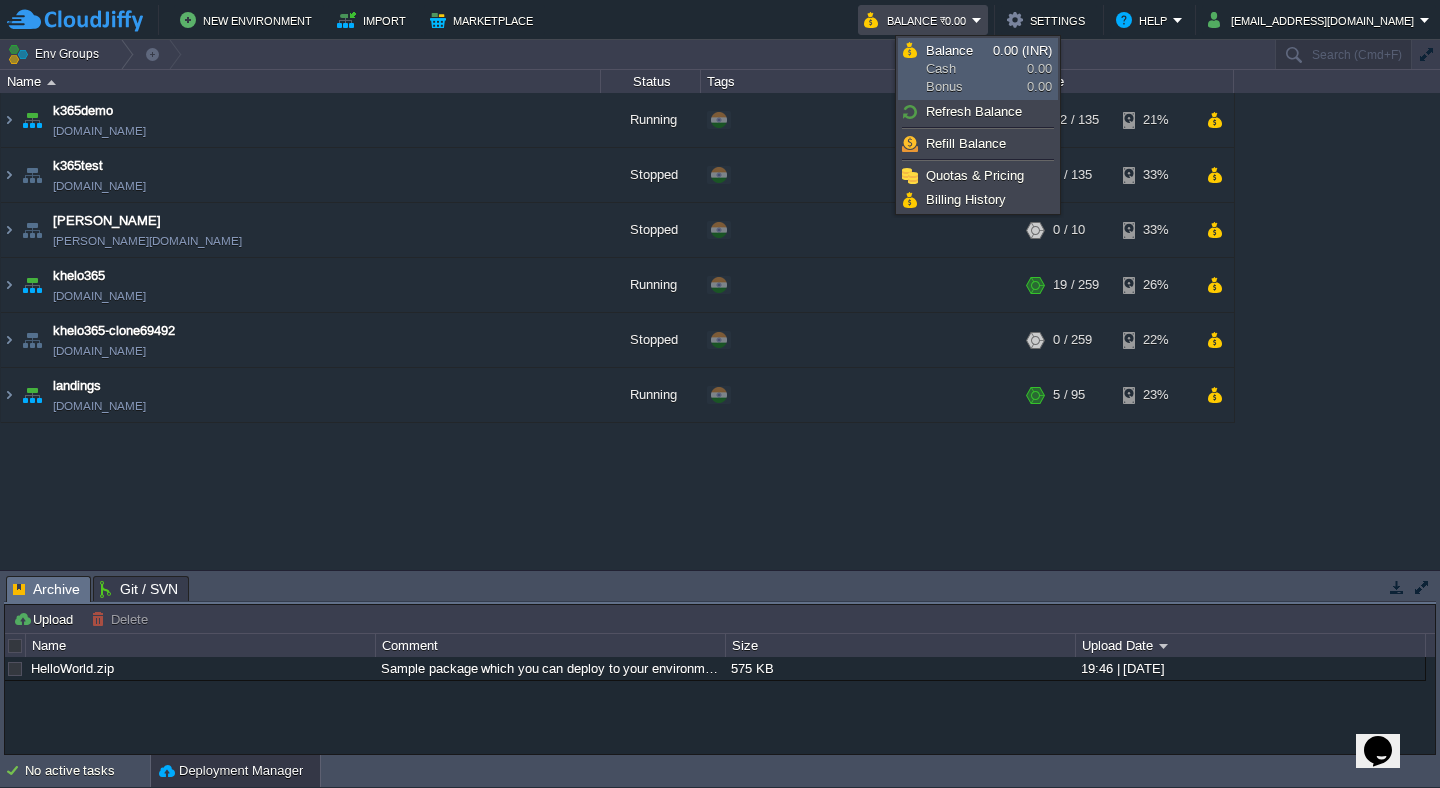 click on "Balance Cash Bonus 0.00 (INR) 0.00 0.00" at bounding box center (978, 69) 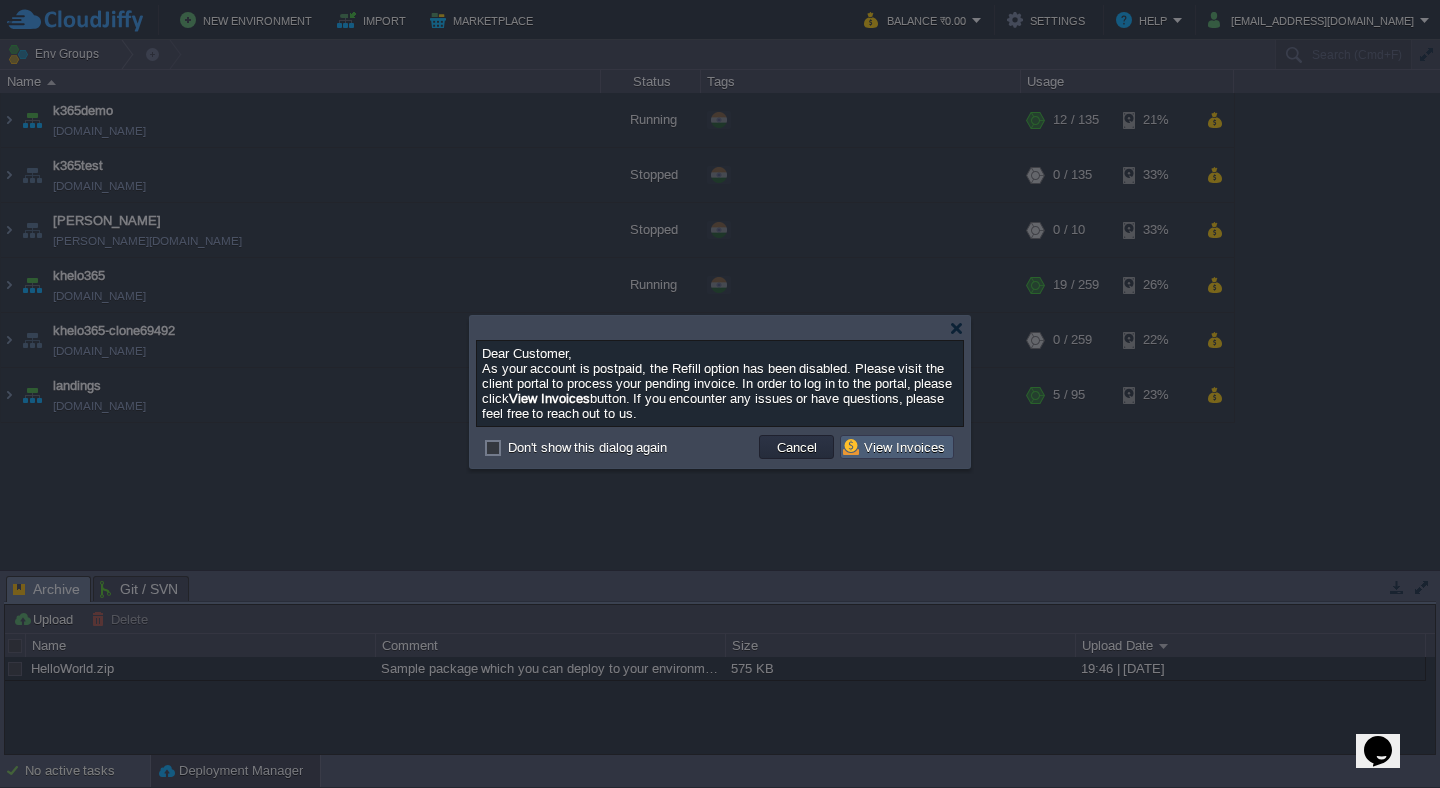 click on "View Invoices" at bounding box center [897, 447] 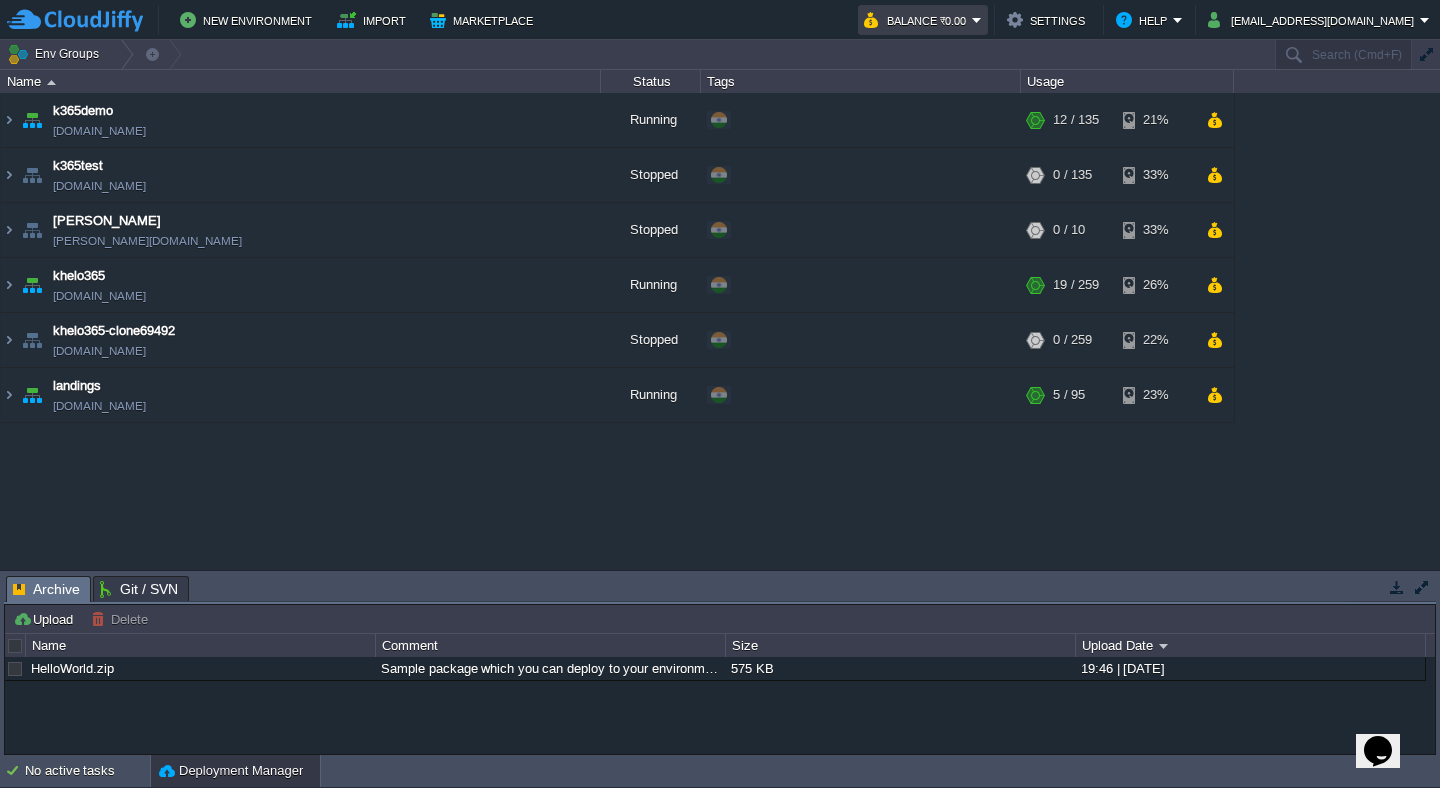 click on "Balance ₹0.00" at bounding box center (918, 20) 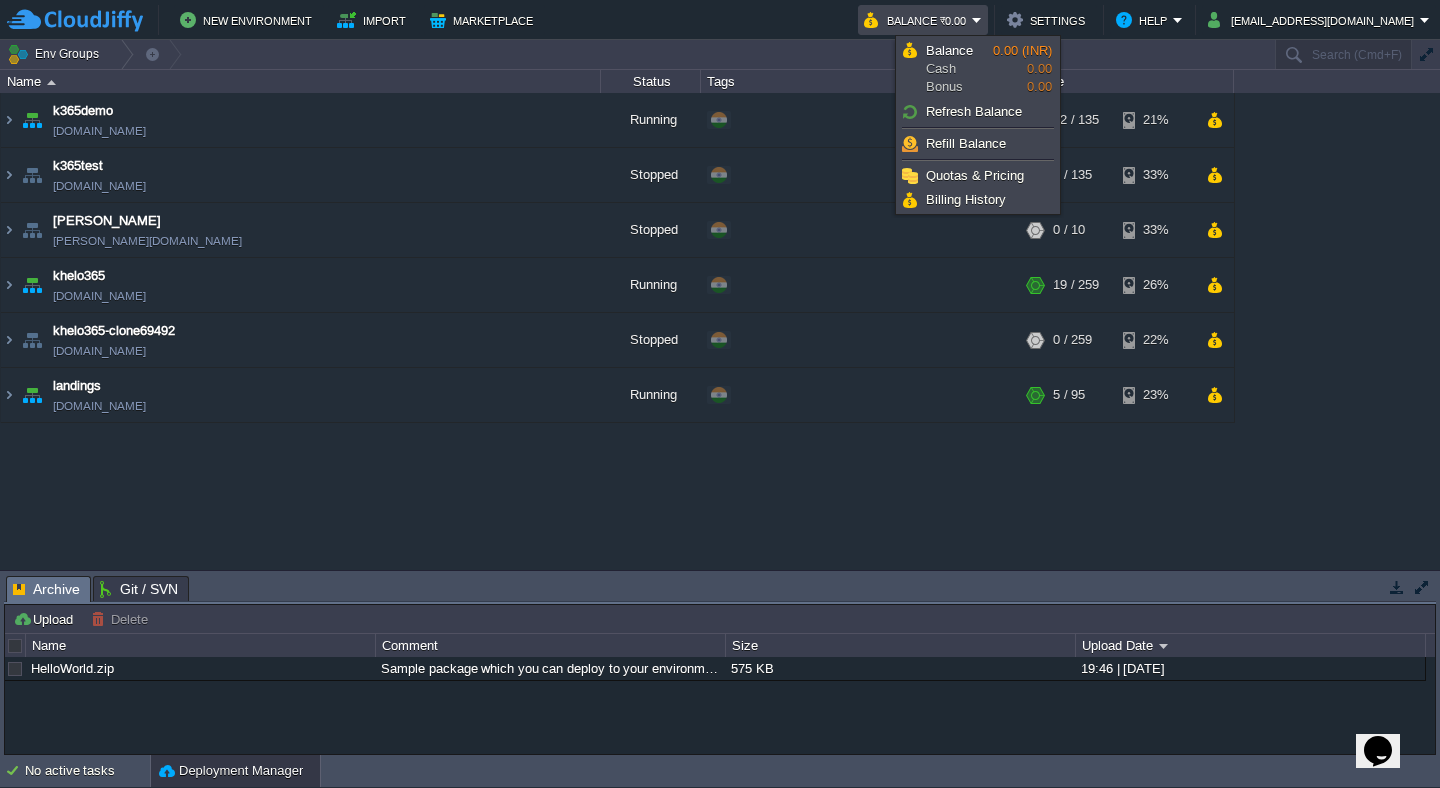click on "Balance ₹0.00" at bounding box center [918, 20] 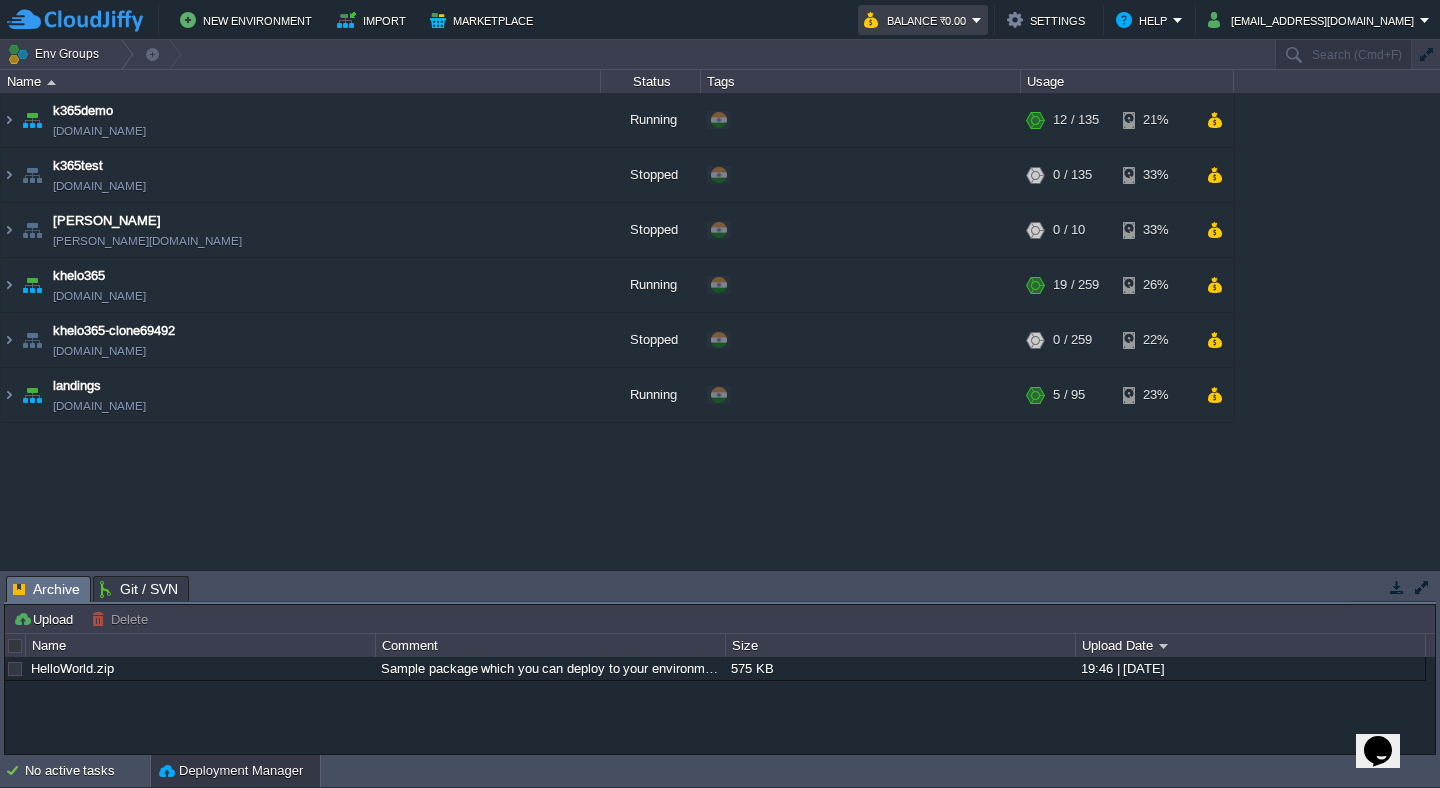 click on "Balance ₹0.00" at bounding box center [918, 20] 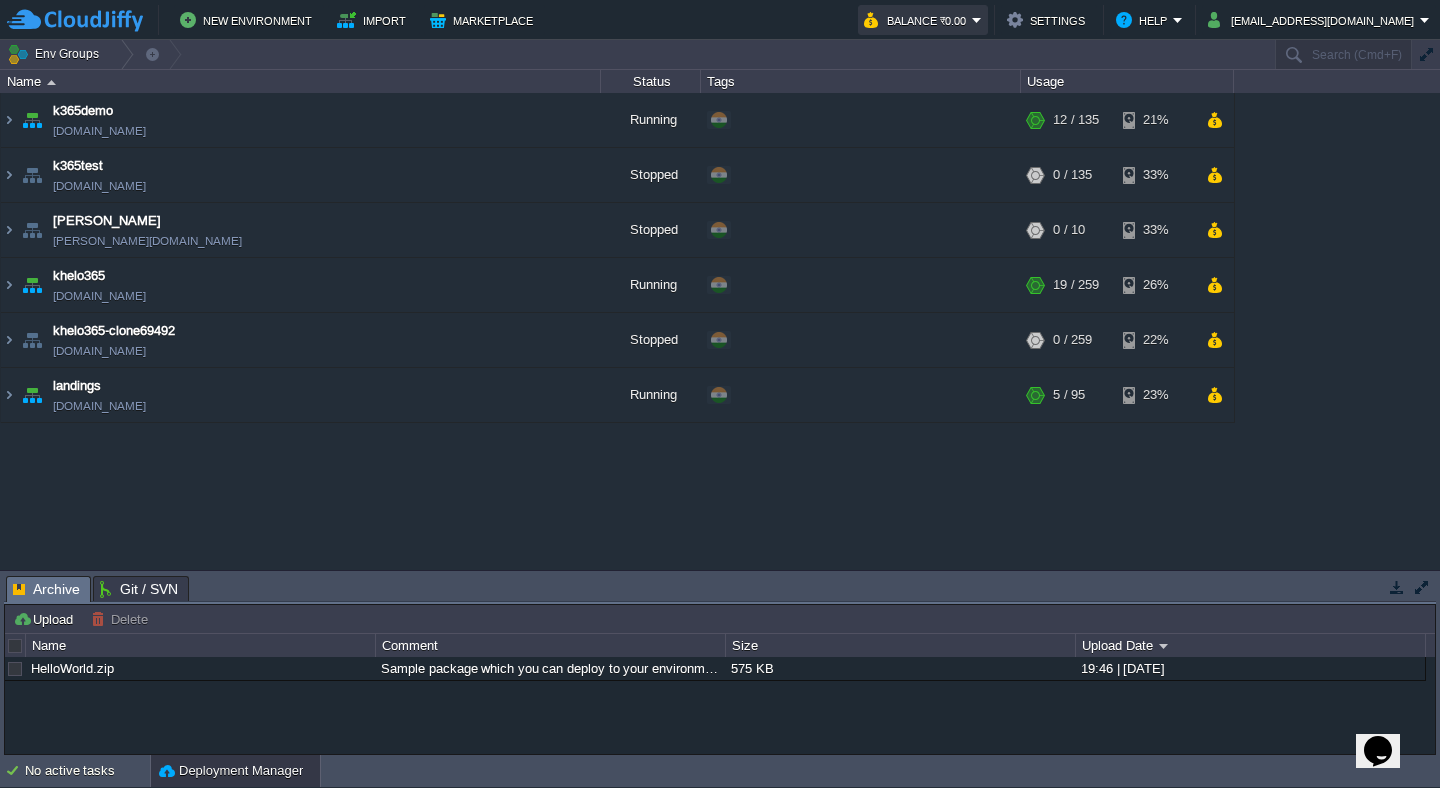 click on "Balance ₹0.00" at bounding box center [918, 20] 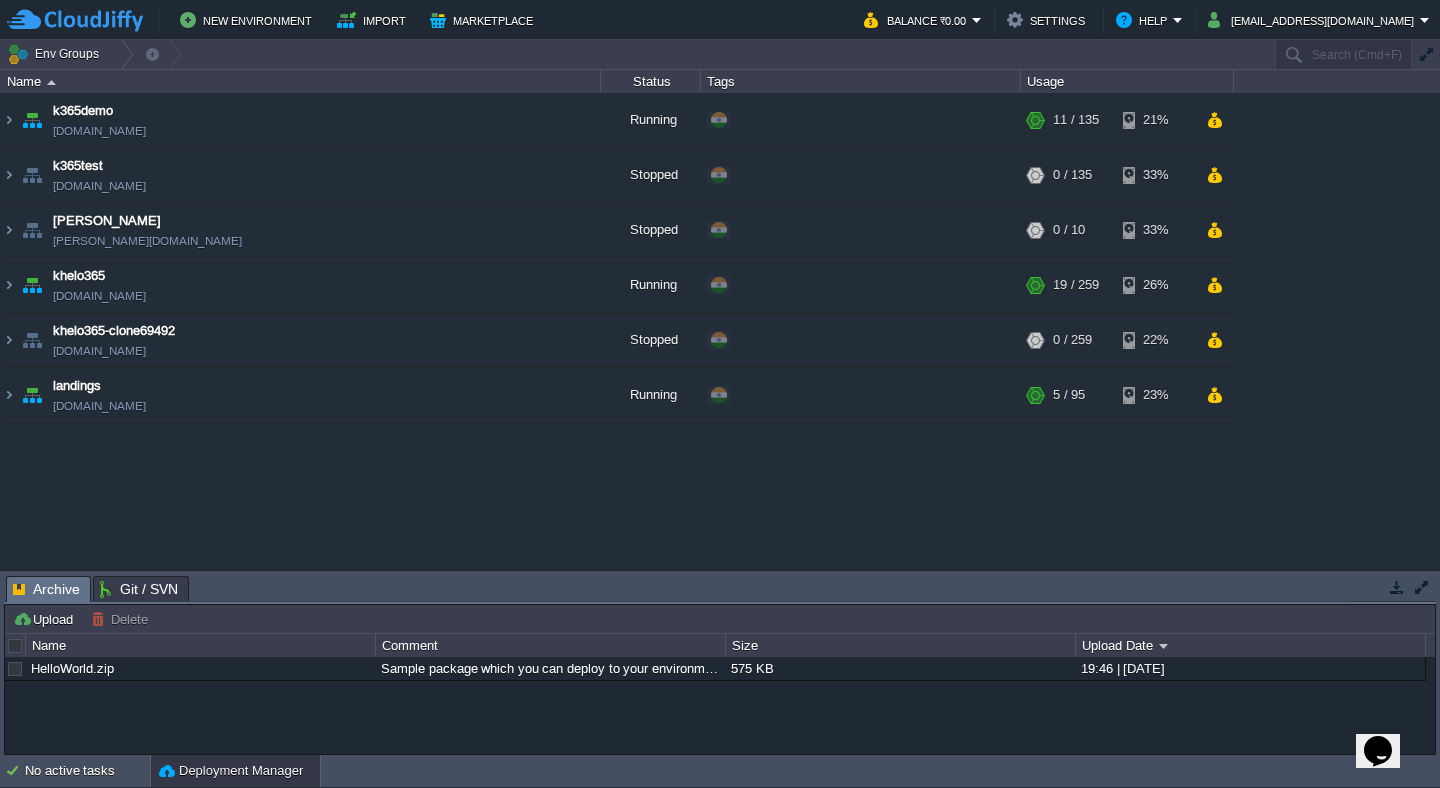 type 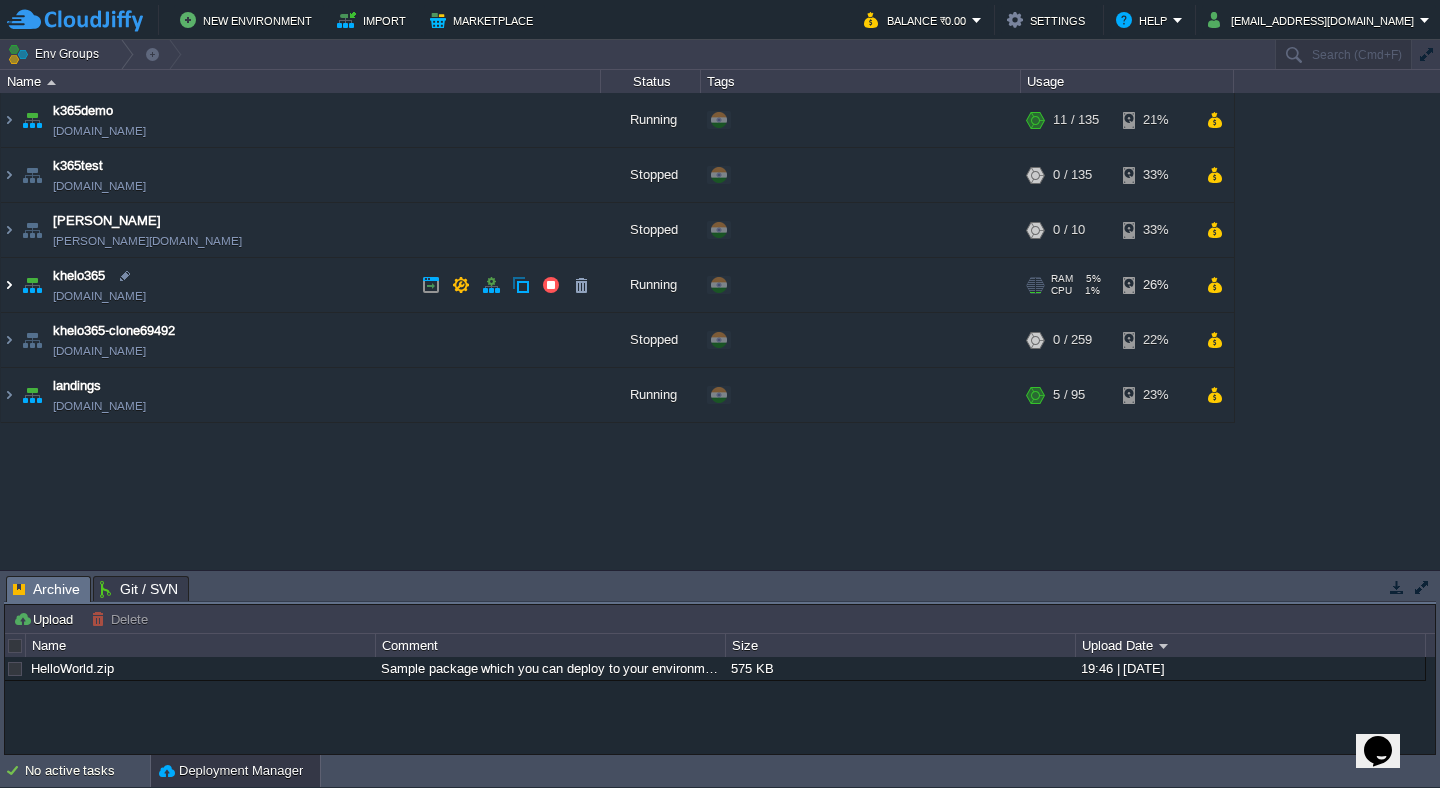 click at bounding box center [9, 285] 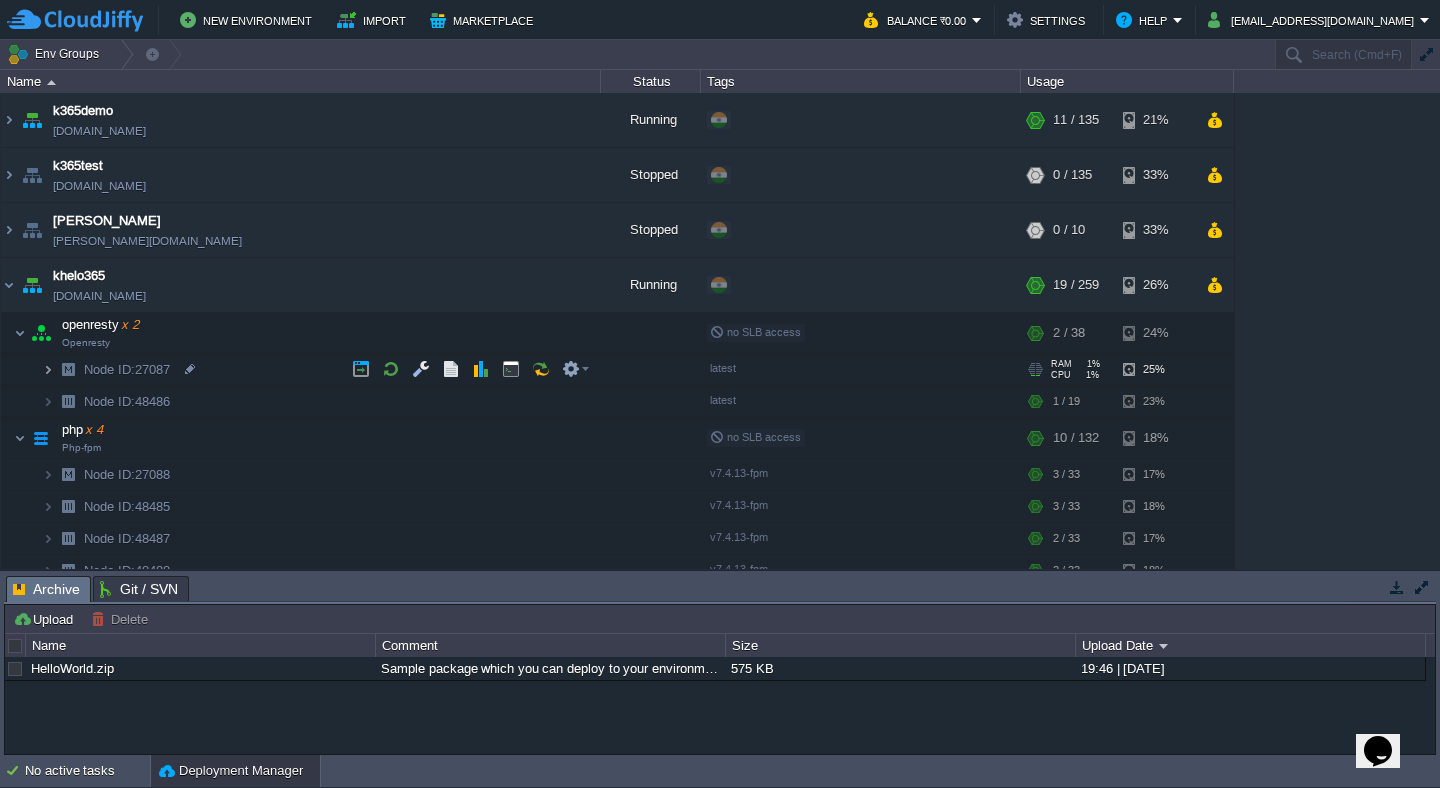 click at bounding box center (48, 369) 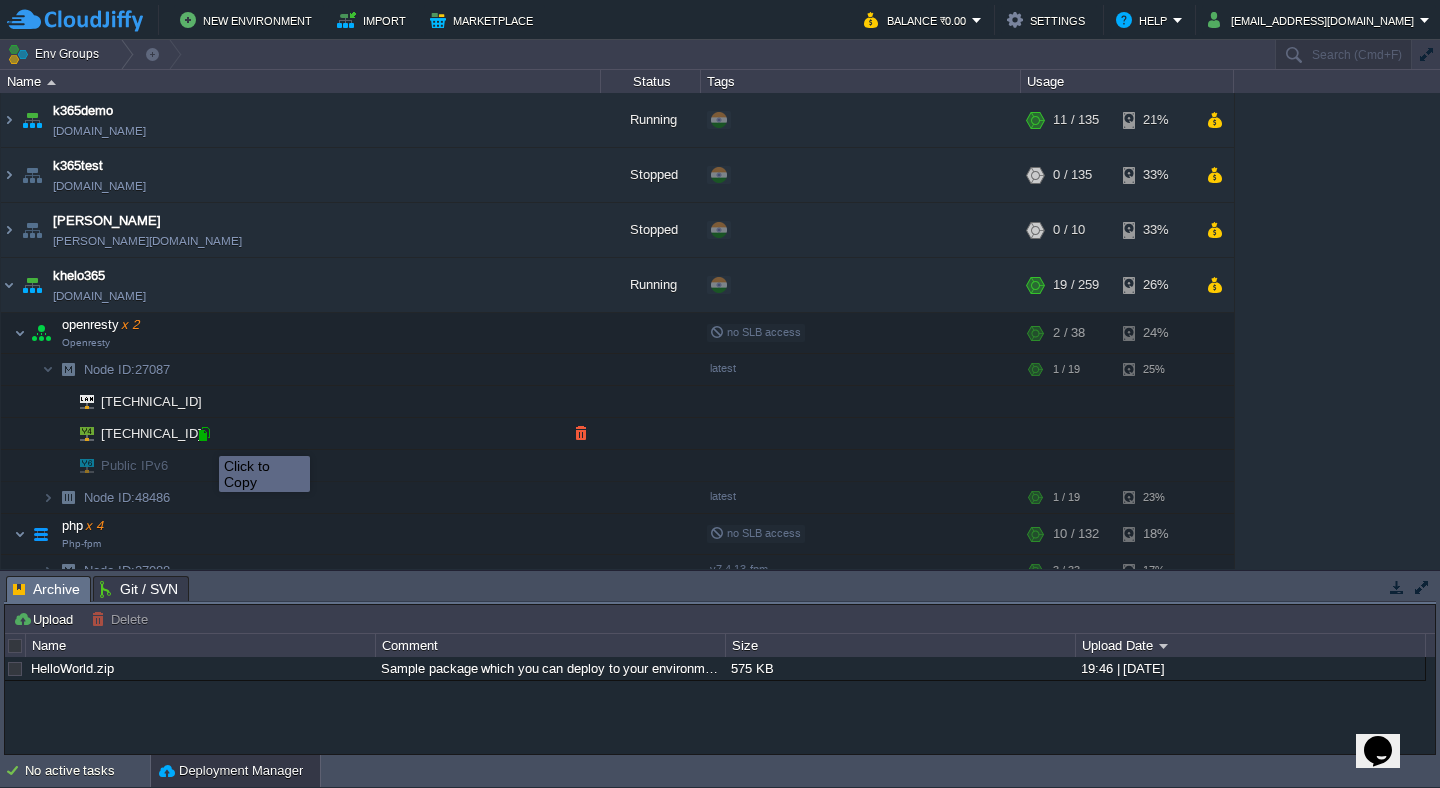 click at bounding box center [204, 434] 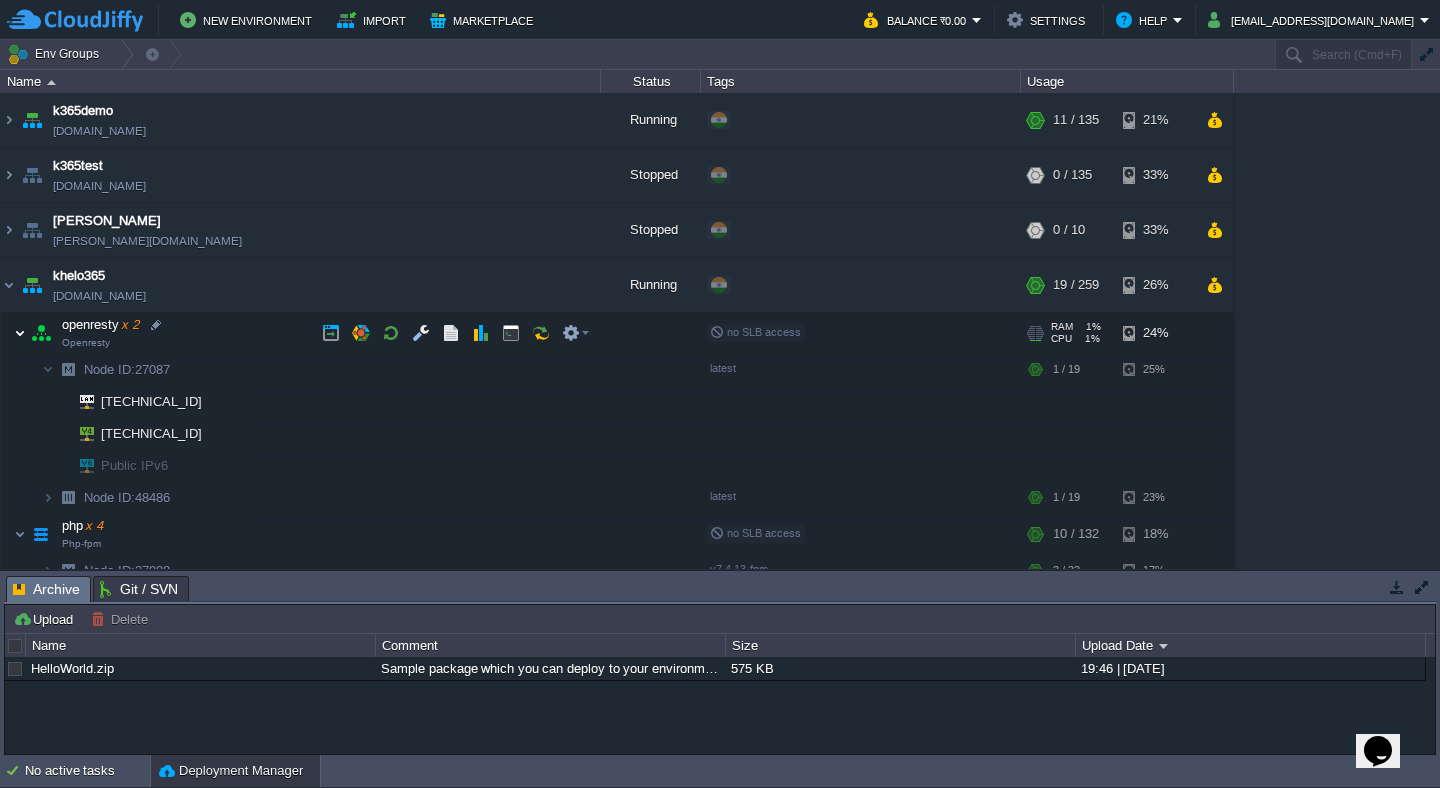 click at bounding box center (20, 333) 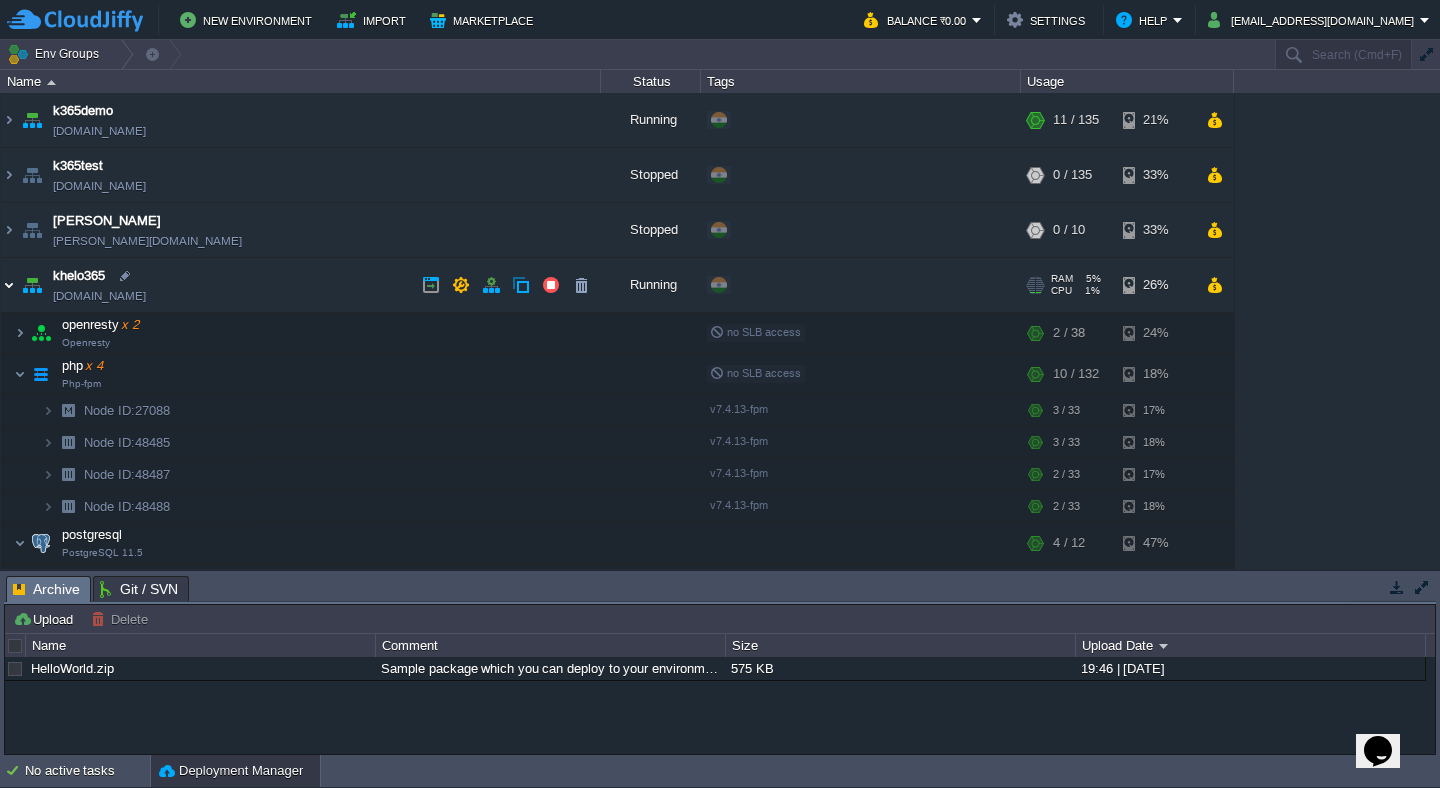 click at bounding box center (9, 285) 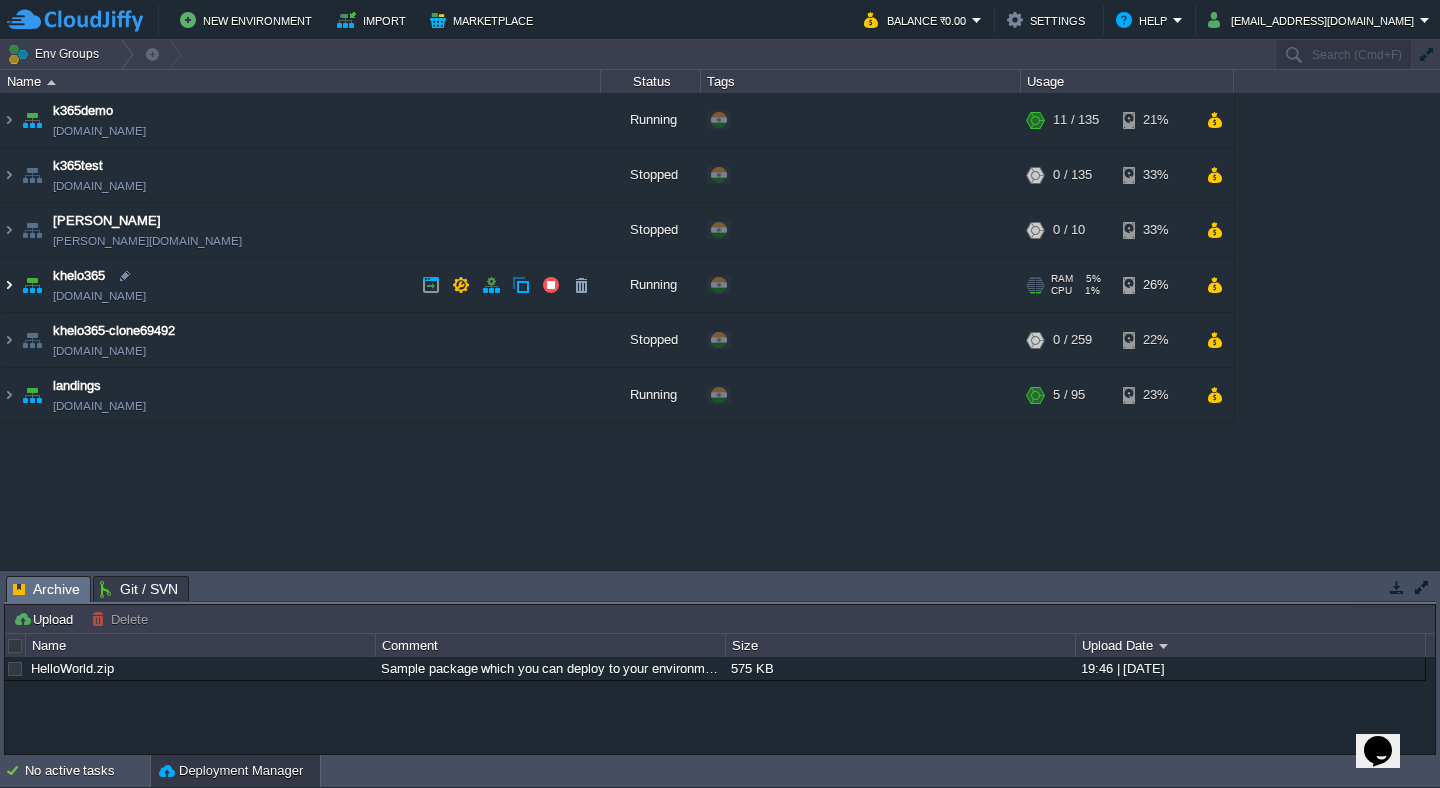 click at bounding box center [9, 285] 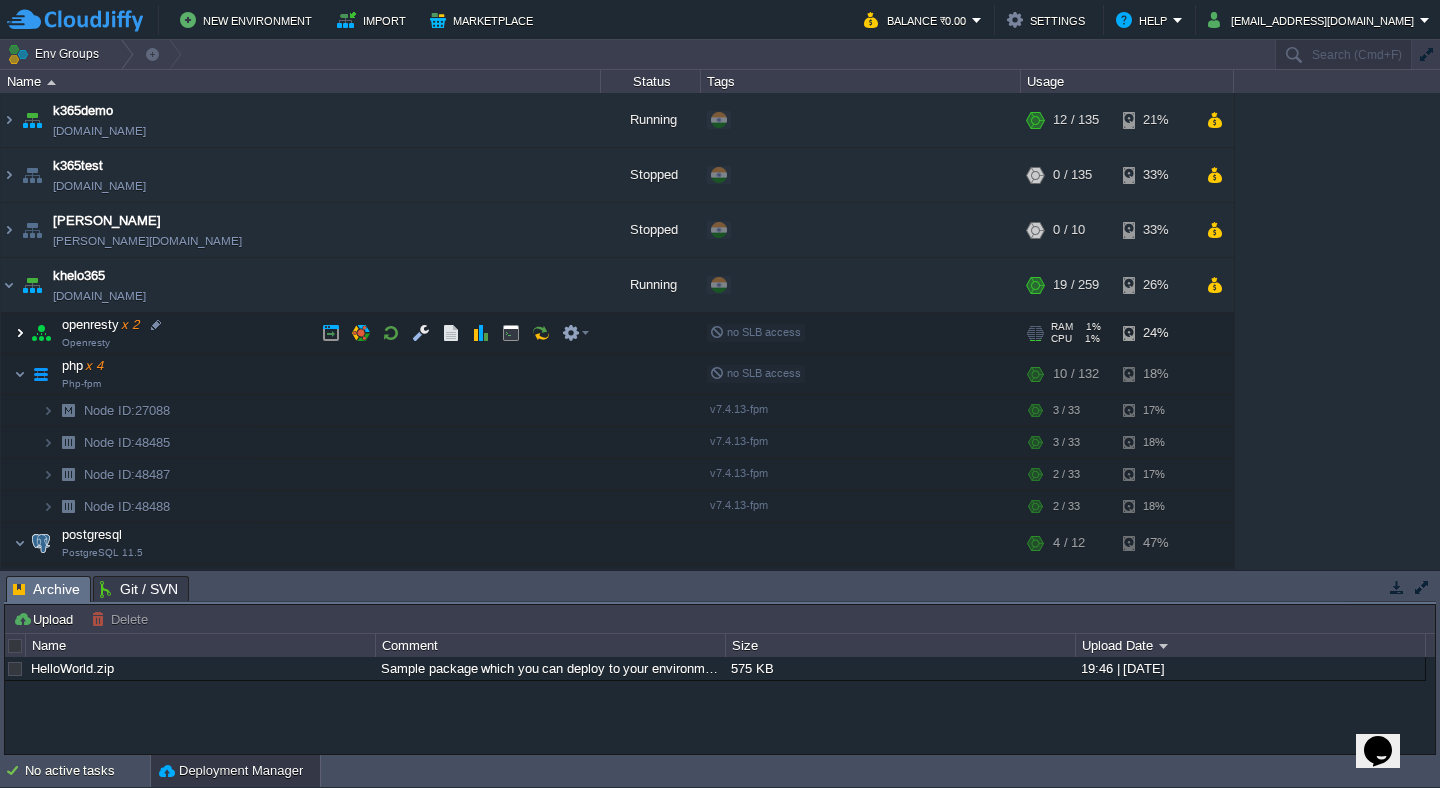 click at bounding box center [20, 333] 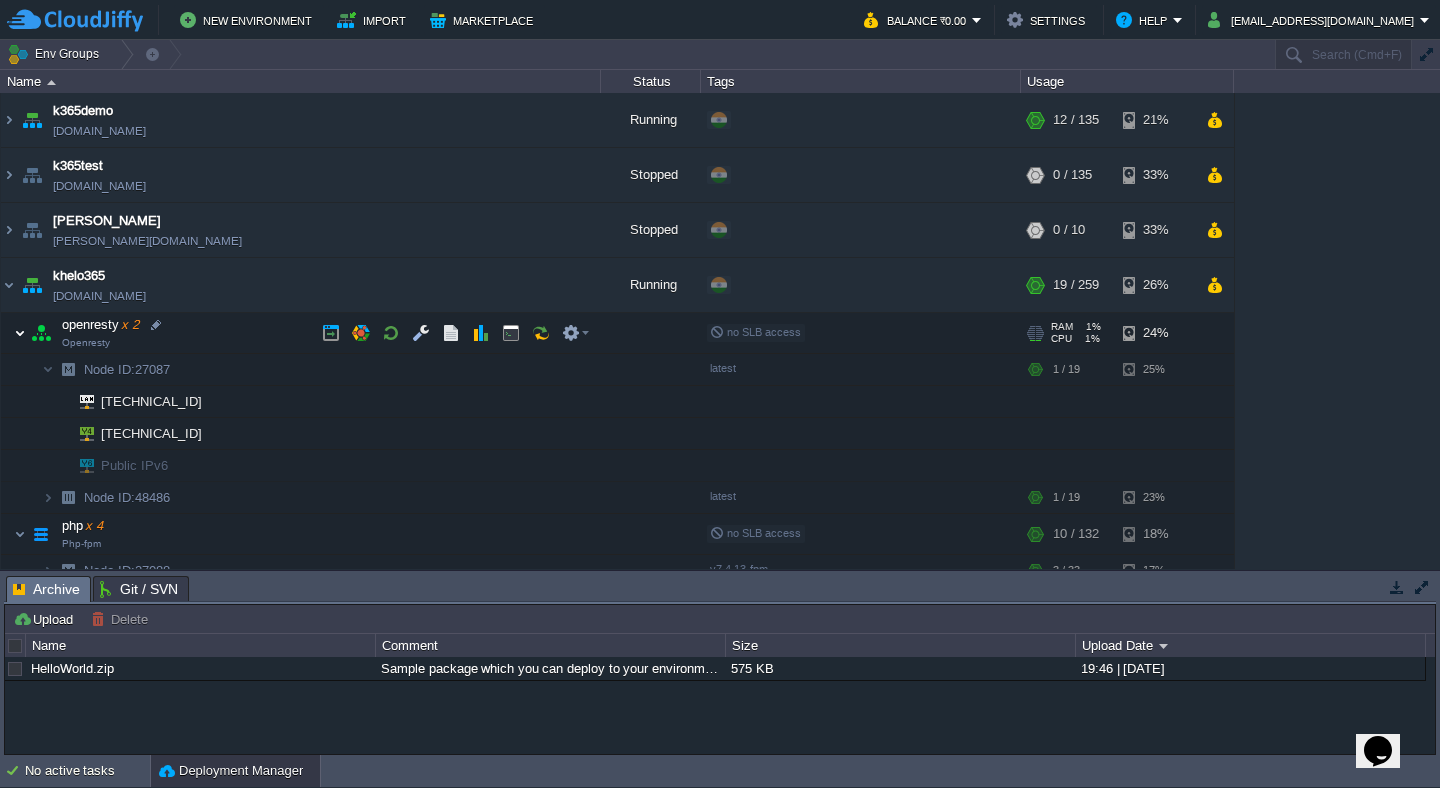click at bounding box center [20, 333] 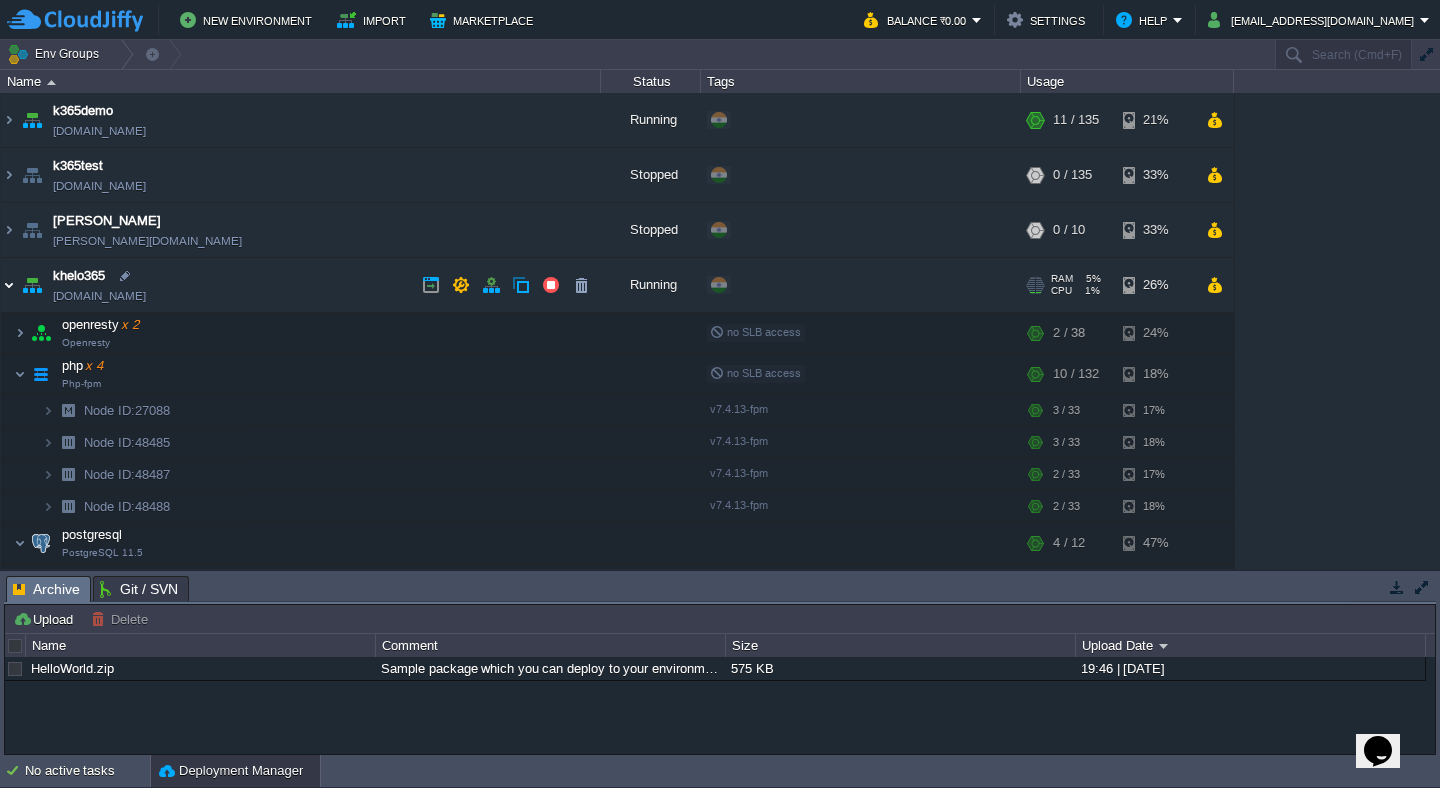 click at bounding box center (9, 285) 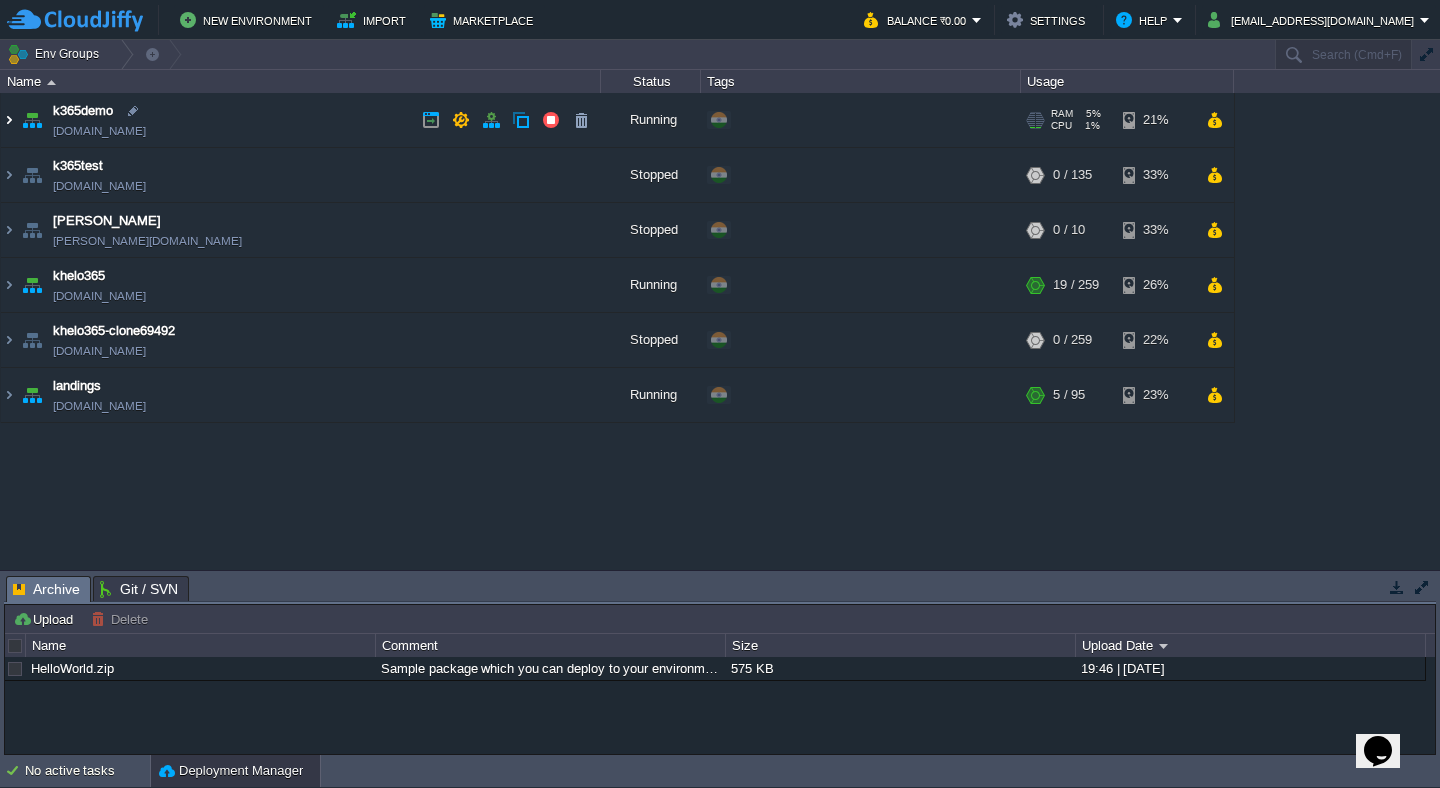 click at bounding box center (9, 120) 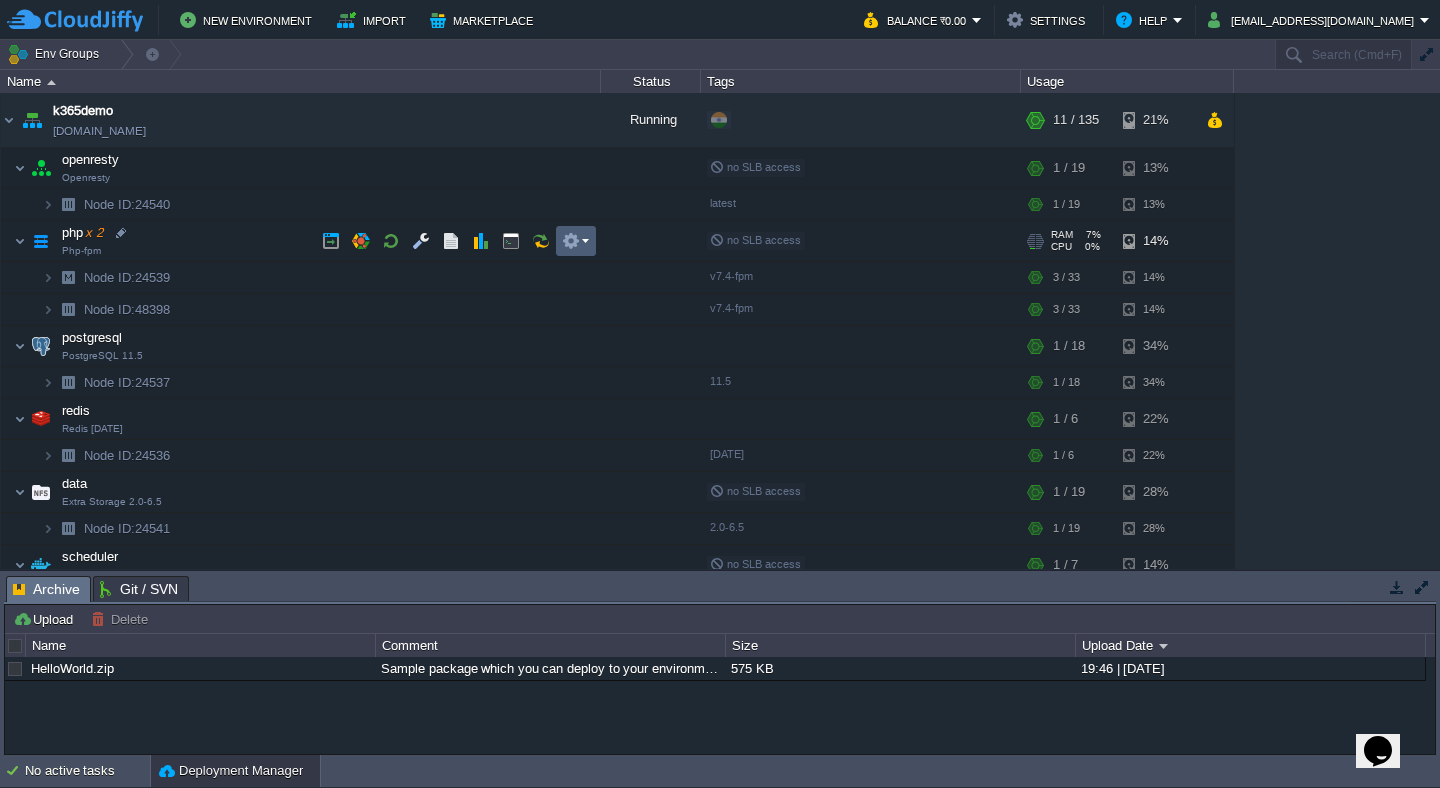 click at bounding box center (575, 241) 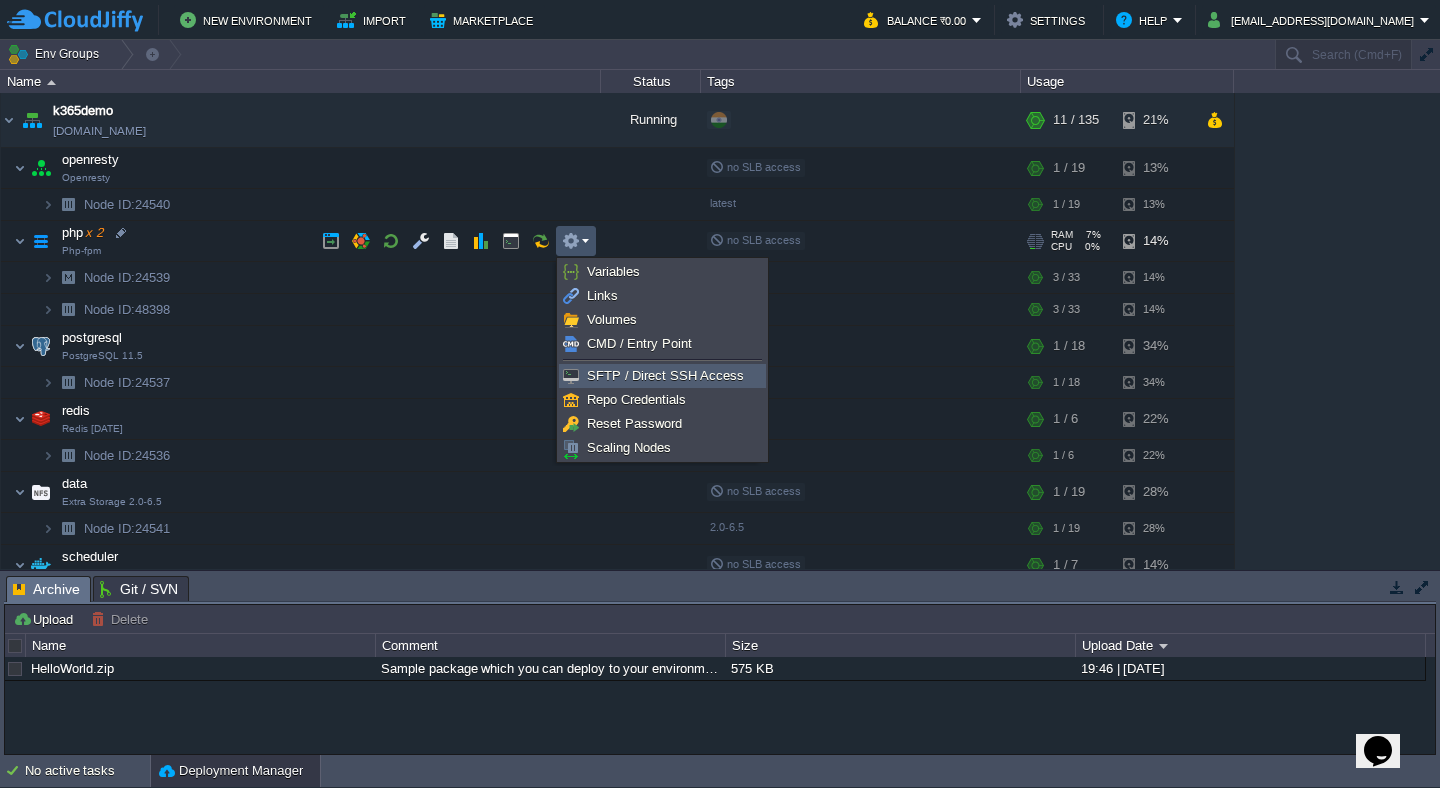click on "SFTP / Direct SSH Access" at bounding box center [665, 375] 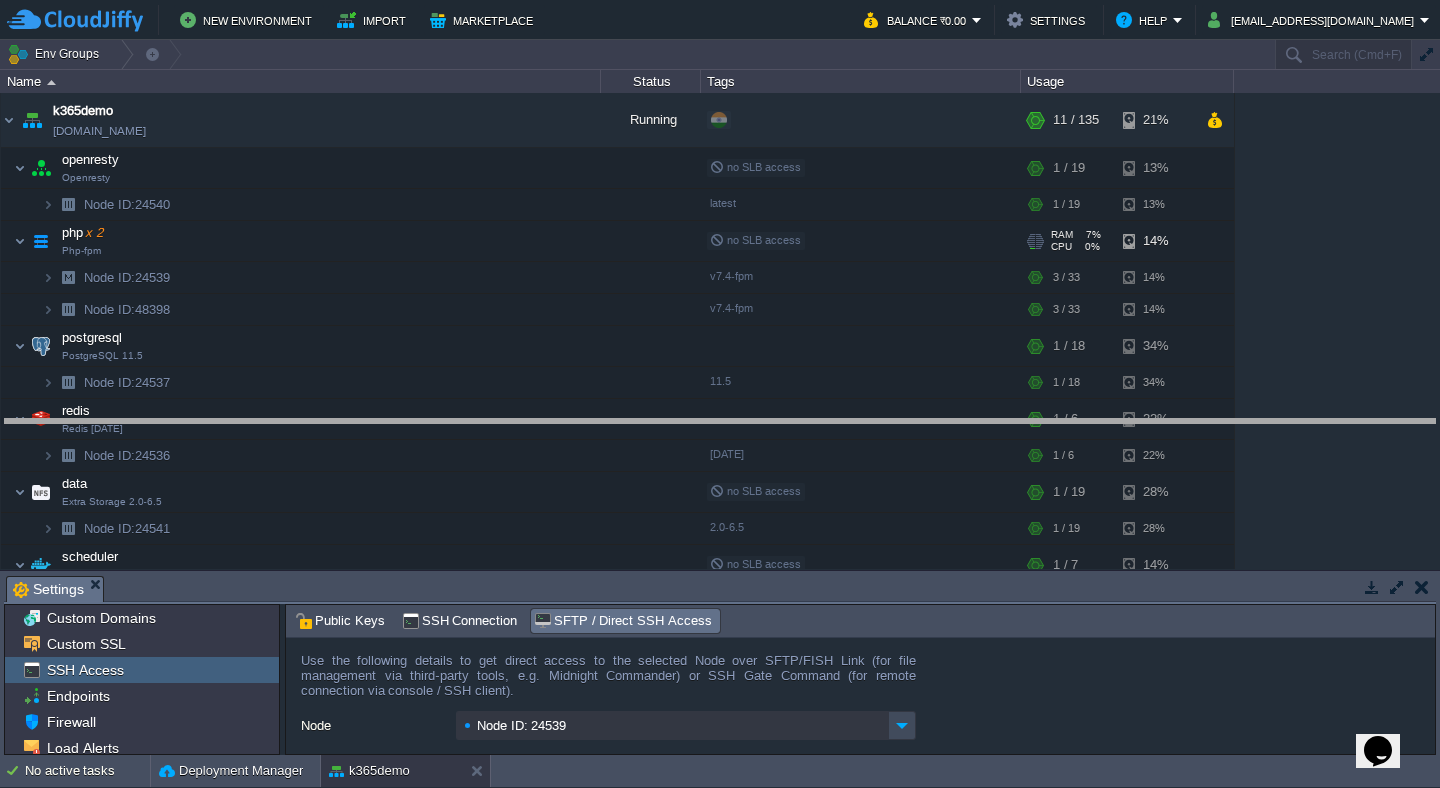 drag, startPoint x: 741, startPoint y: 576, endPoint x: 751, endPoint y: 419, distance: 157.31815 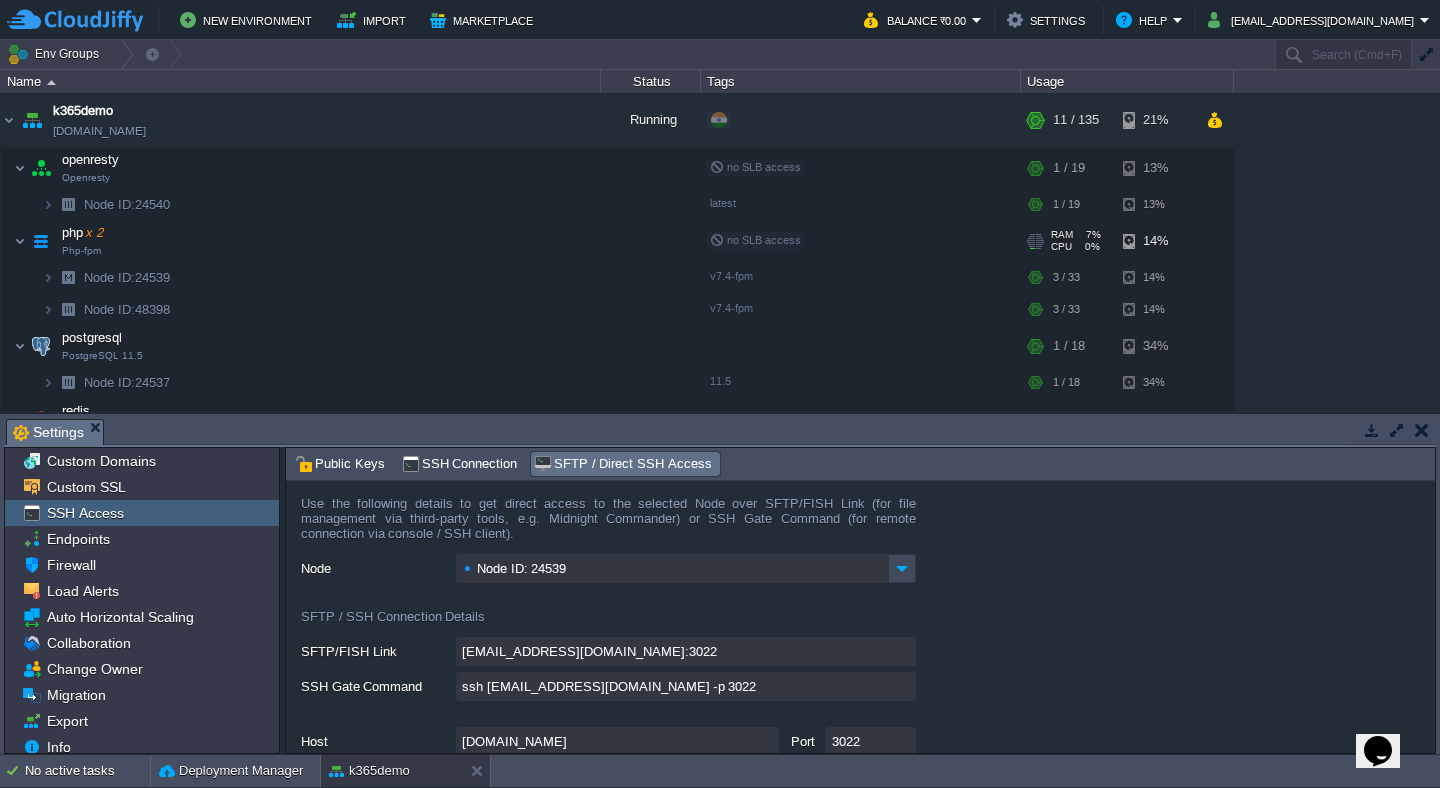 click on "ssh [EMAIL_ADDRESS][DOMAIN_NAME] -p 3022" at bounding box center (686, 686) 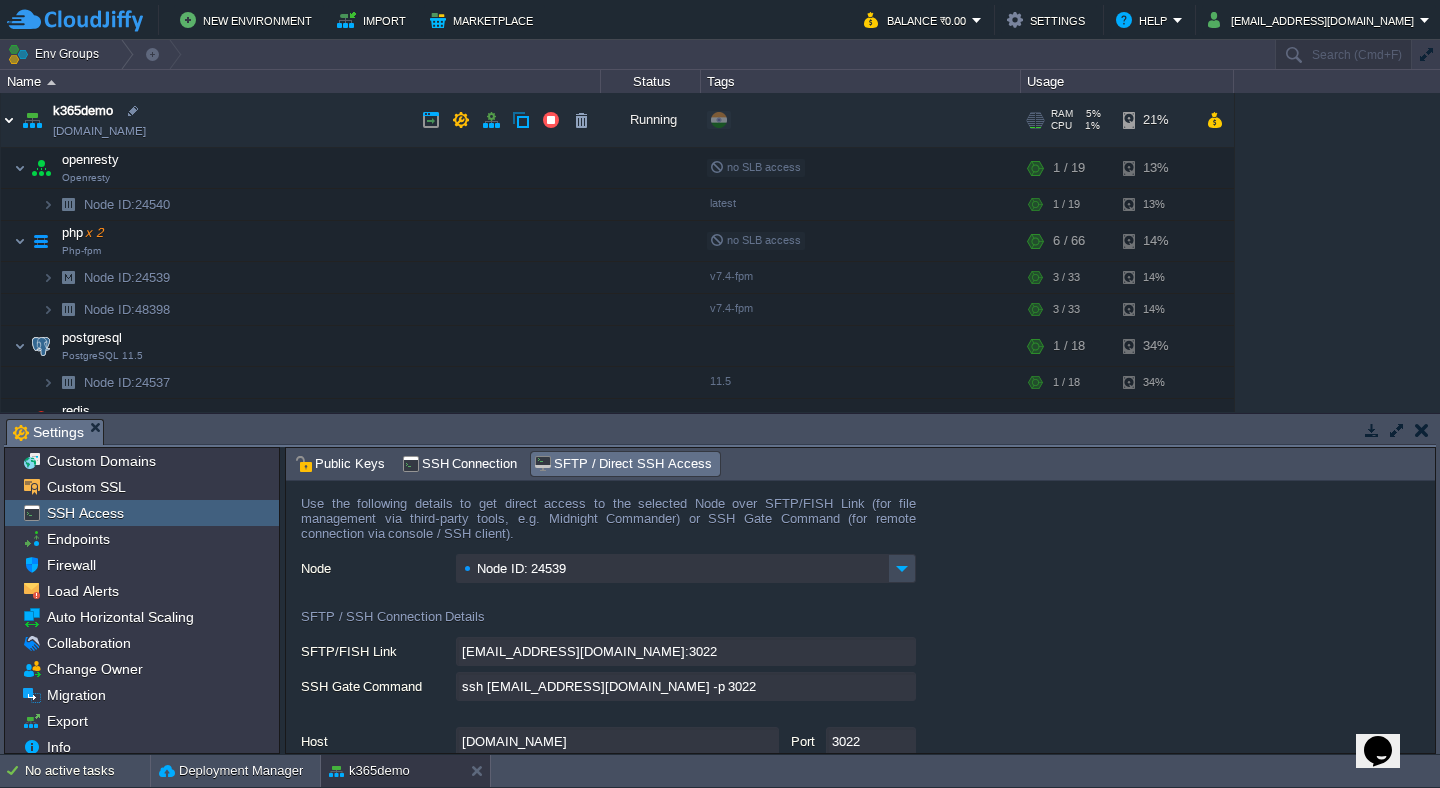 click at bounding box center (9, 120) 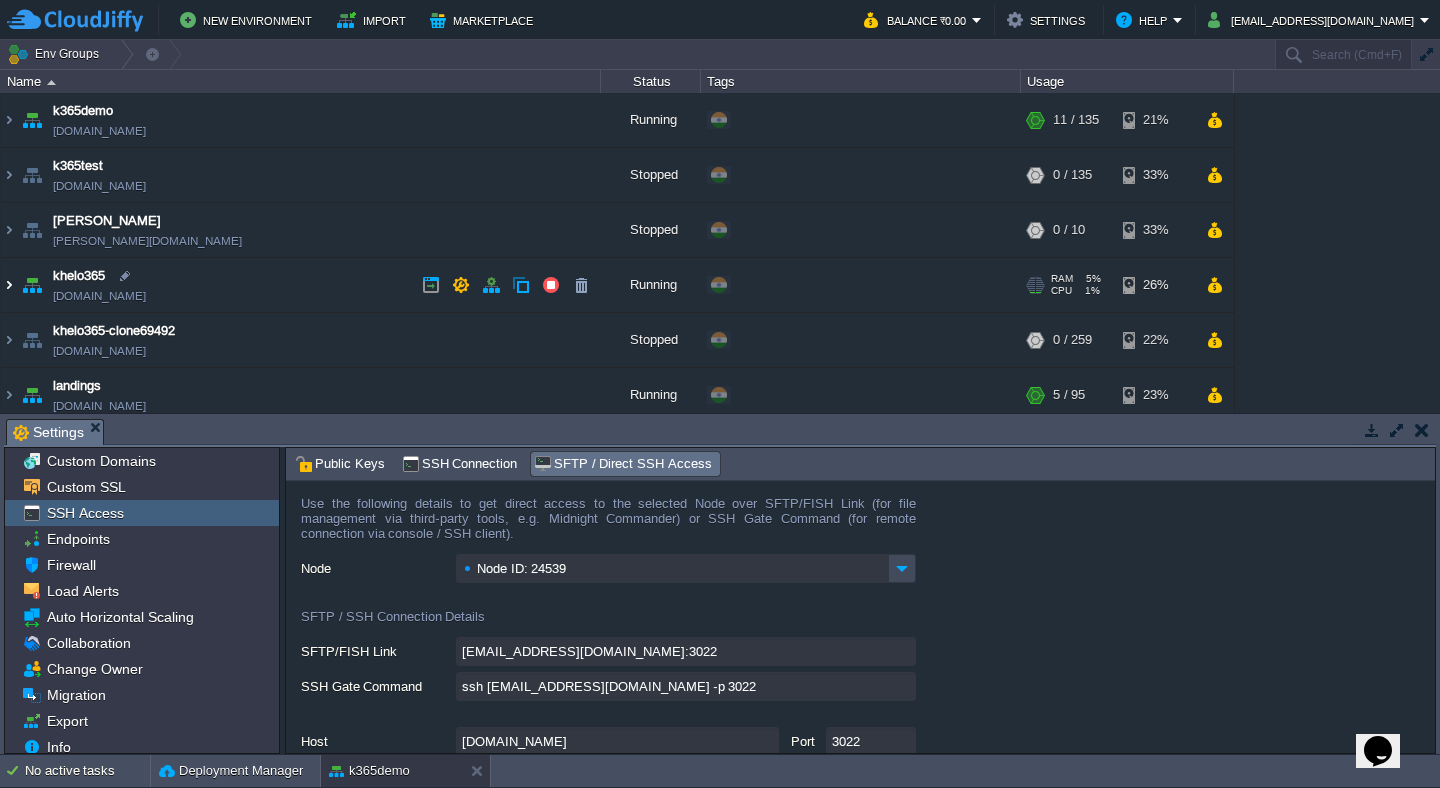click at bounding box center (9, 285) 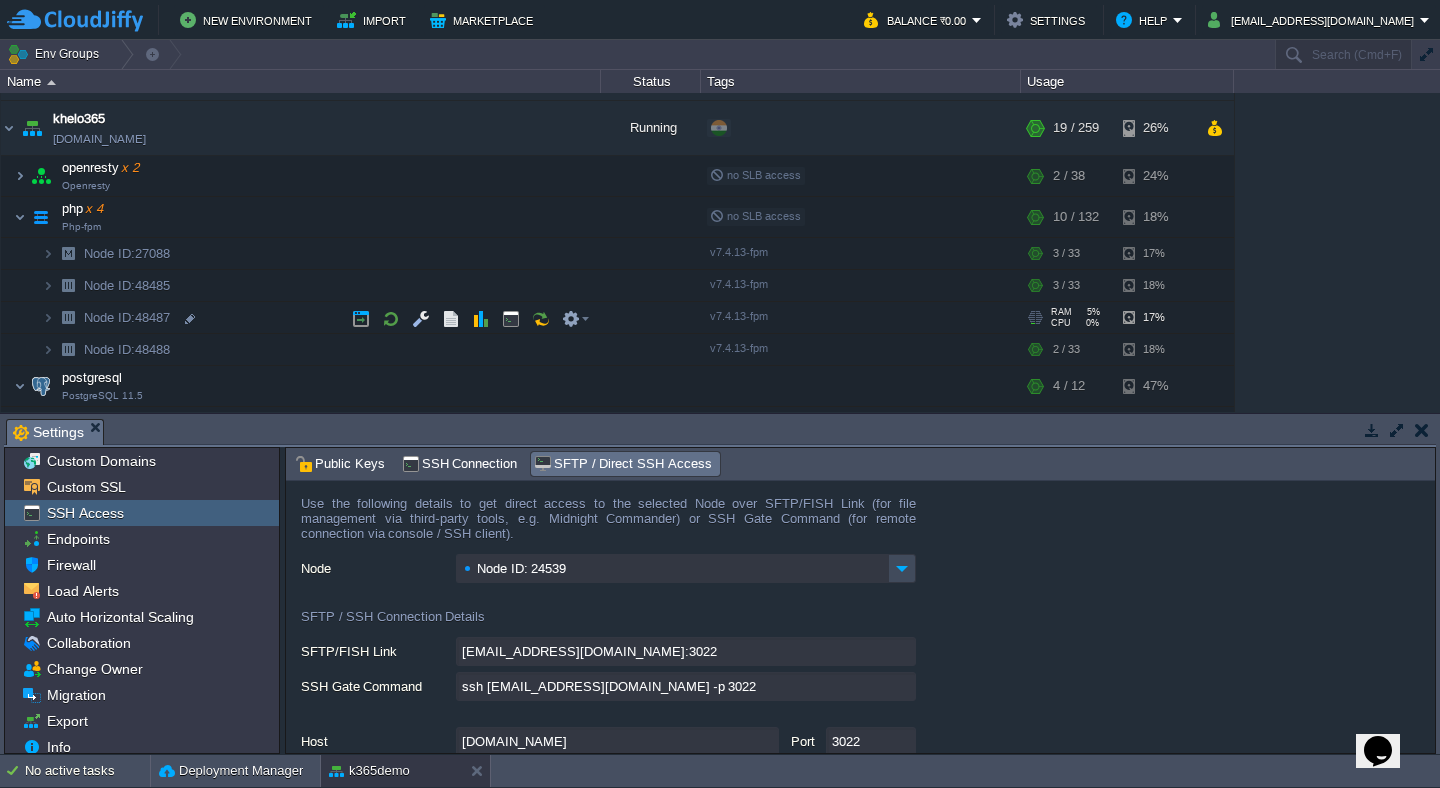 scroll, scrollTop: 164, scrollLeft: 0, axis: vertical 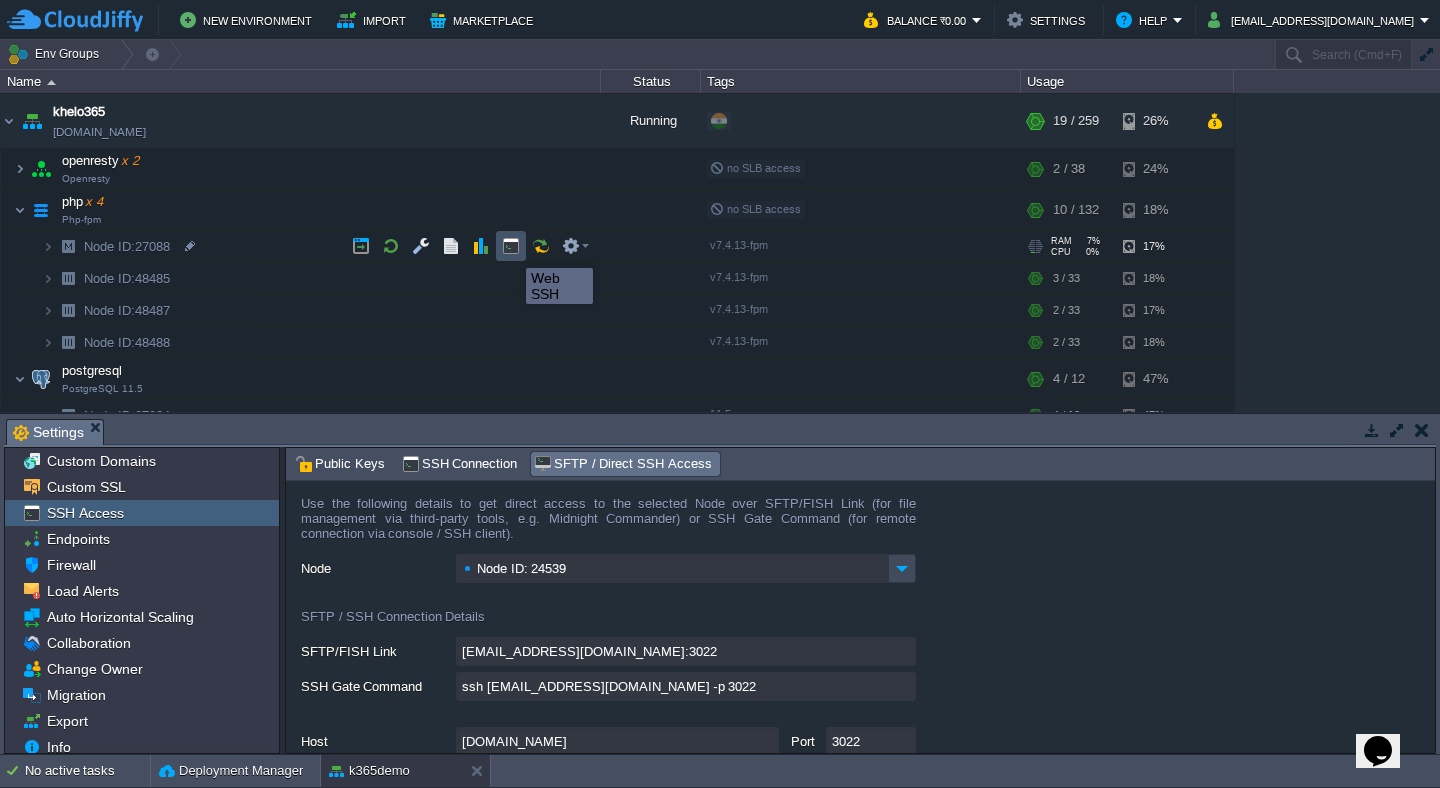 click at bounding box center [511, 246] 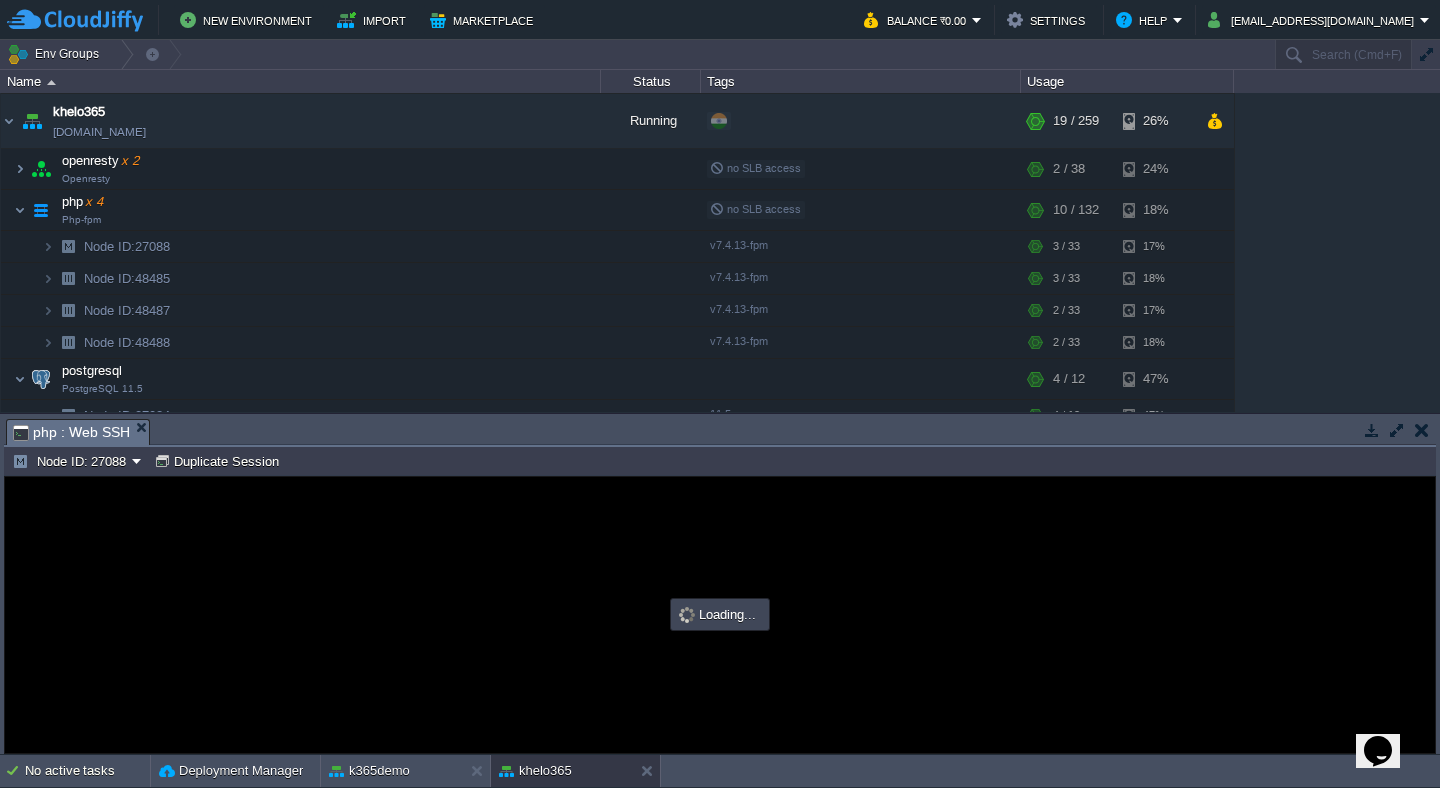 scroll, scrollTop: 0, scrollLeft: 0, axis: both 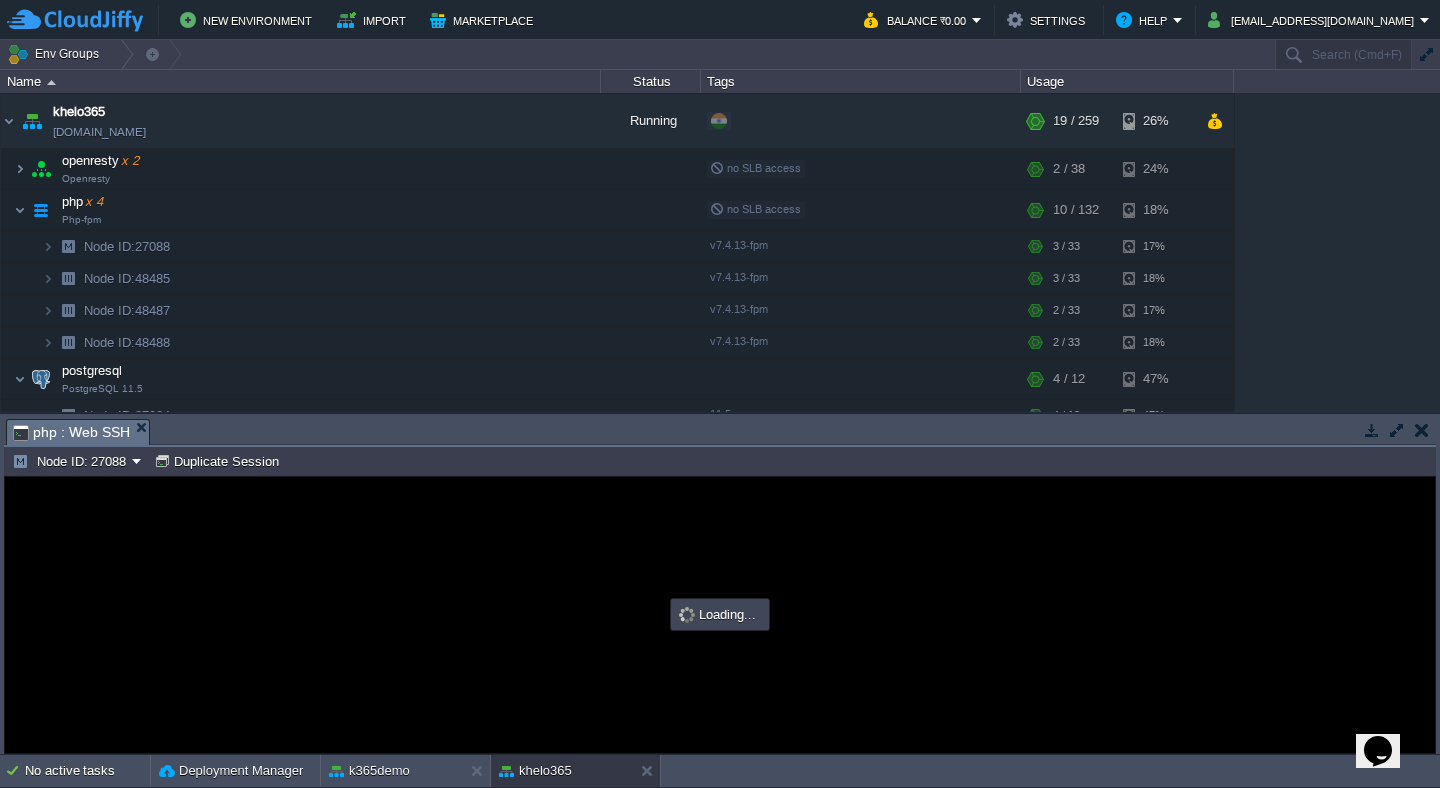 type on "#000000" 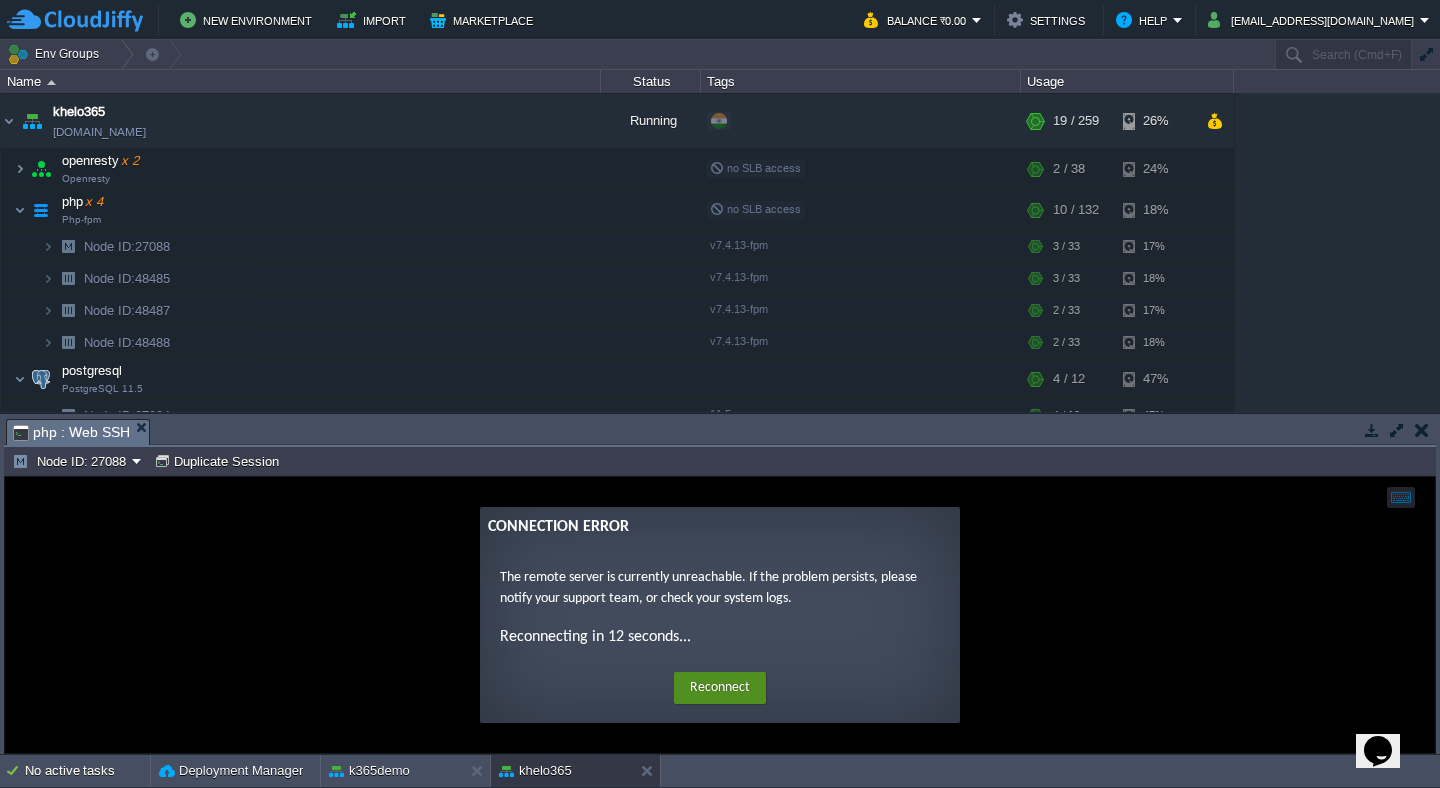 click on "Reconnect" at bounding box center (720, 688) 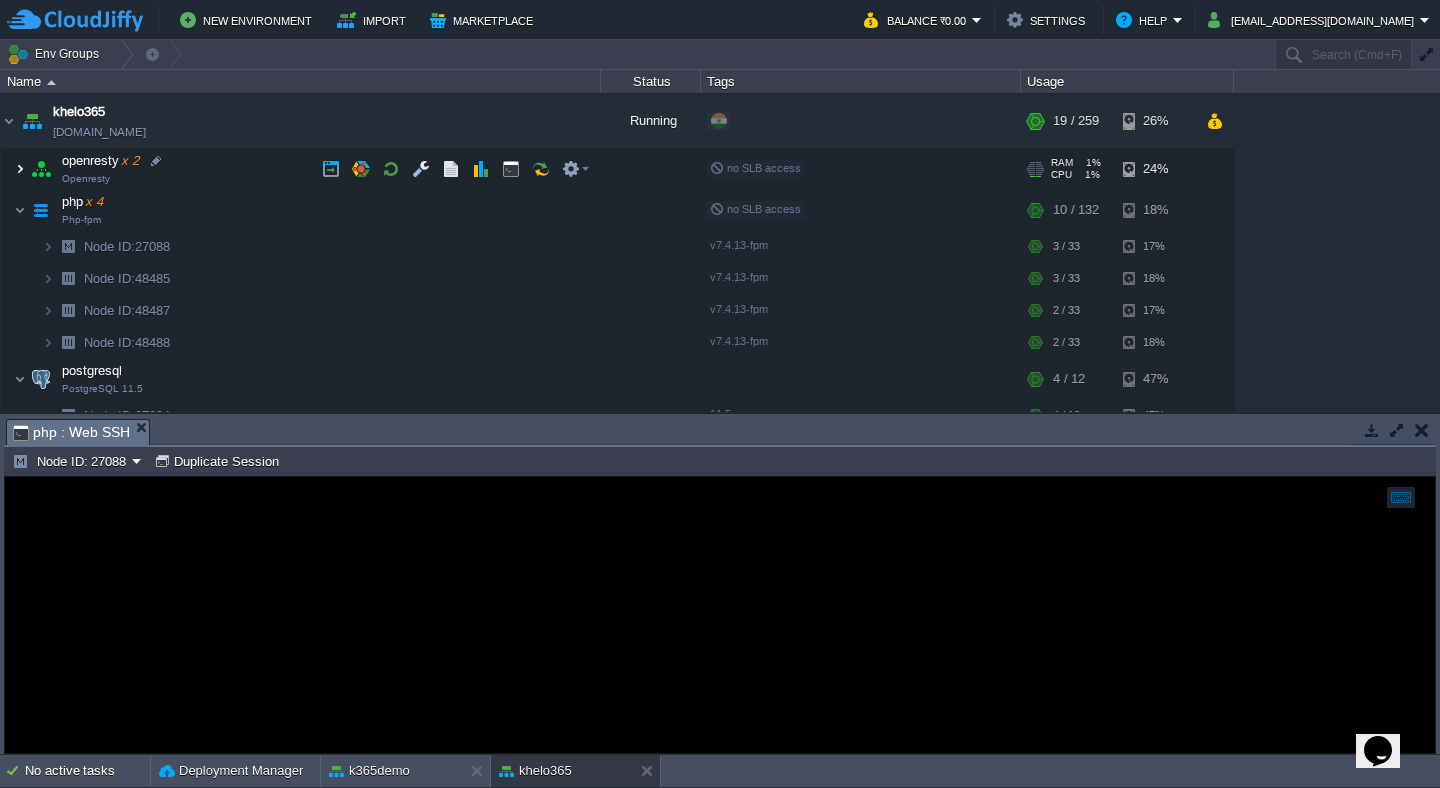 click at bounding box center [20, 169] 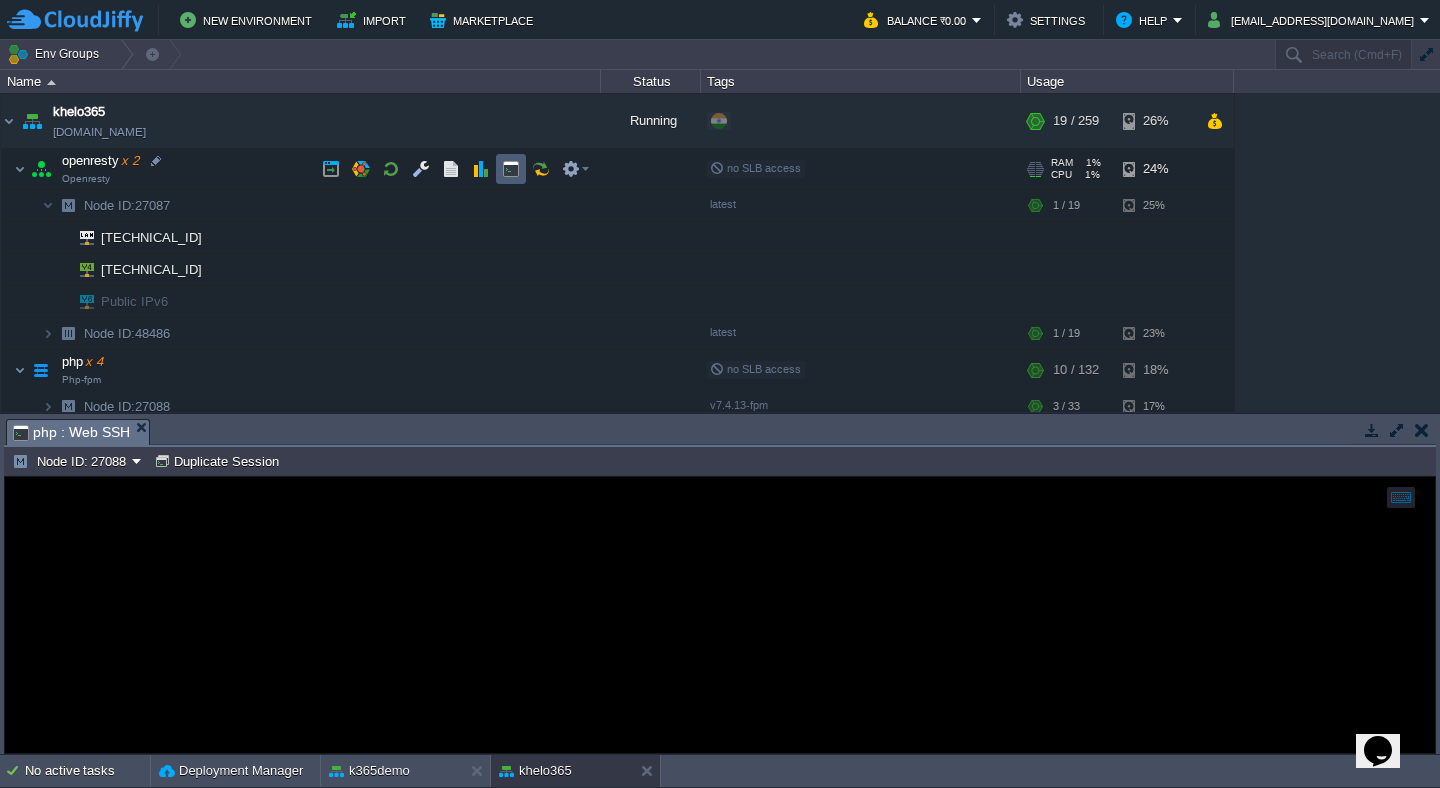 click at bounding box center [511, 169] 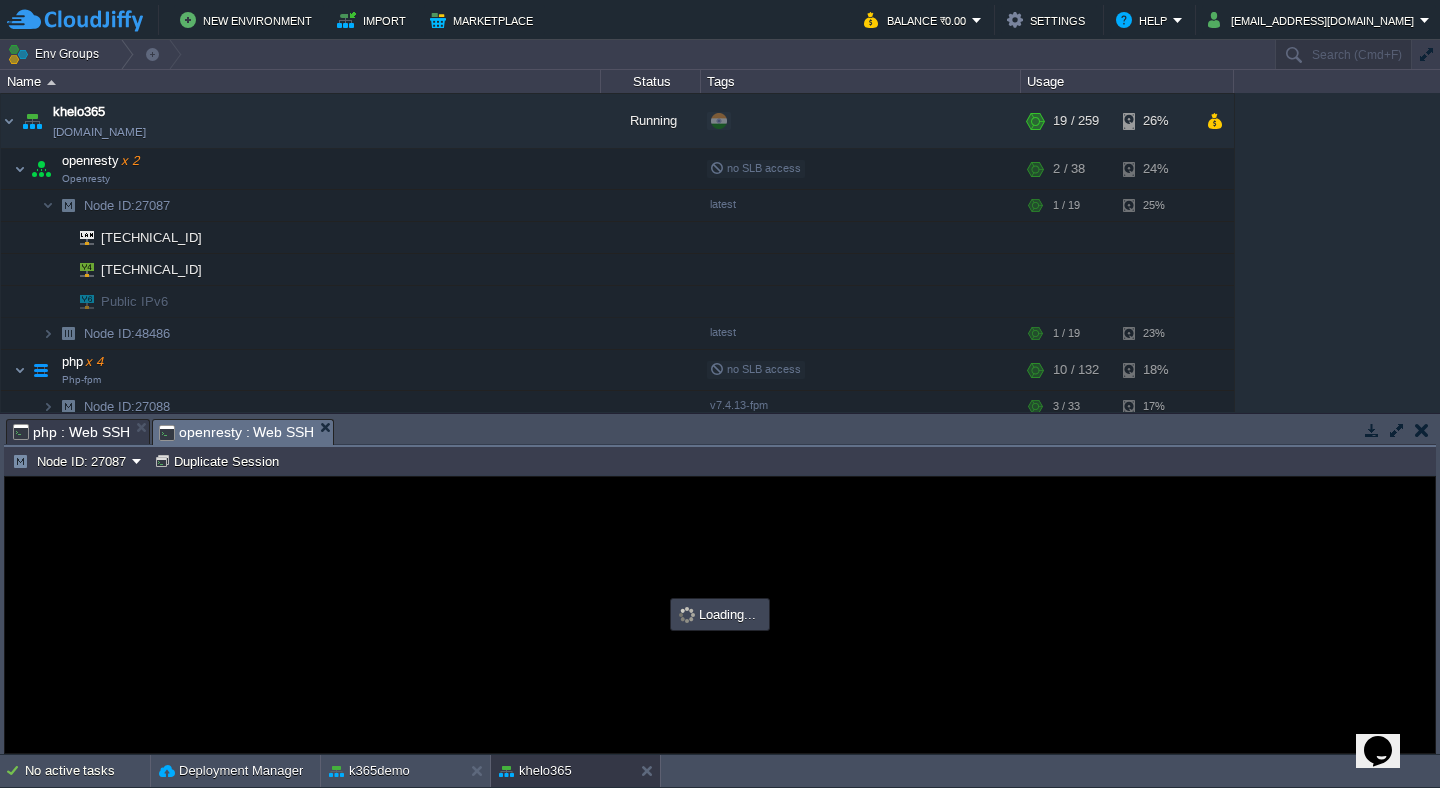 type on "#000000" 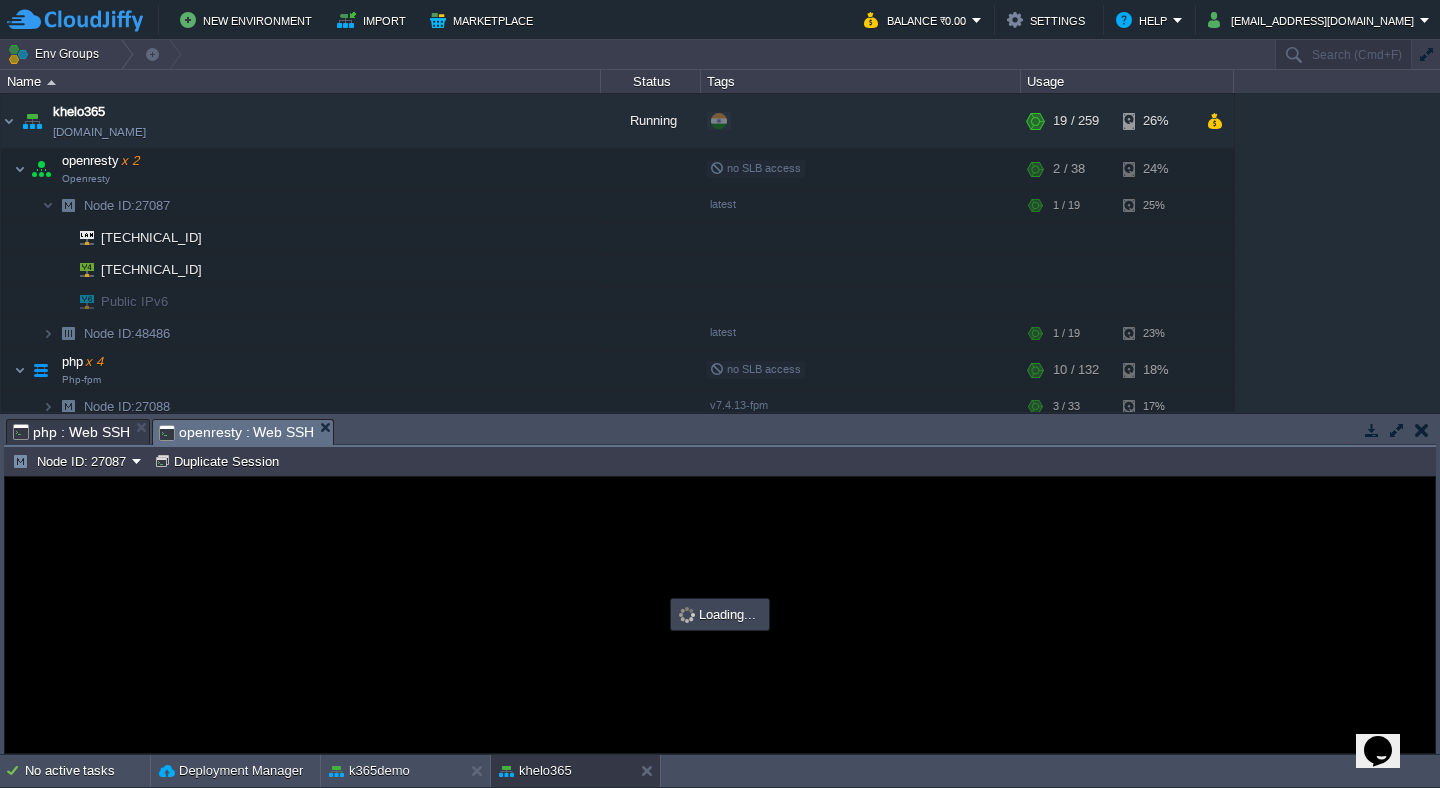 scroll, scrollTop: 0, scrollLeft: 0, axis: both 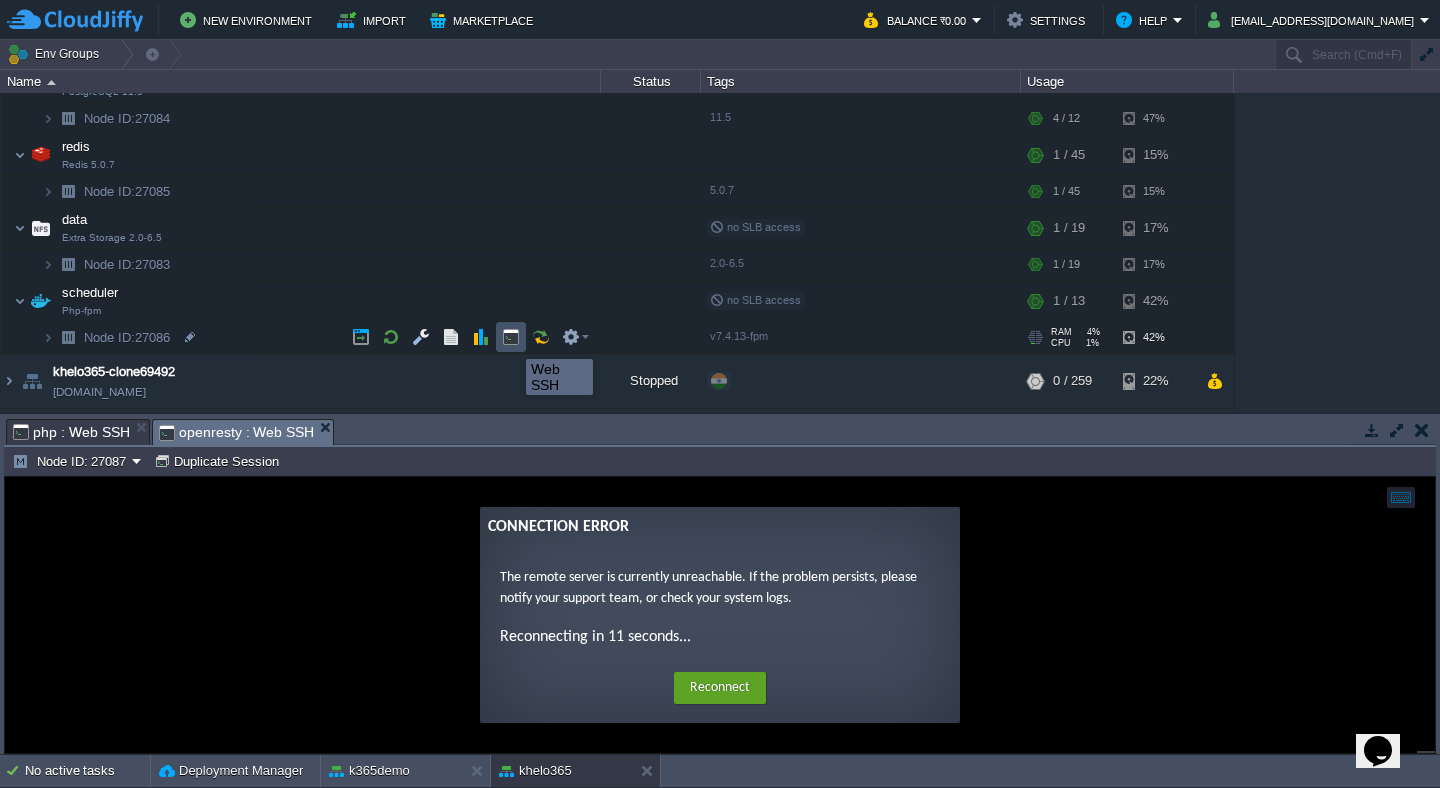 click at bounding box center (511, 337) 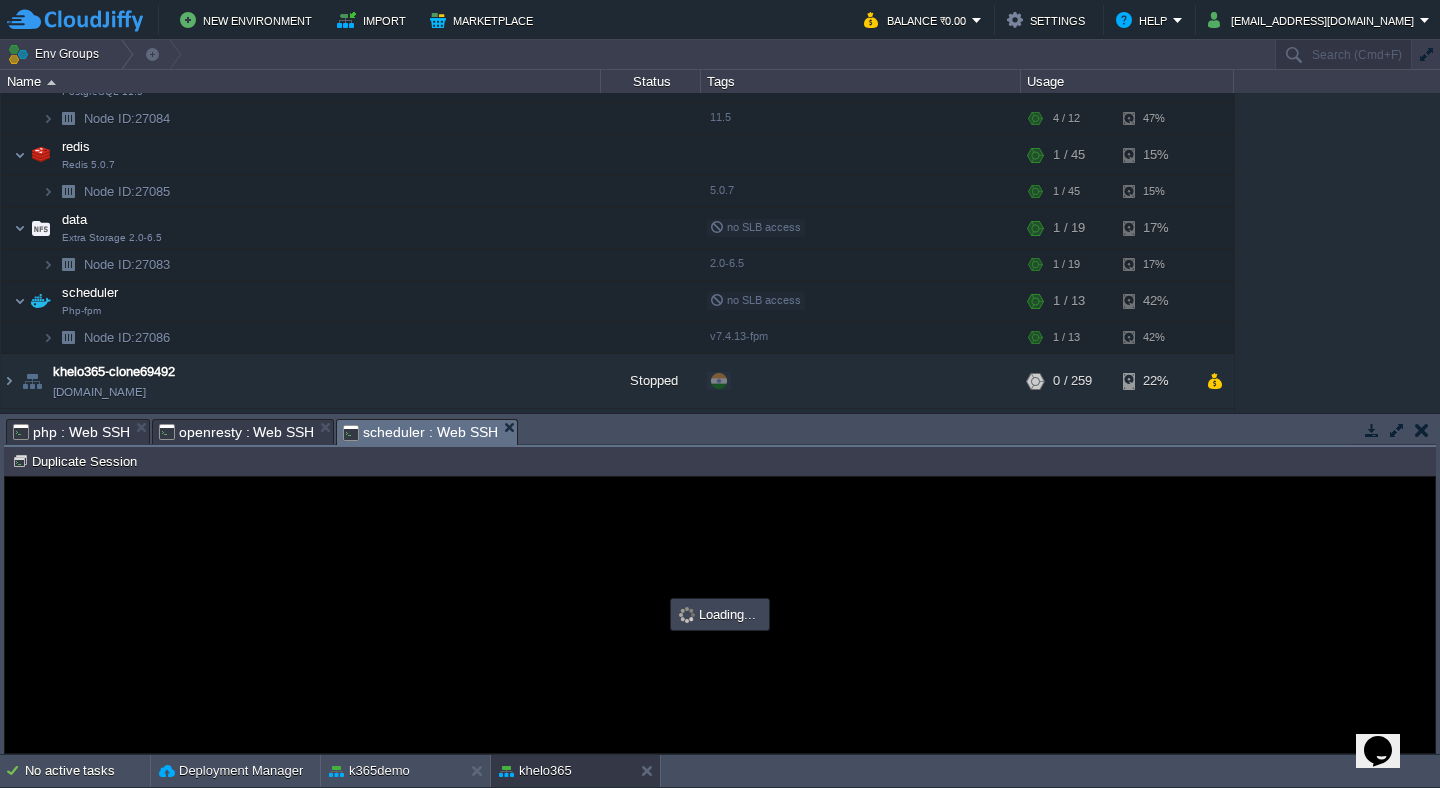 scroll, scrollTop: 0, scrollLeft: 0, axis: both 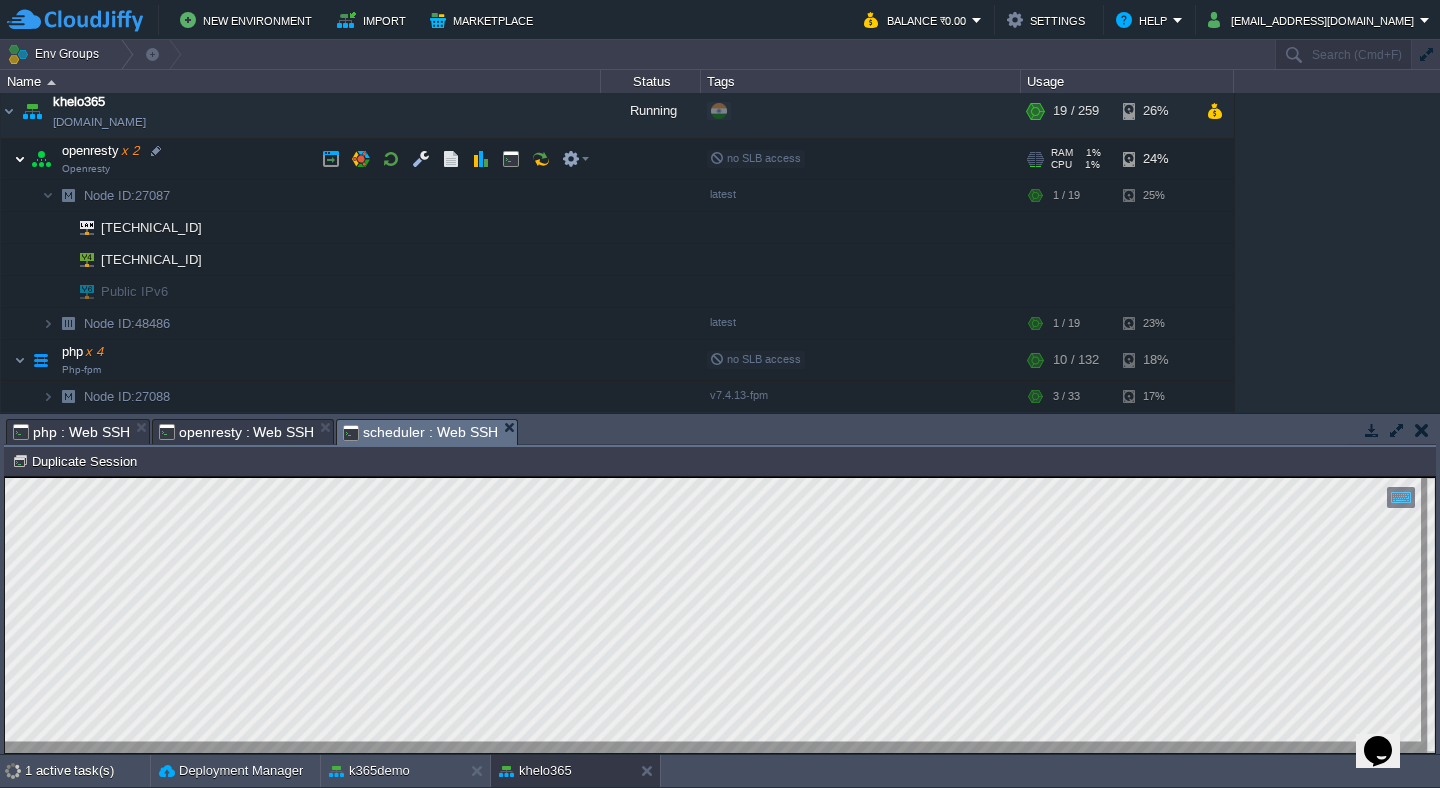 click at bounding box center [20, 159] 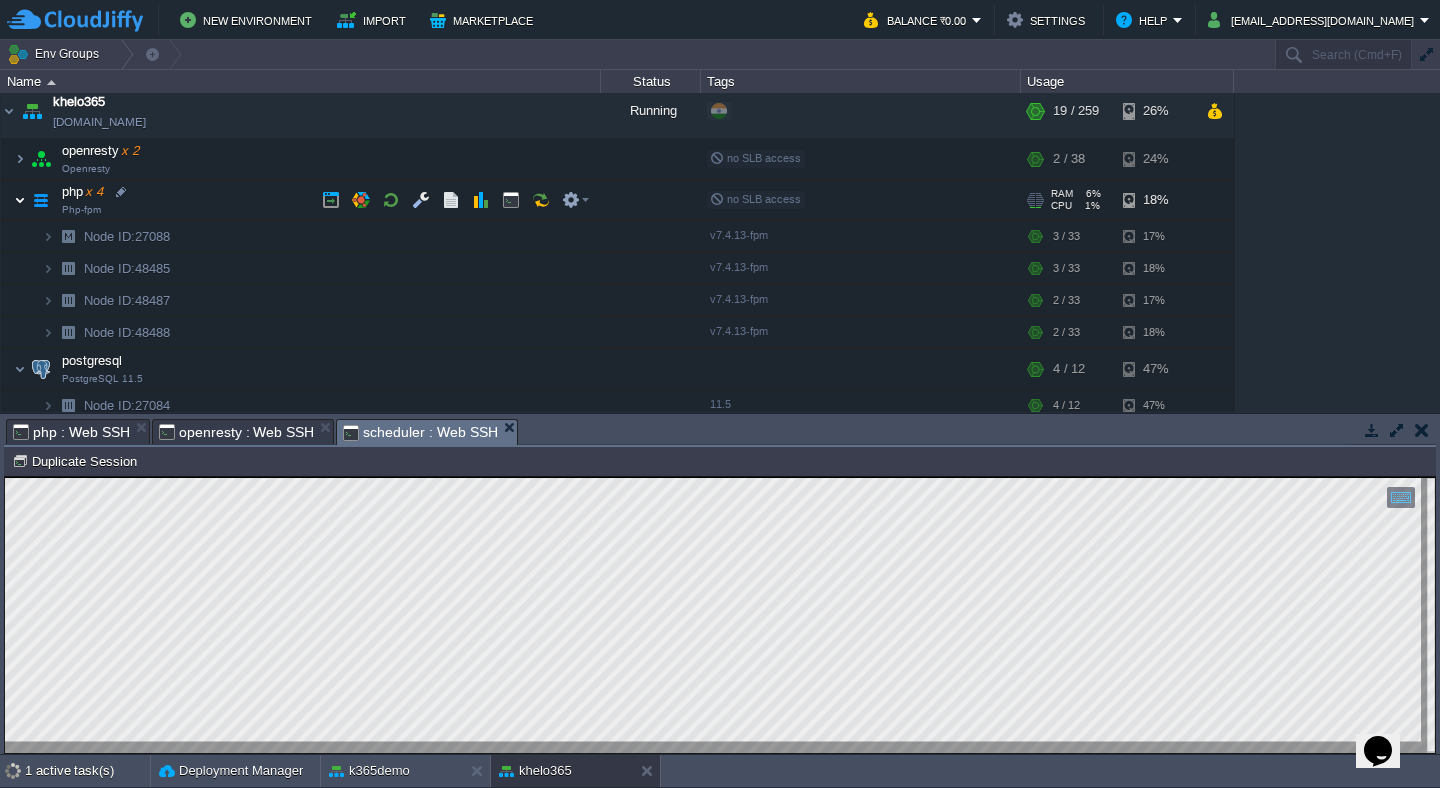 click at bounding box center [20, 200] 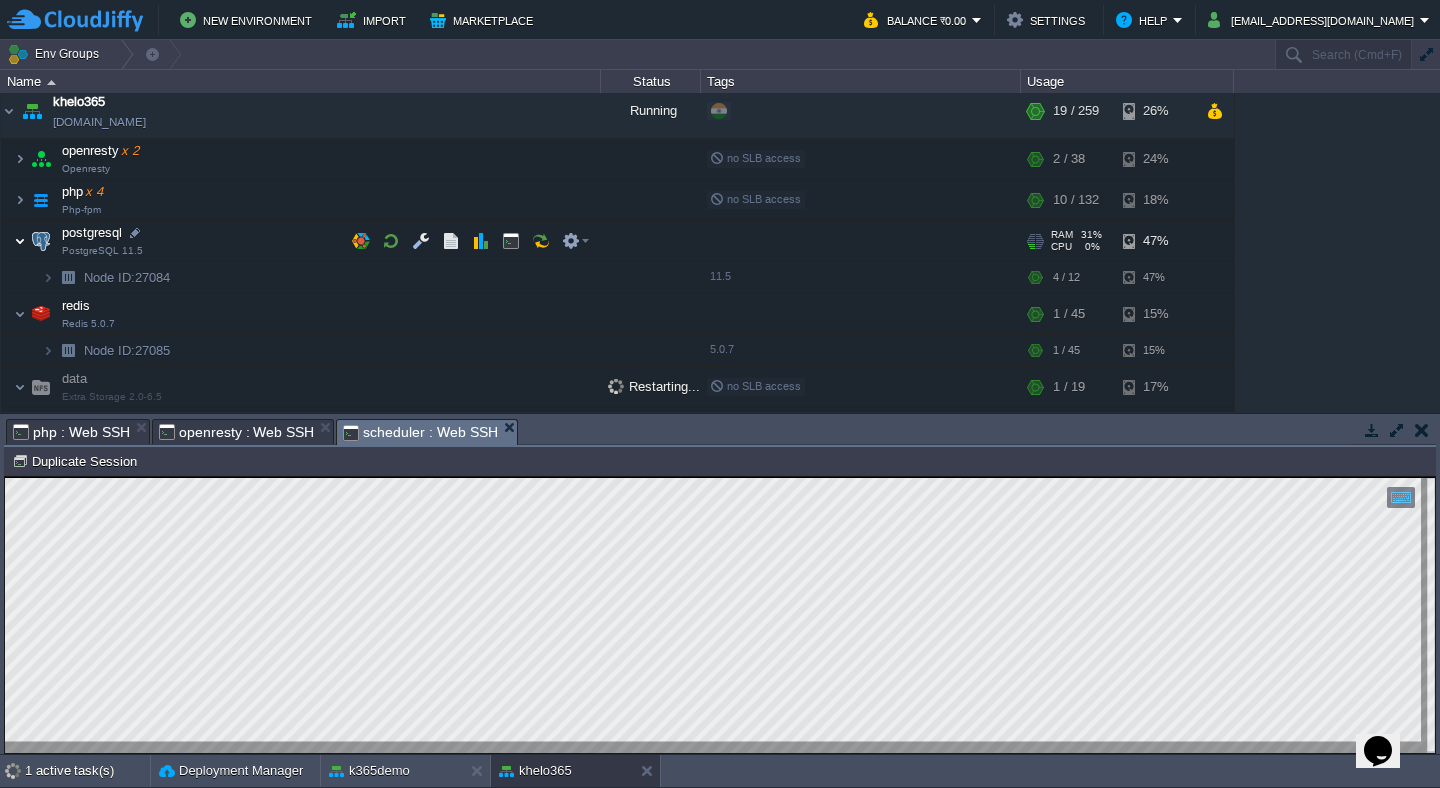 click at bounding box center [20, 241] 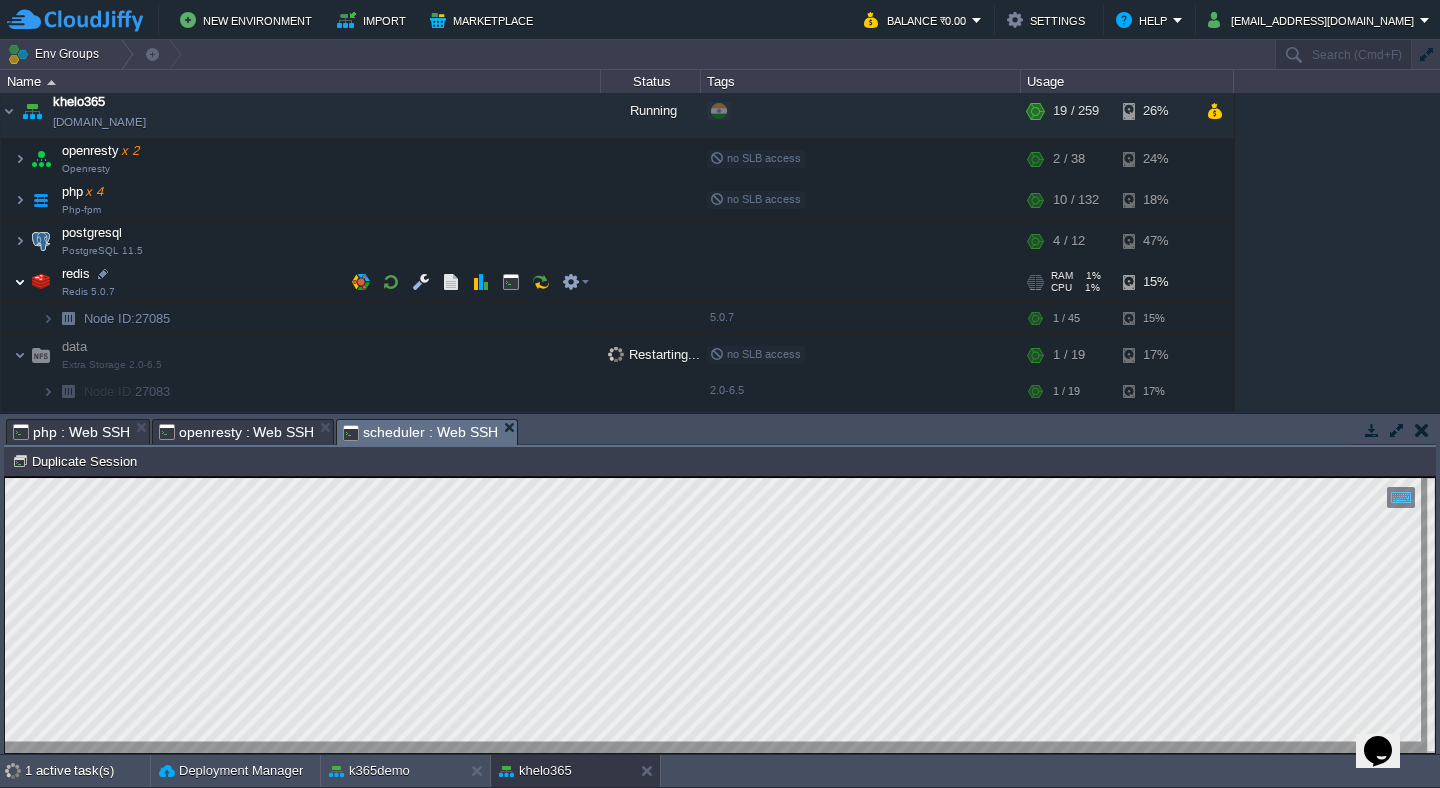 click at bounding box center (20, 282) 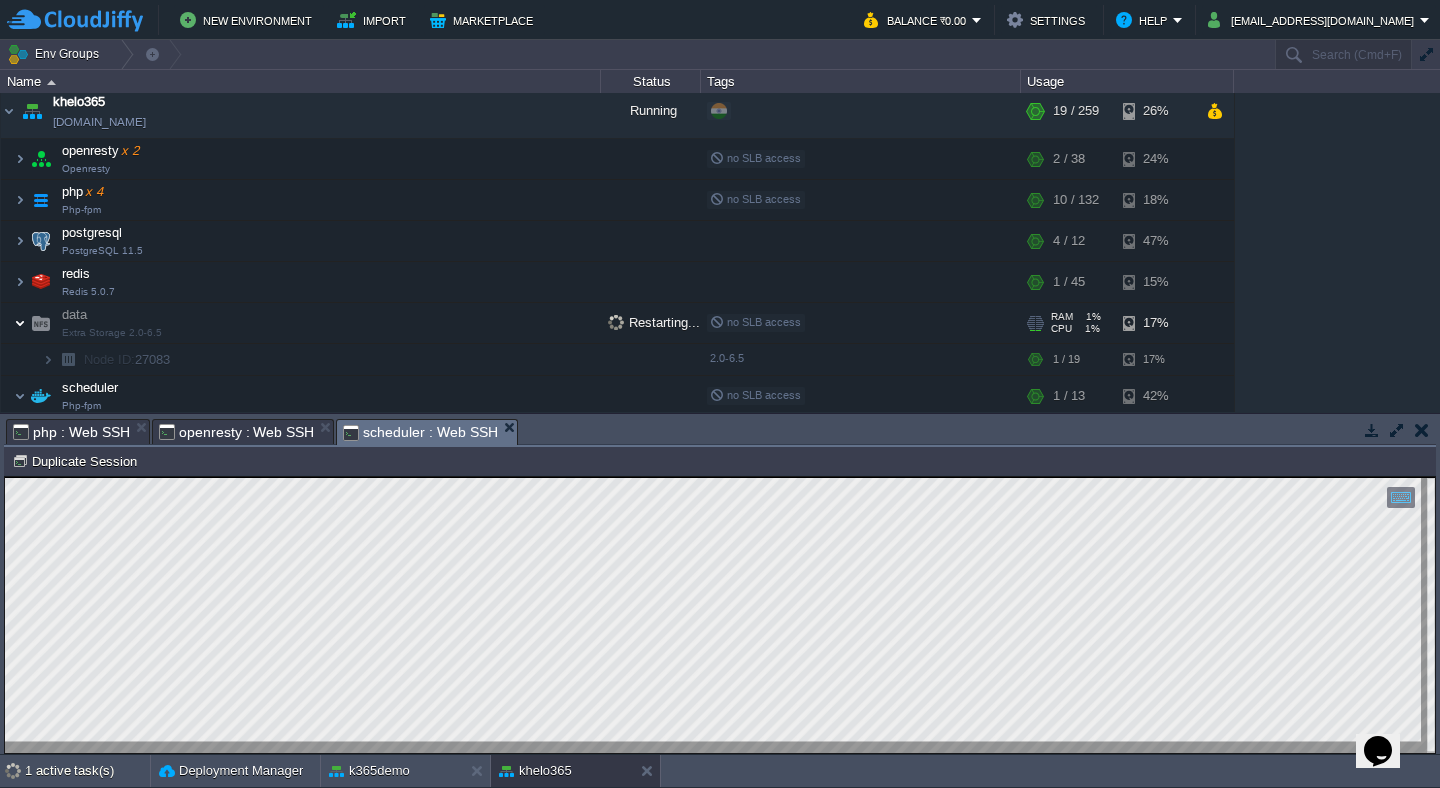 click at bounding box center [20, 323] 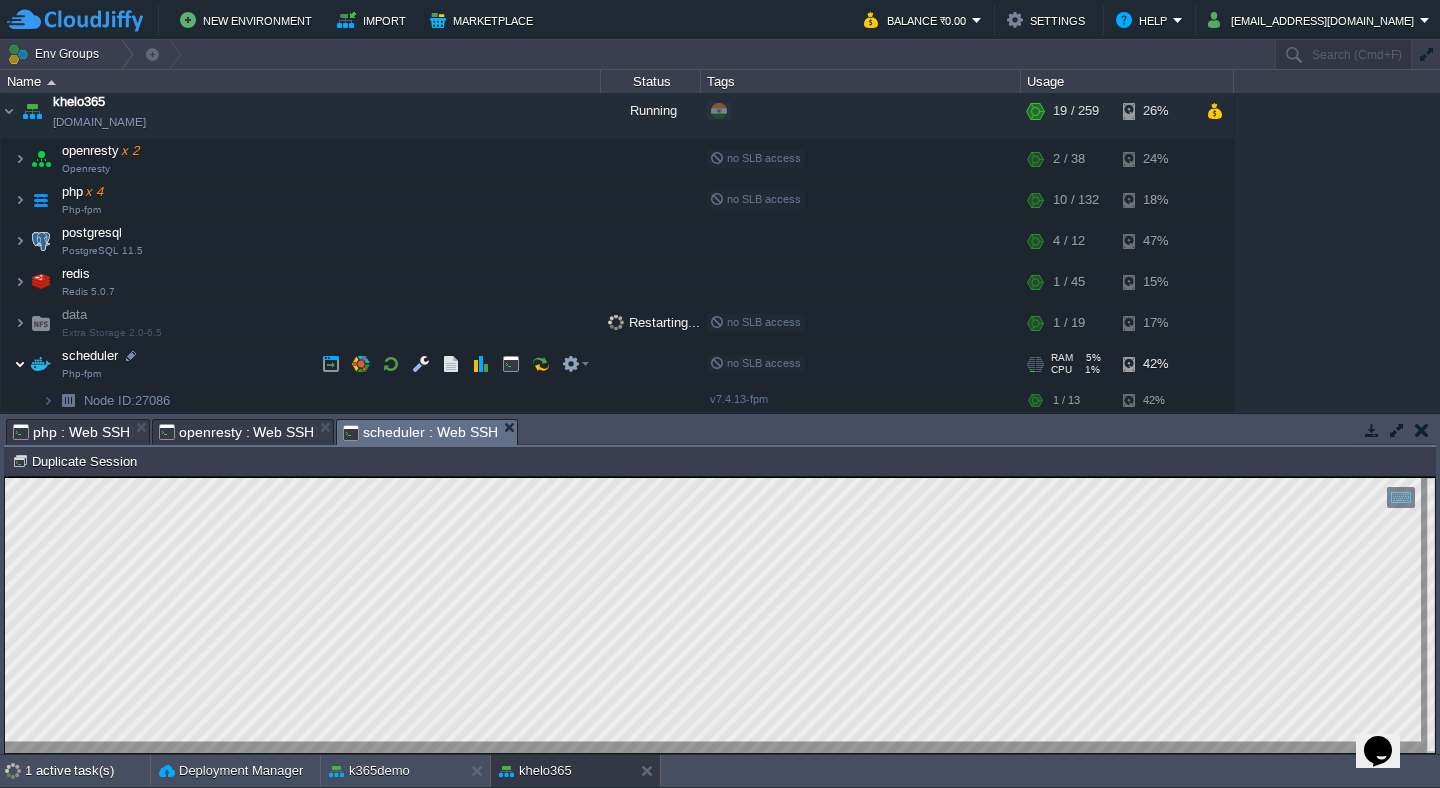 click at bounding box center (20, 364) 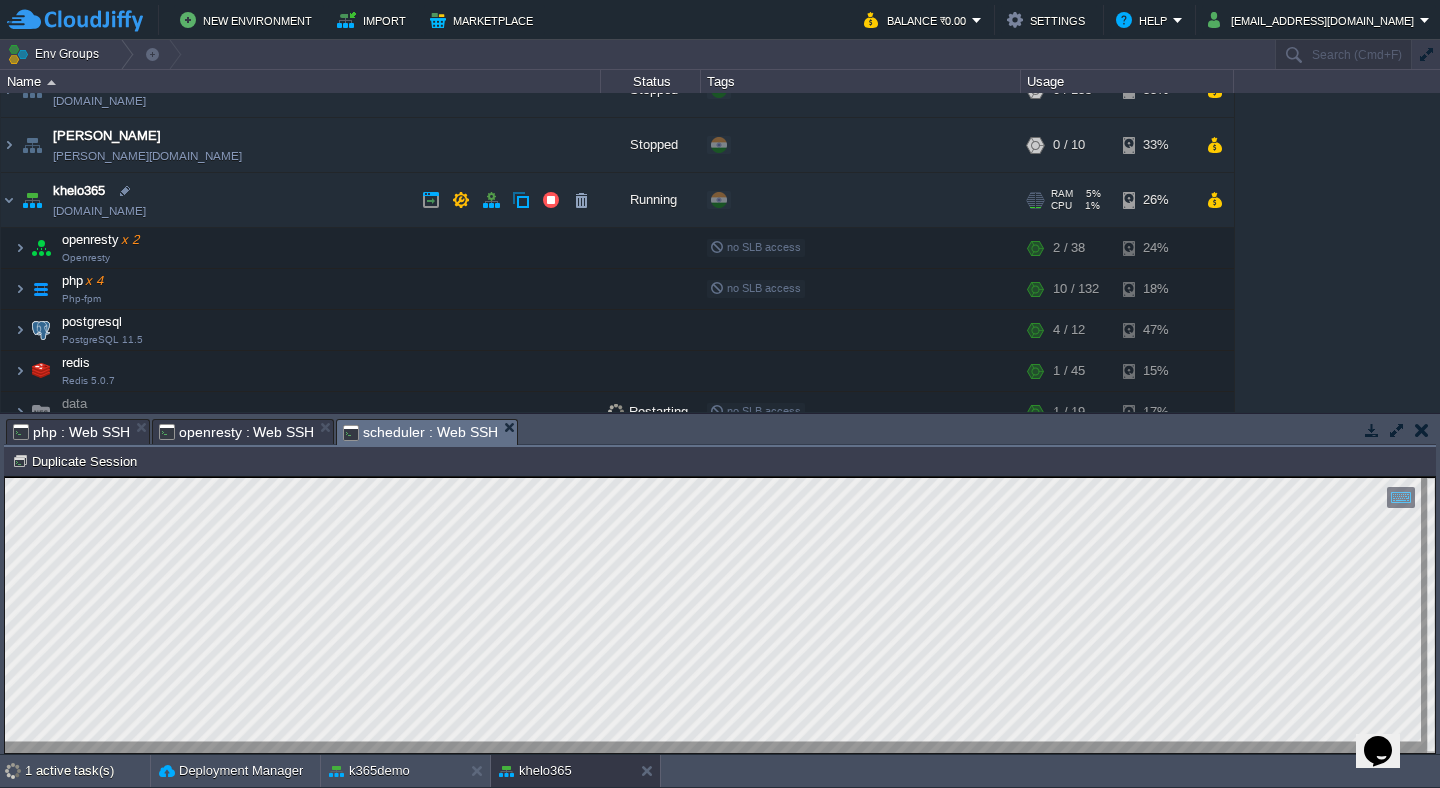 scroll, scrollTop: 82, scrollLeft: 0, axis: vertical 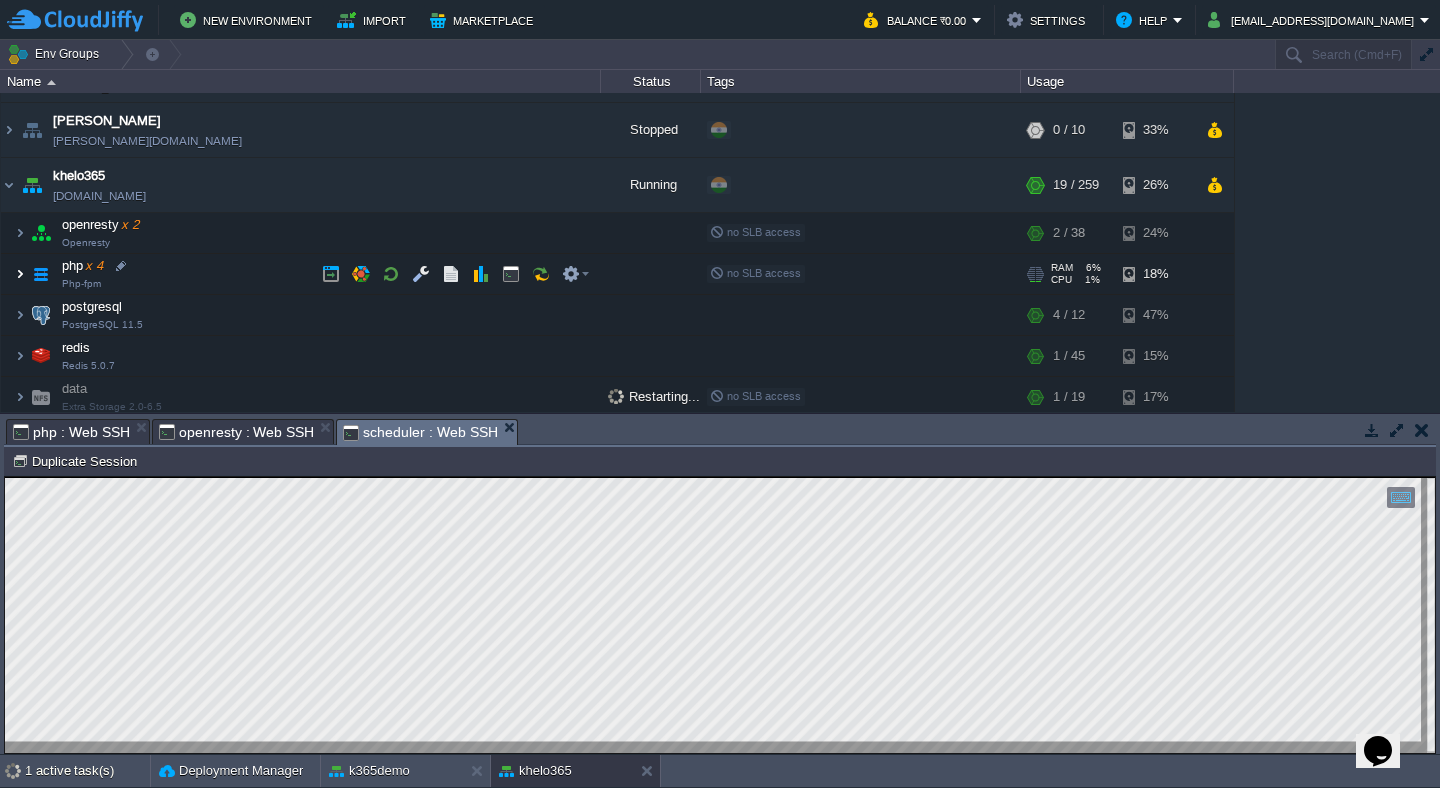 click at bounding box center (20, 274) 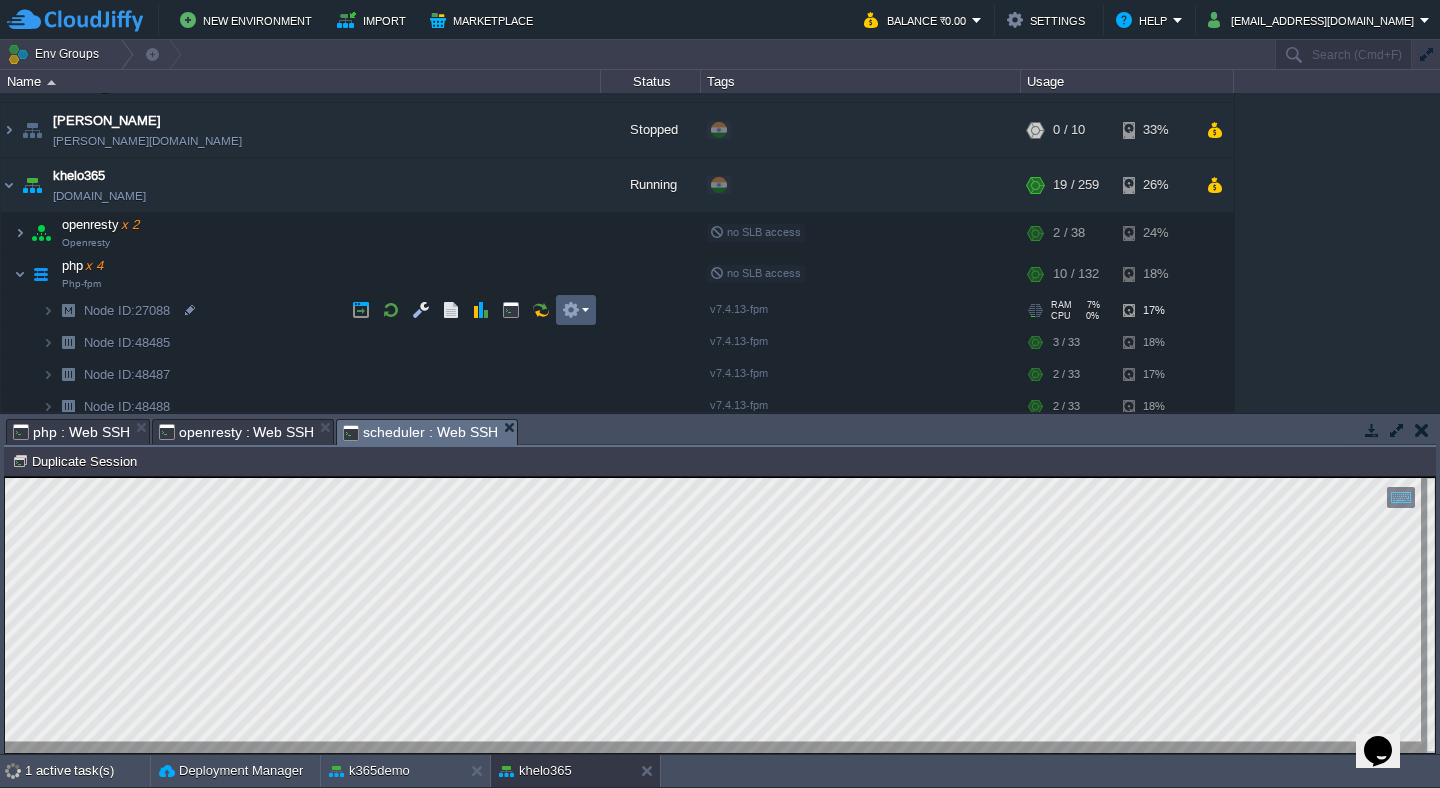 click at bounding box center [575, 310] 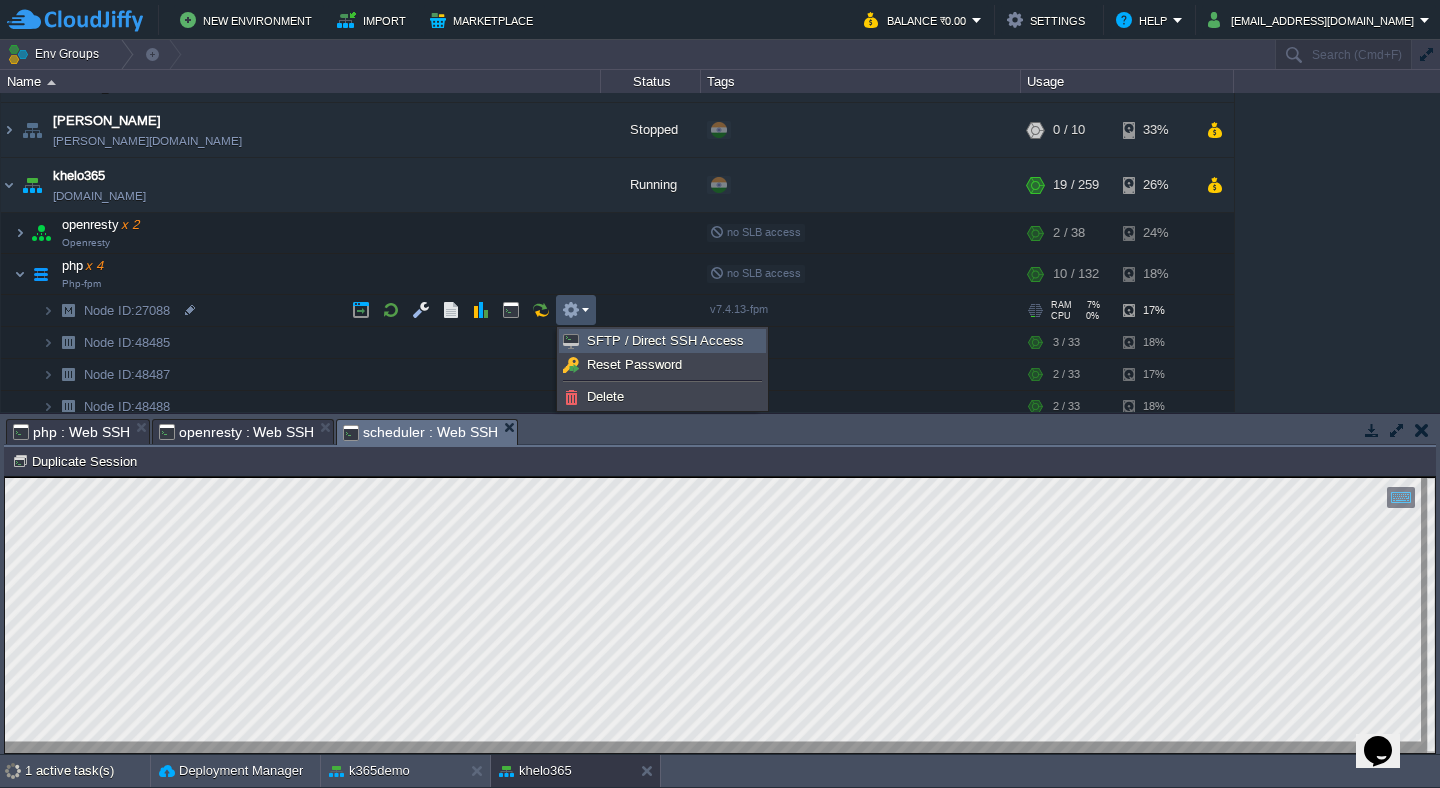 click on "SFTP / Direct SSH Access" at bounding box center (665, 340) 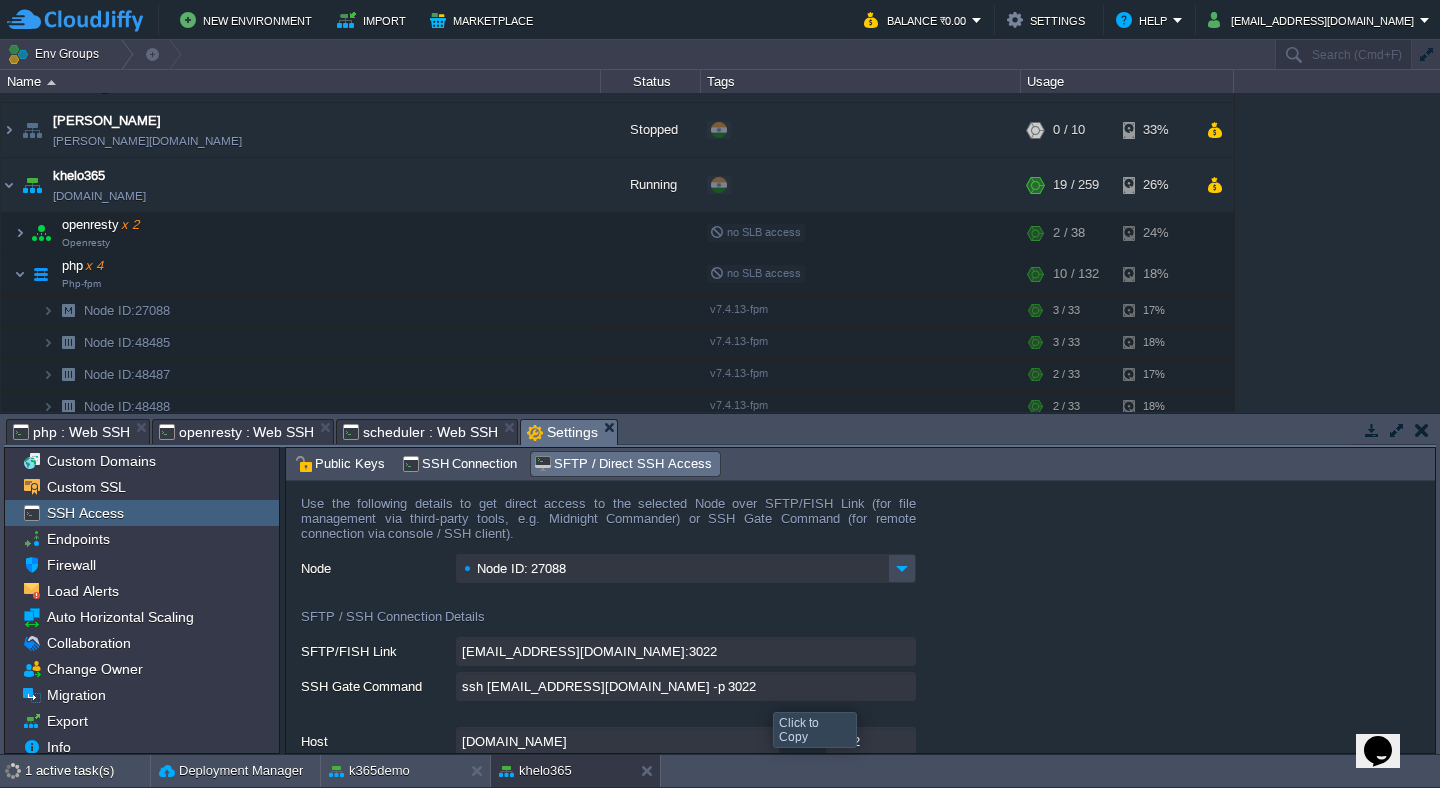 click on "ssh [EMAIL_ADDRESS][DOMAIN_NAME] -p 3022" at bounding box center (686, 686) 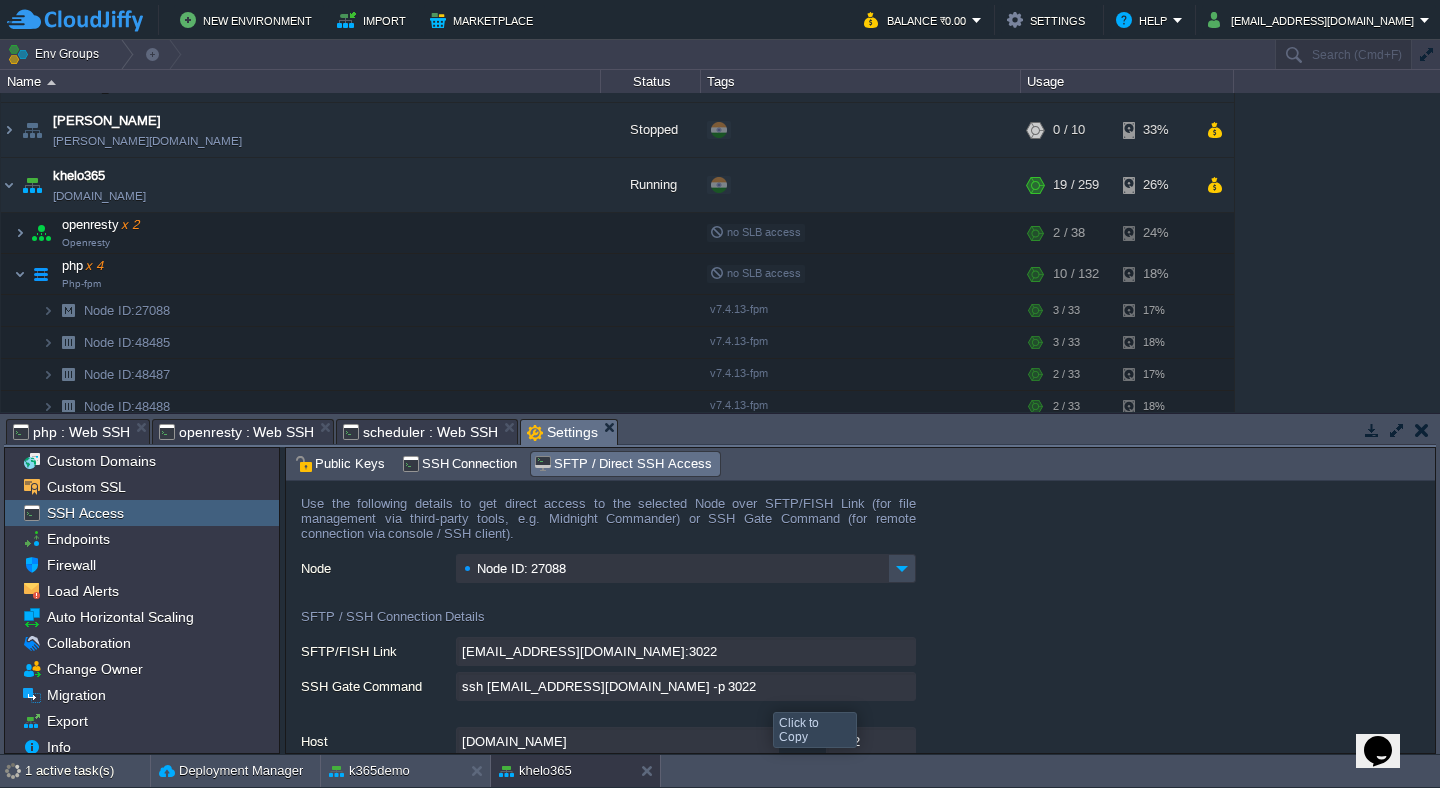 type on "ssh [EMAIL_ADDRESS][DOMAIN_NAME] -p 3022" 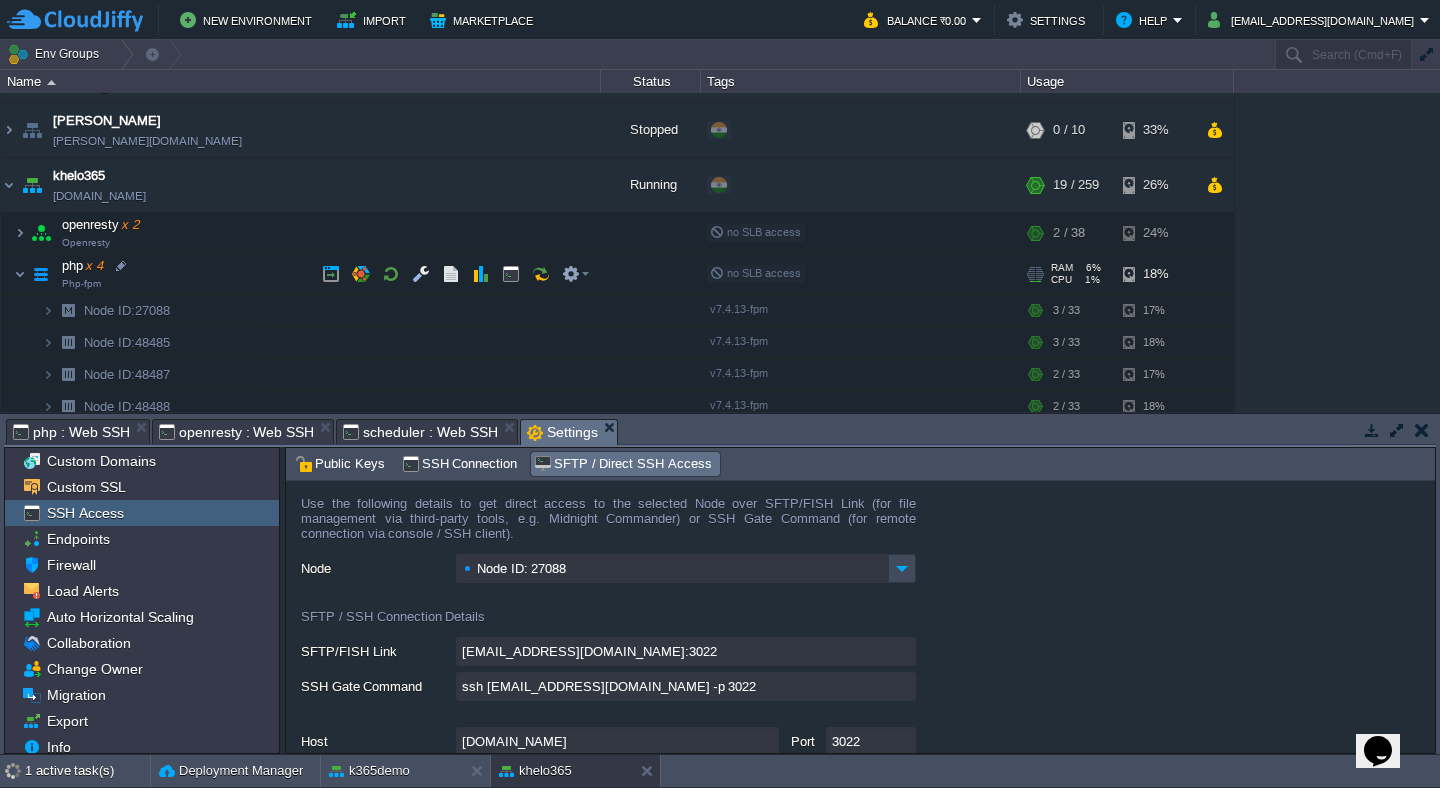 click at bounding box center [41, 274] 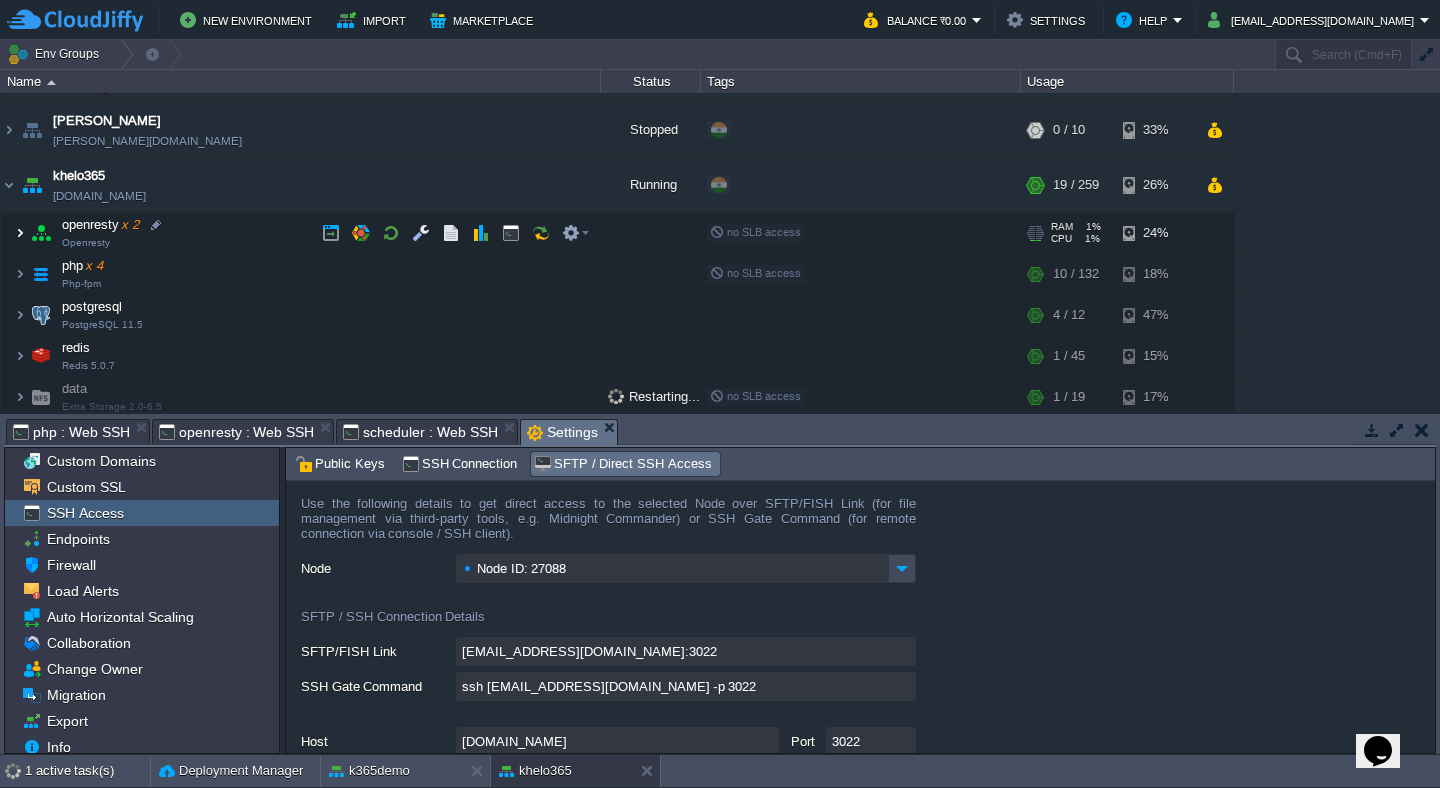 click at bounding box center [20, 233] 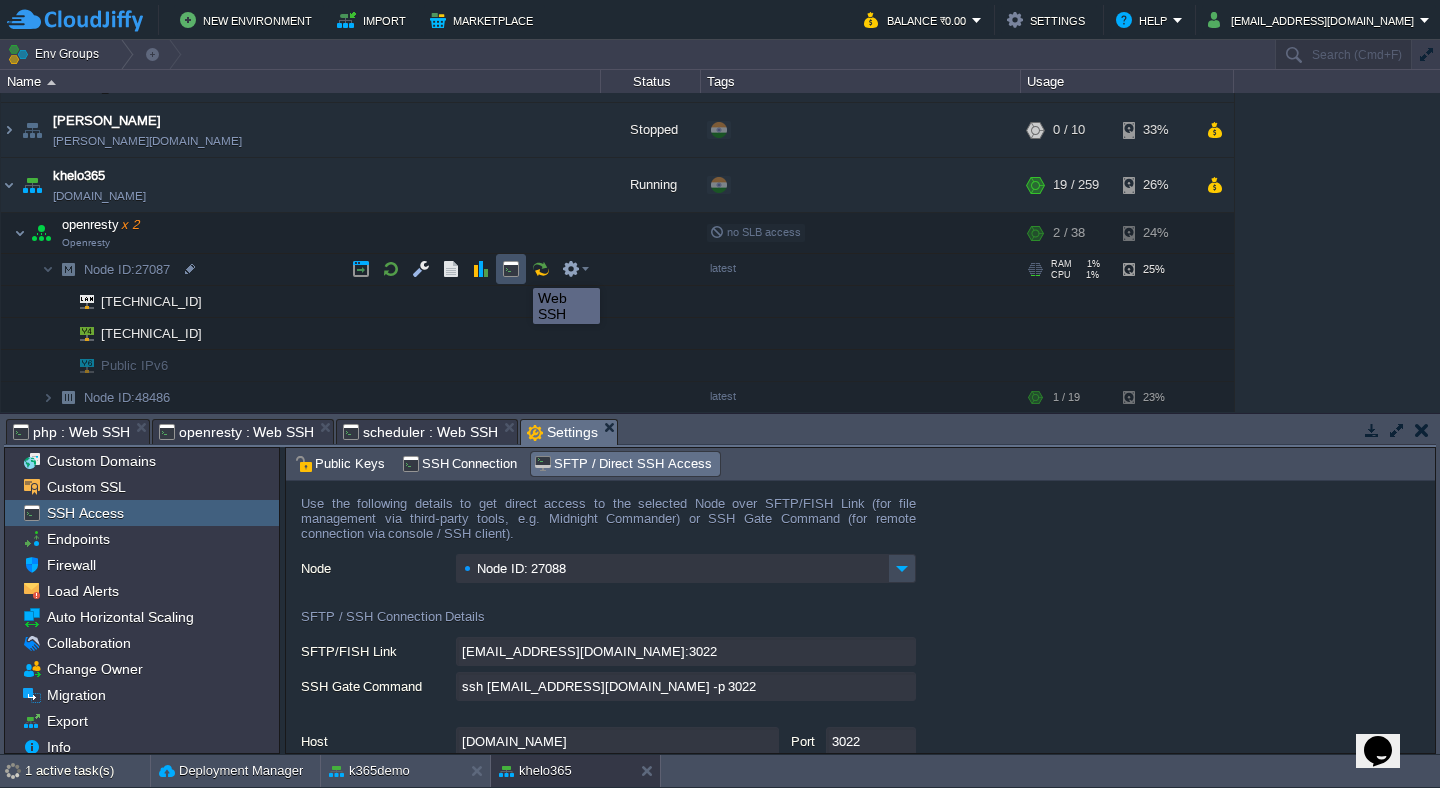click at bounding box center (511, 269) 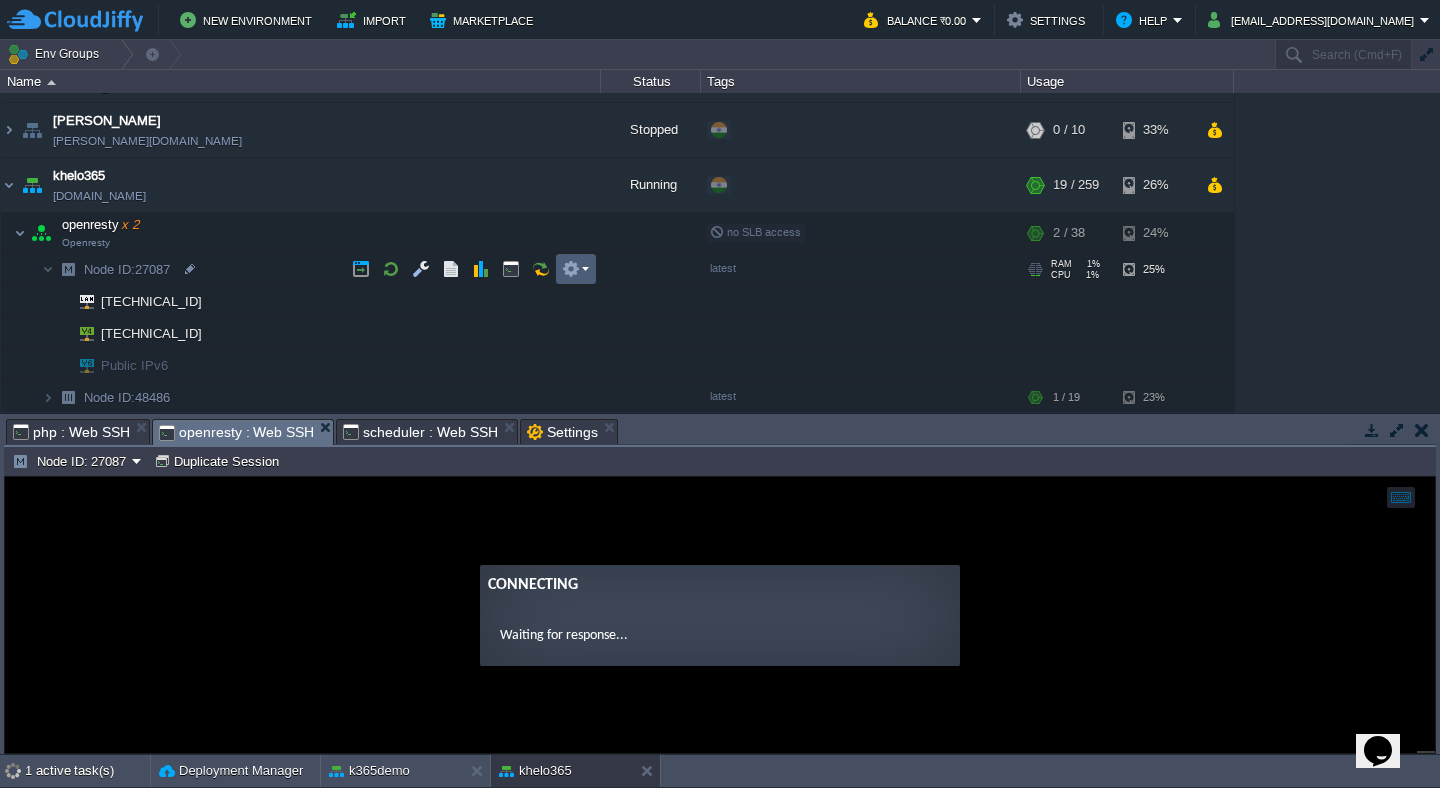 click at bounding box center (576, 269) 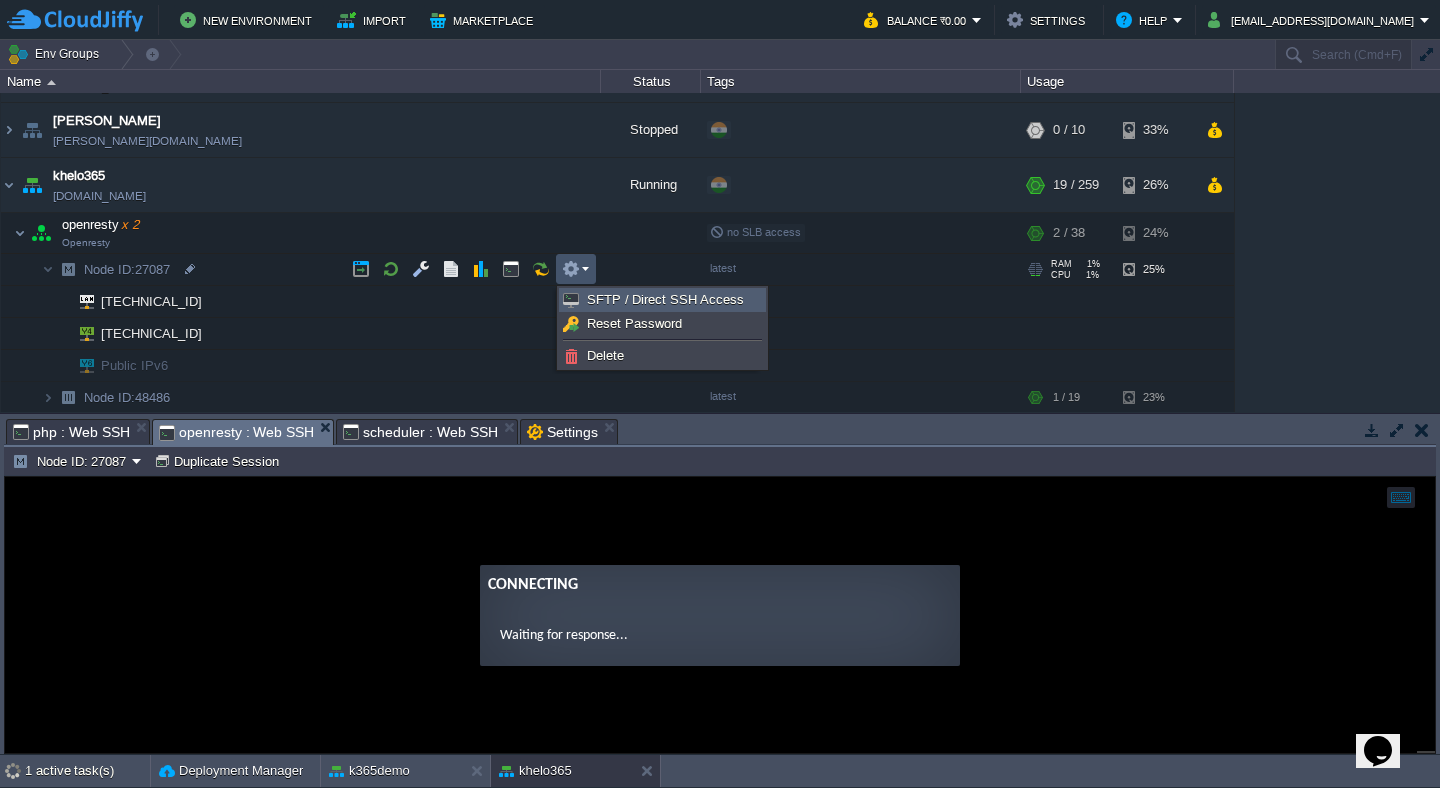 click on "SFTP / Direct SSH Access" at bounding box center [665, 299] 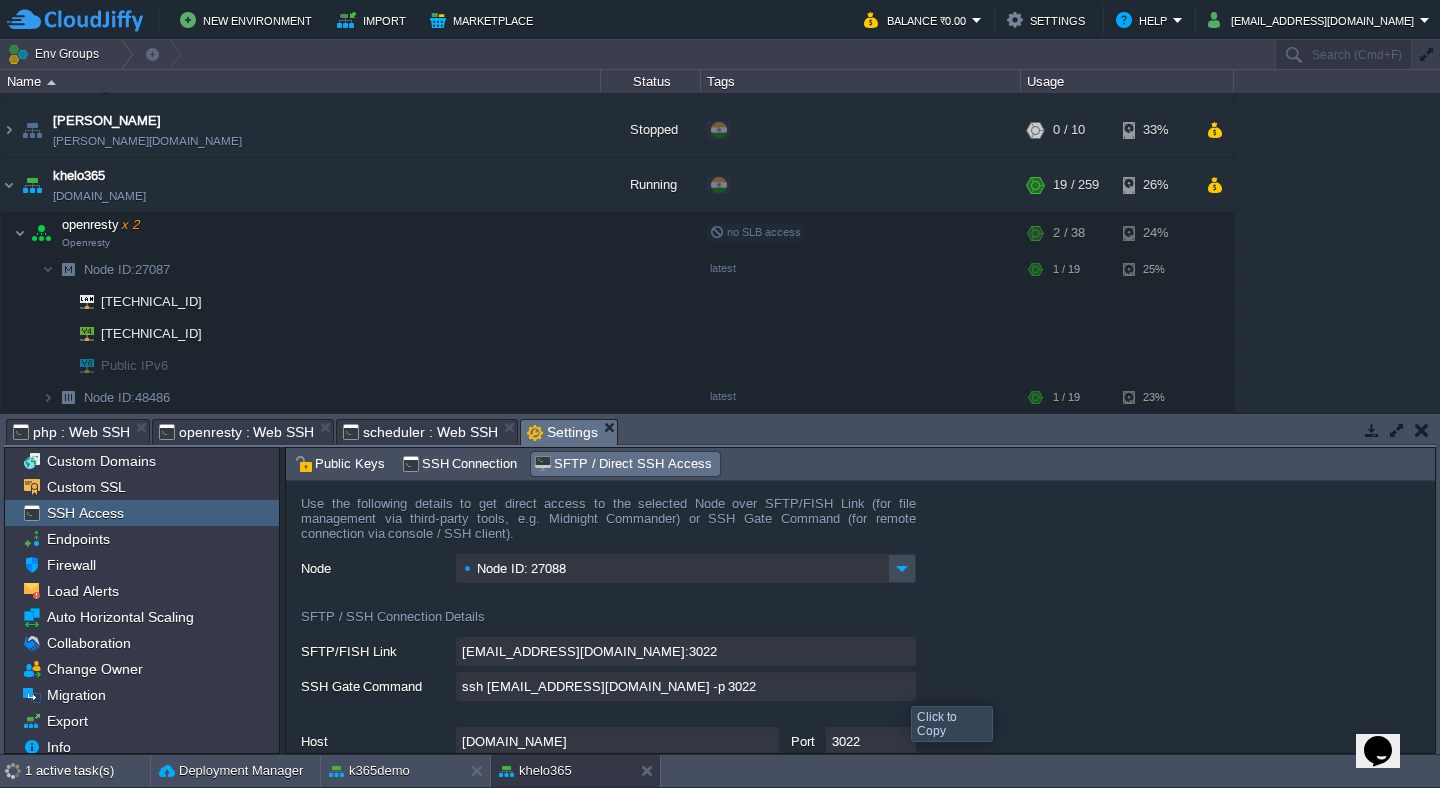 click on "ssh [EMAIL_ADDRESS][DOMAIN_NAME] -p 3022" at bounding box center [686, 686] 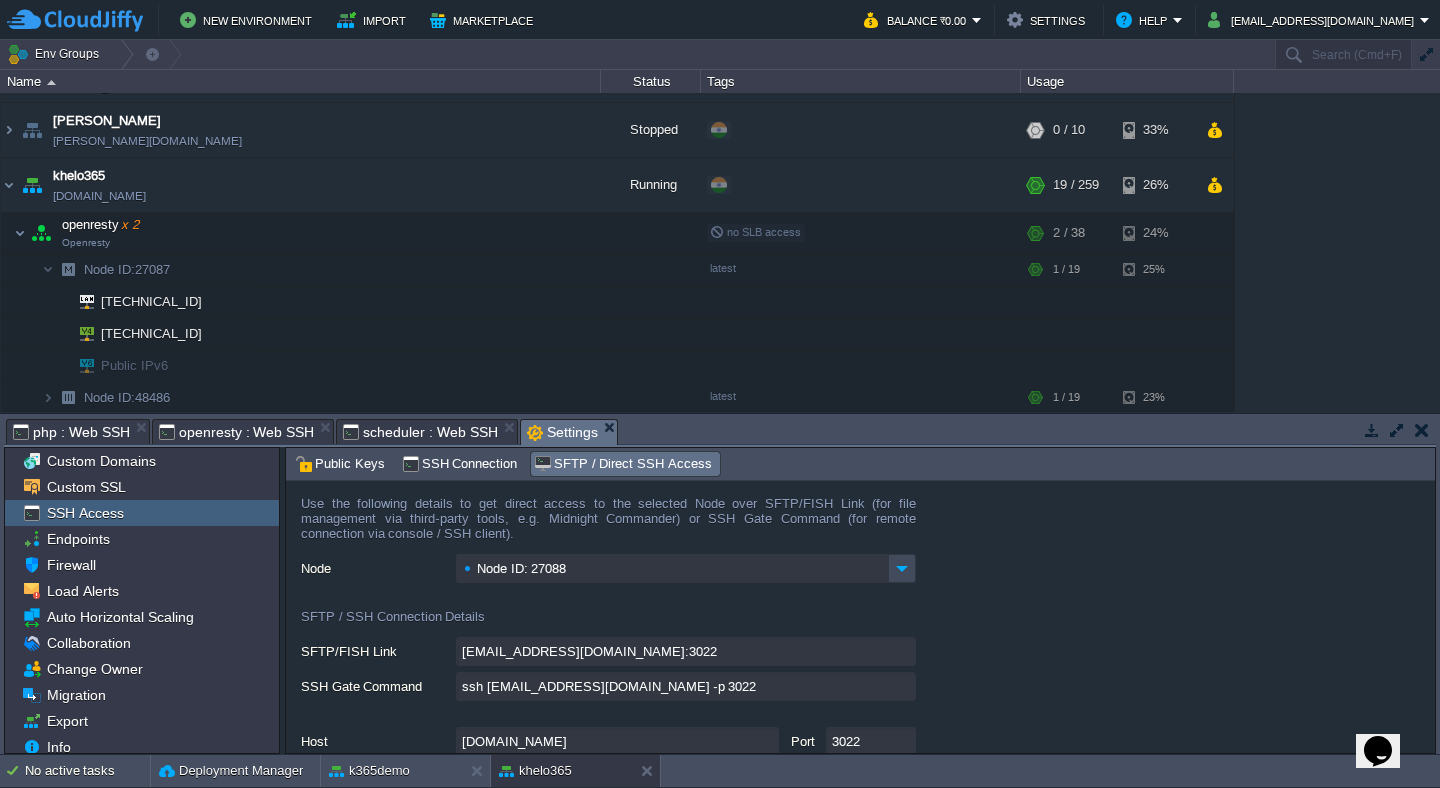 scroll, scrollTop: 245, scrollLeft: 0, axis: vertical 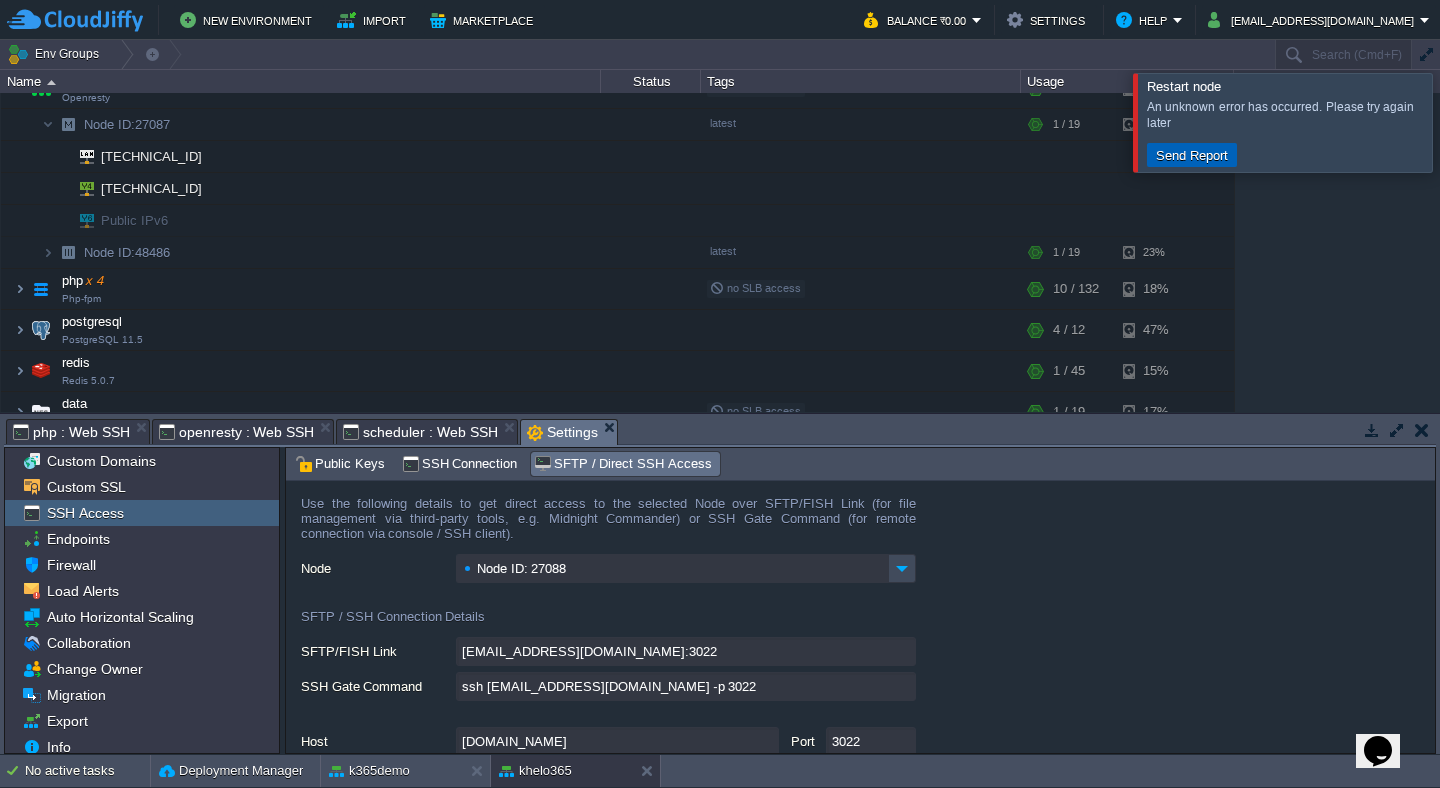 click on "Send Report" at bounding box center (1192, 155) 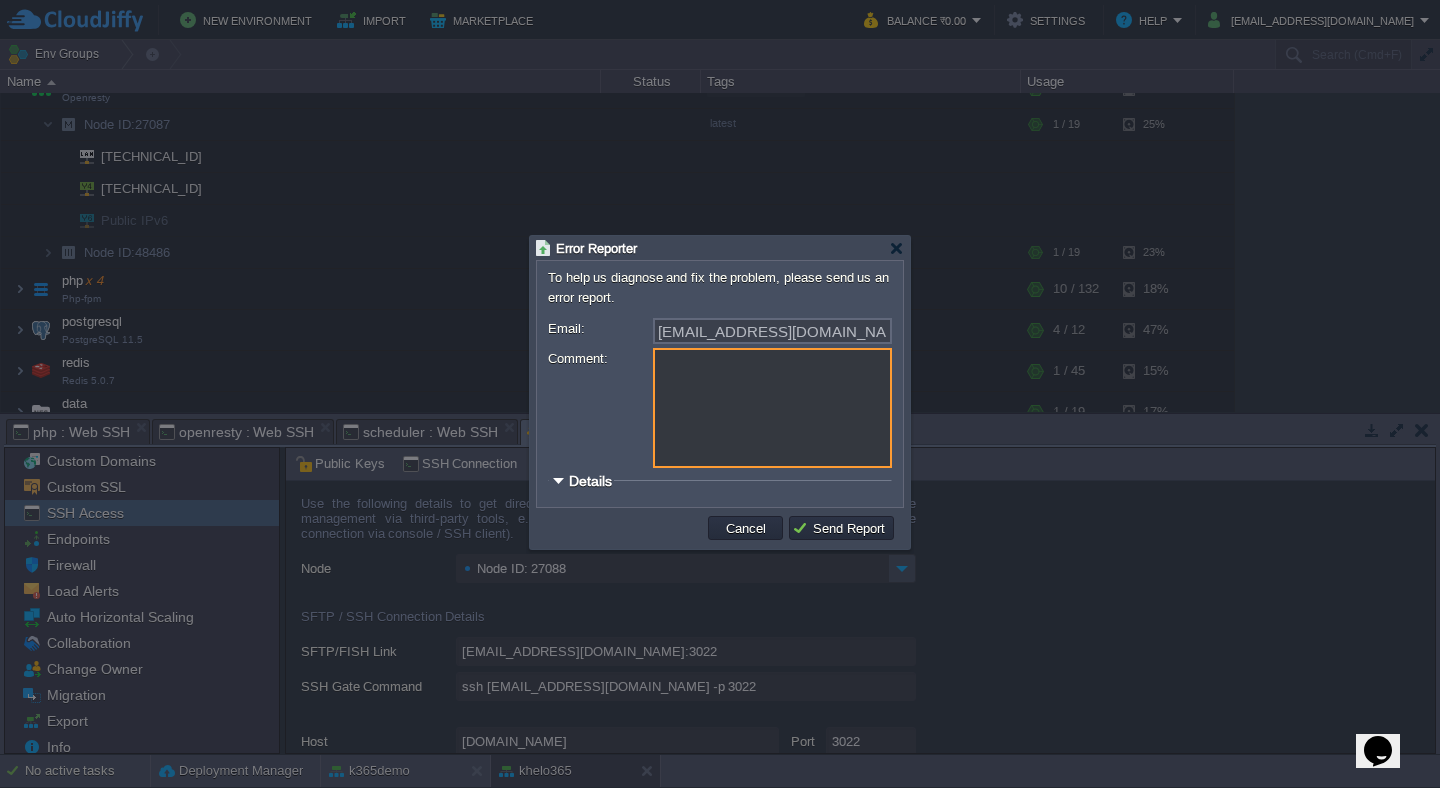 click on "Comment:" at bounding box center [772, 408] 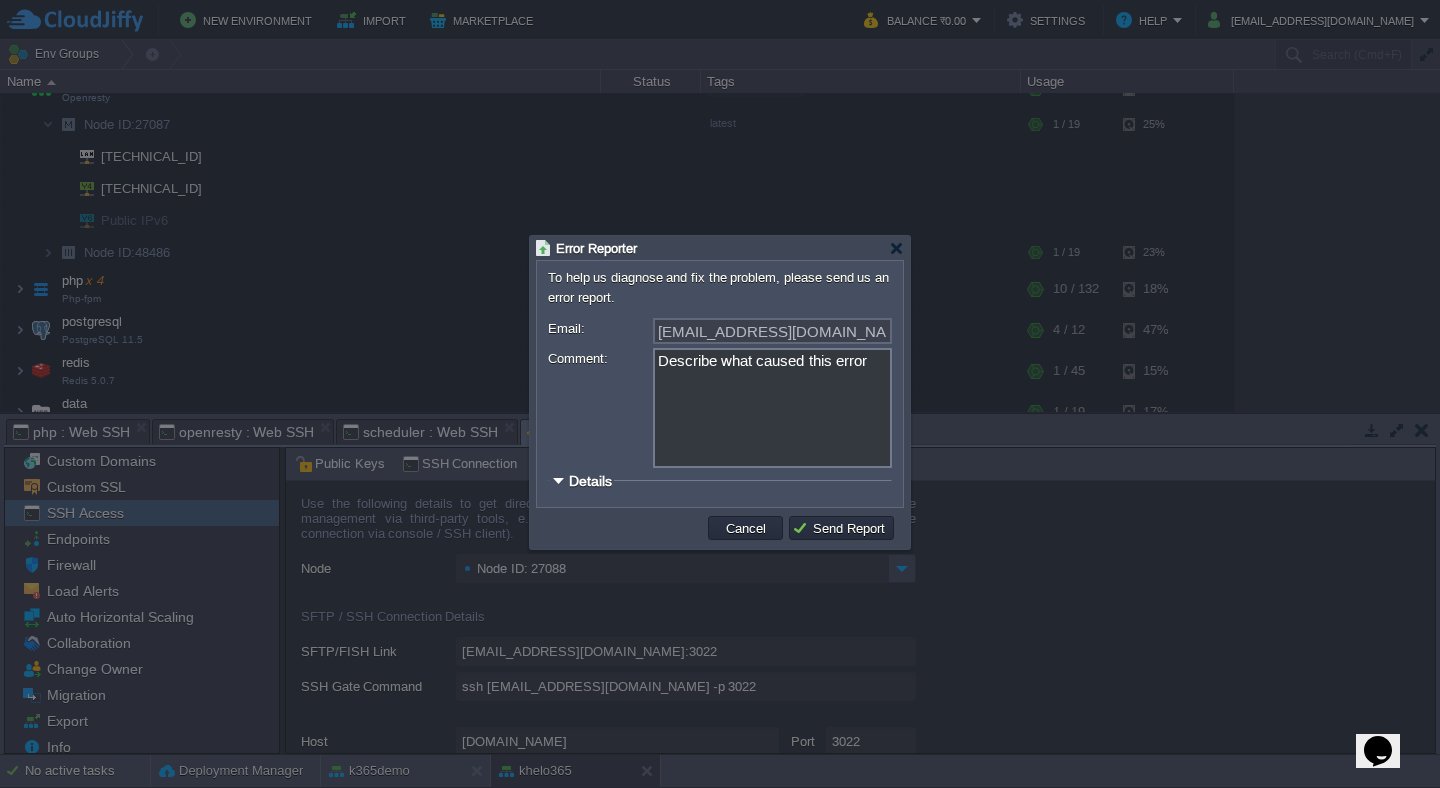 click on "Details" at bounding box center [590, 481] 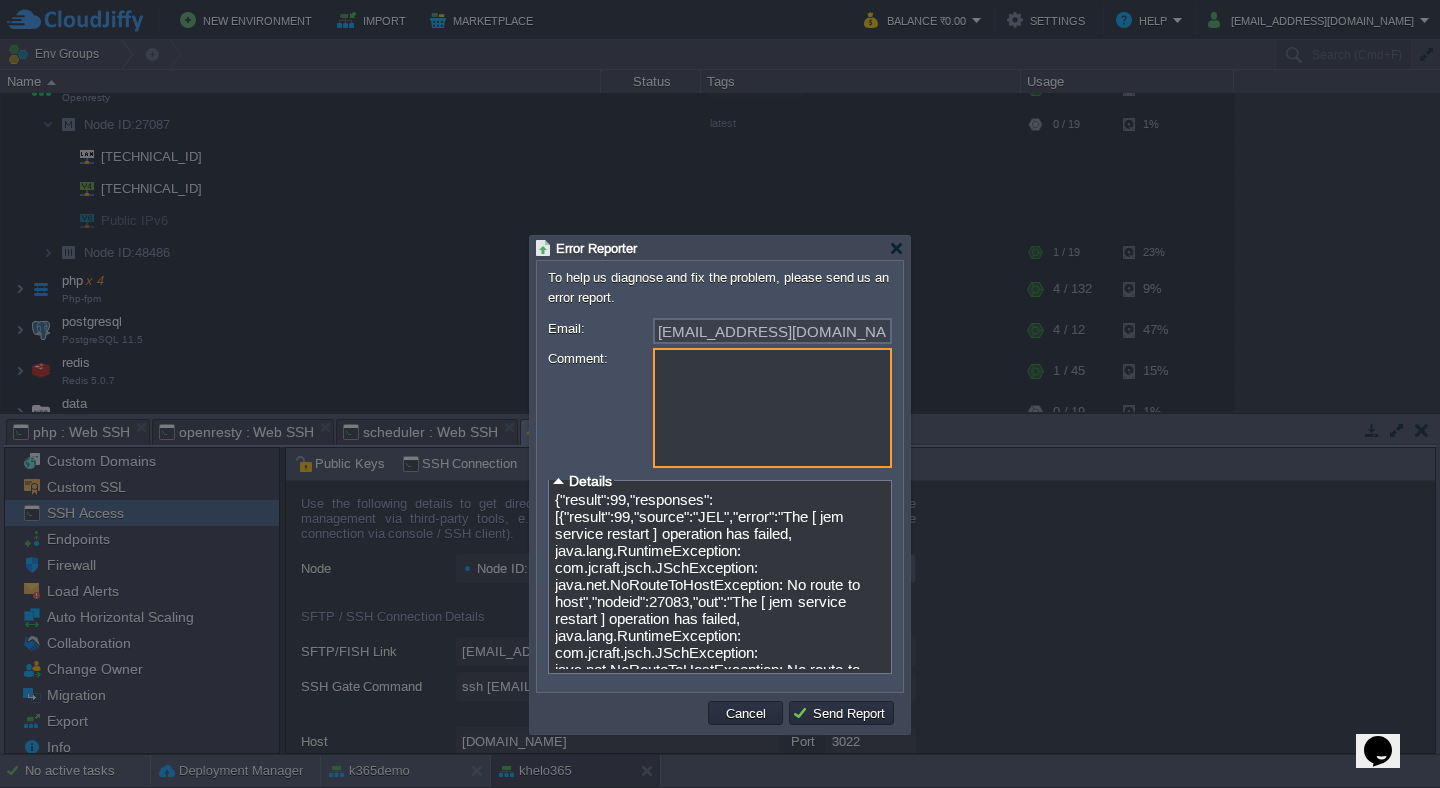 click on "Comment:" at bounding box center (772, 408) 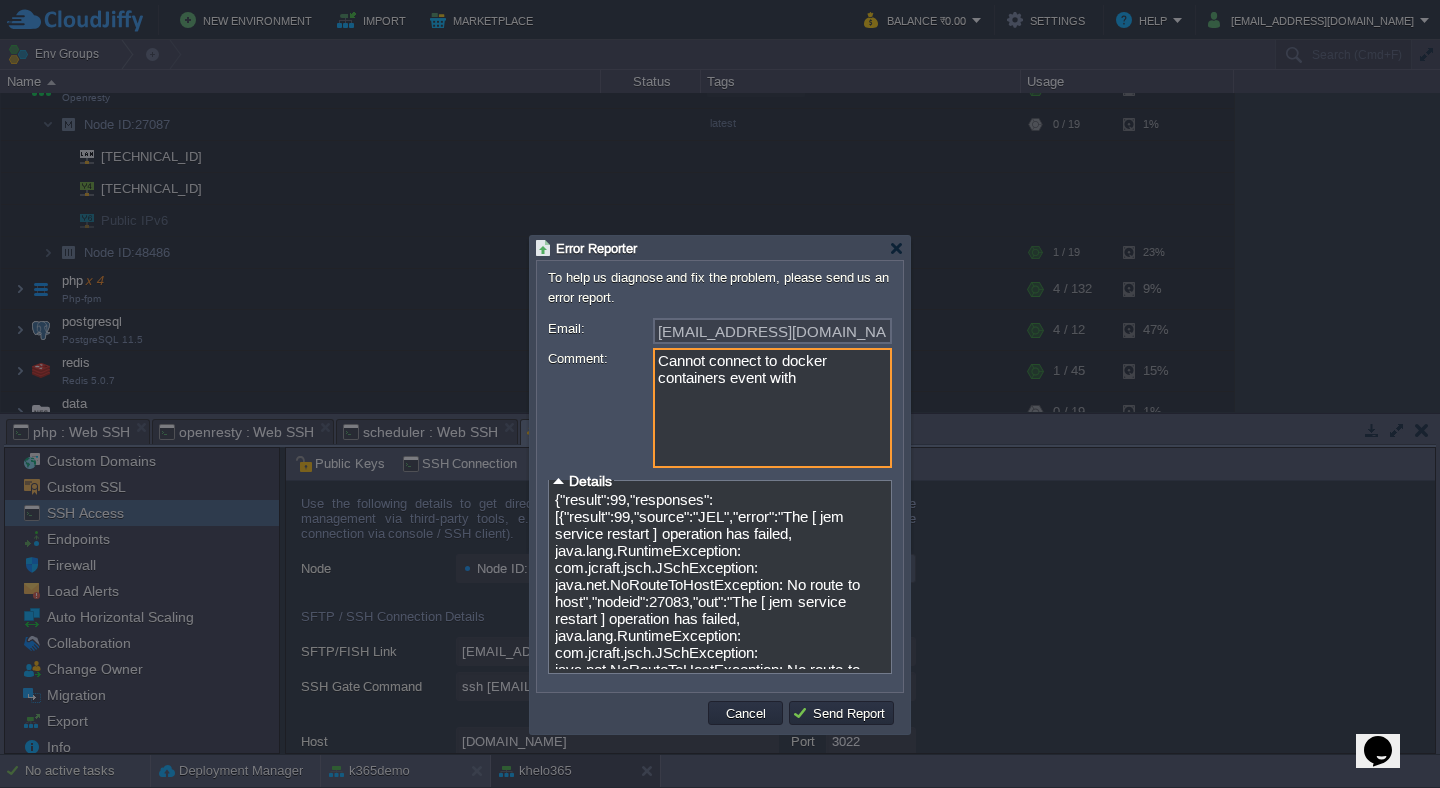 paste on "ssh [EMAIL_ADDRESS][DOMAIN_NAME] -p 3022" 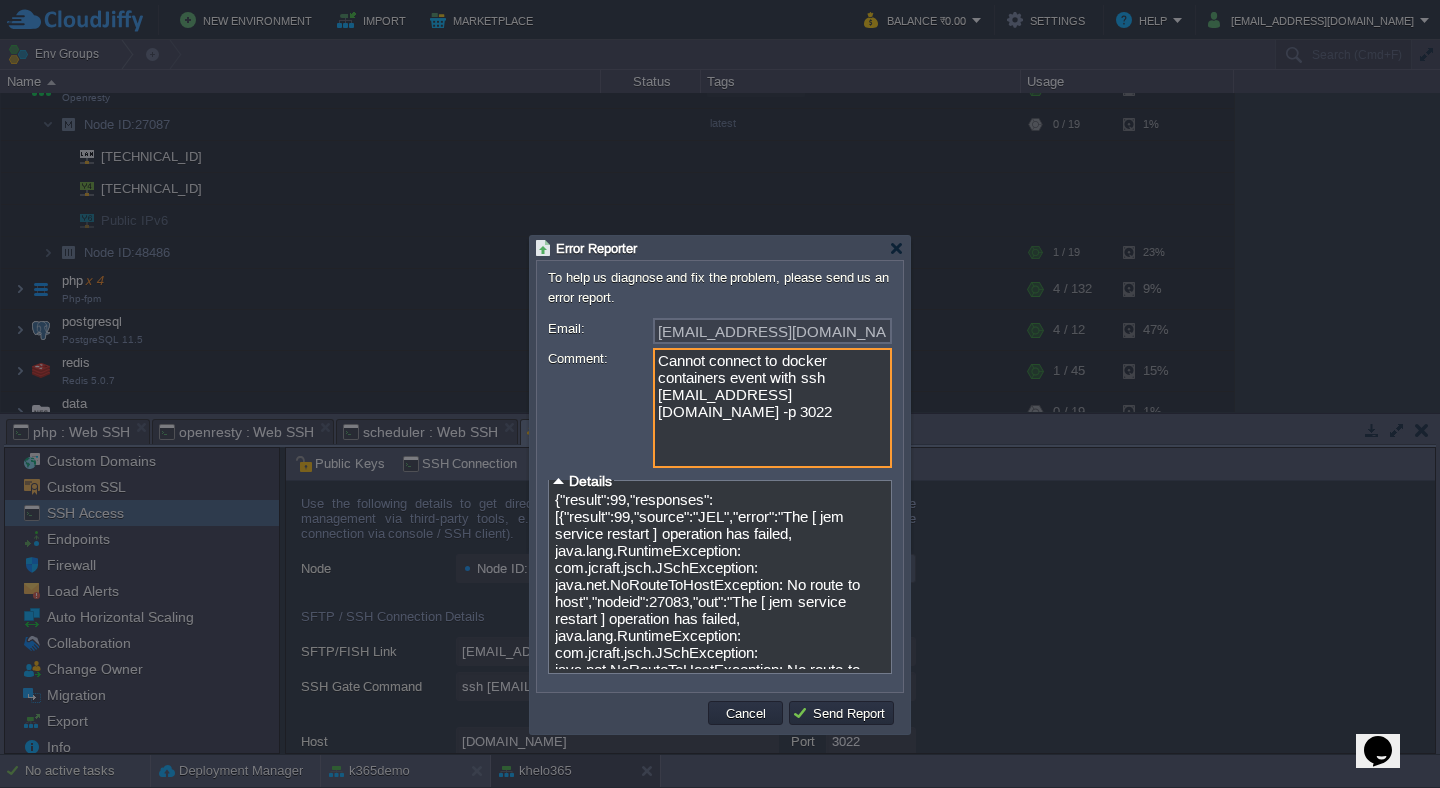 type on "Cannot connect to docker containers event with ssh [EMAIL_ADDRESS][DOMAIN_NAME] -p 3022" 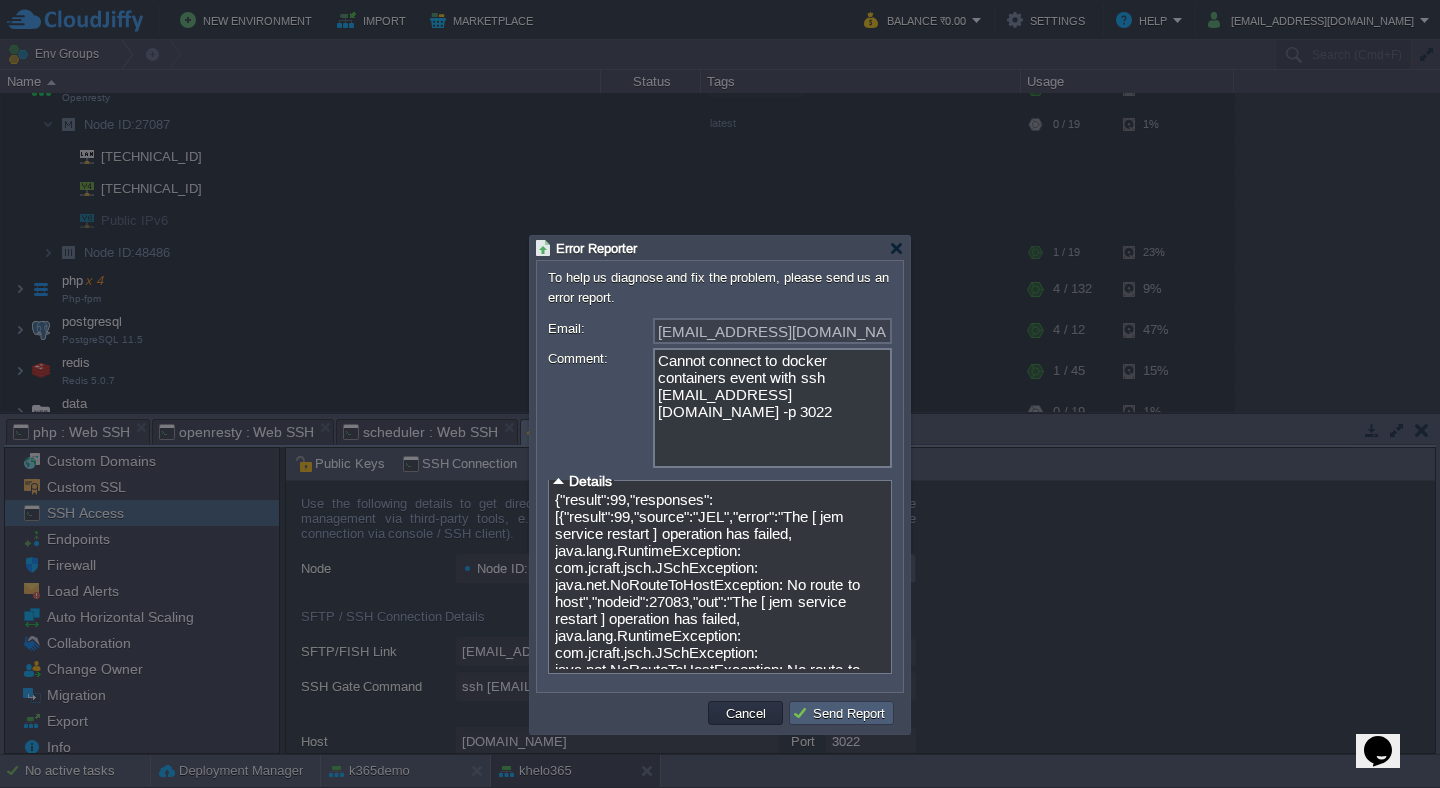 click on "Send Report" at bounding box center (841, 713) 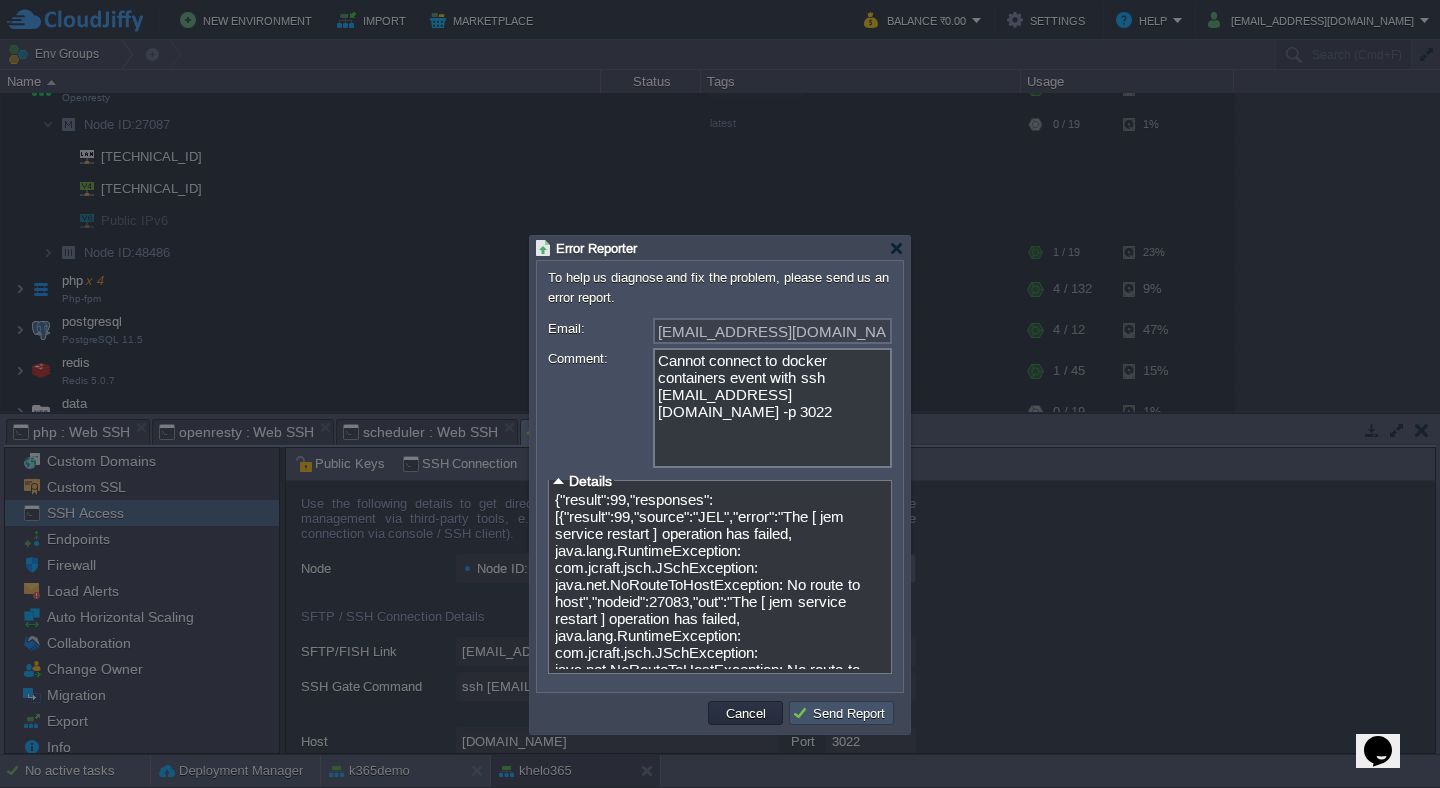 click on "Send Report" at bounding box center (841, 713) 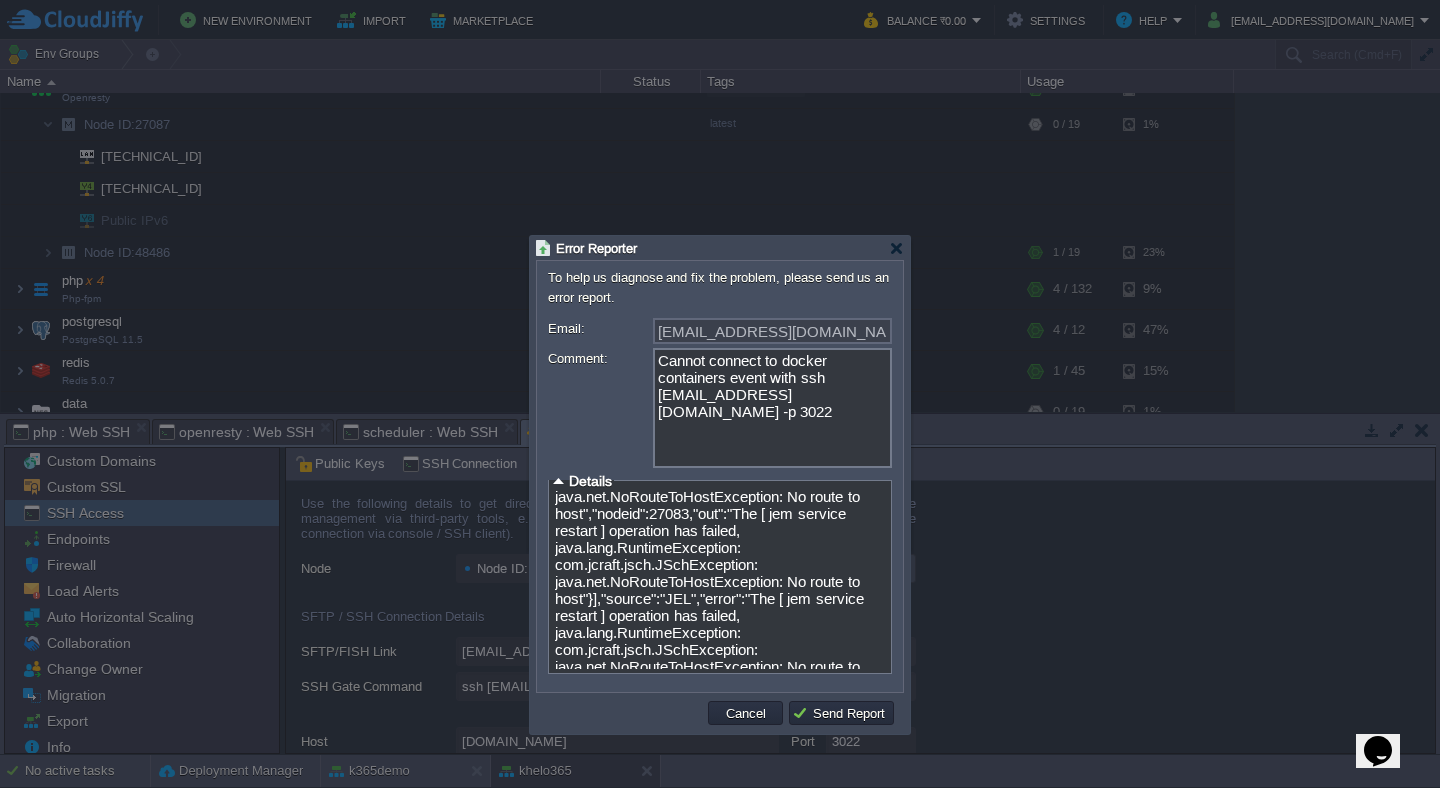 scroll, scrollTop: 130, scrollLeft: 0, axis: vertical 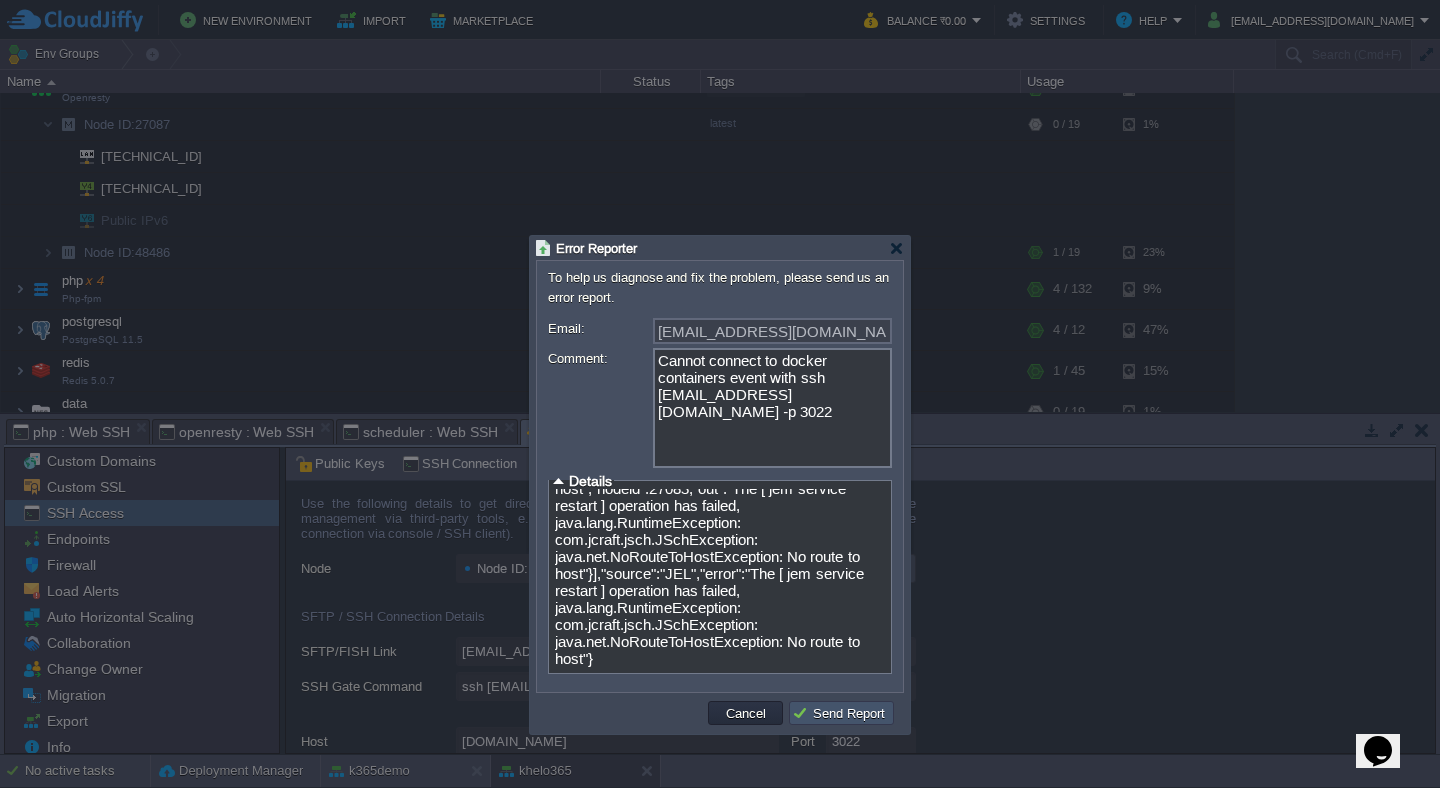 click on "Send Report" at bounding box center [841, 713] 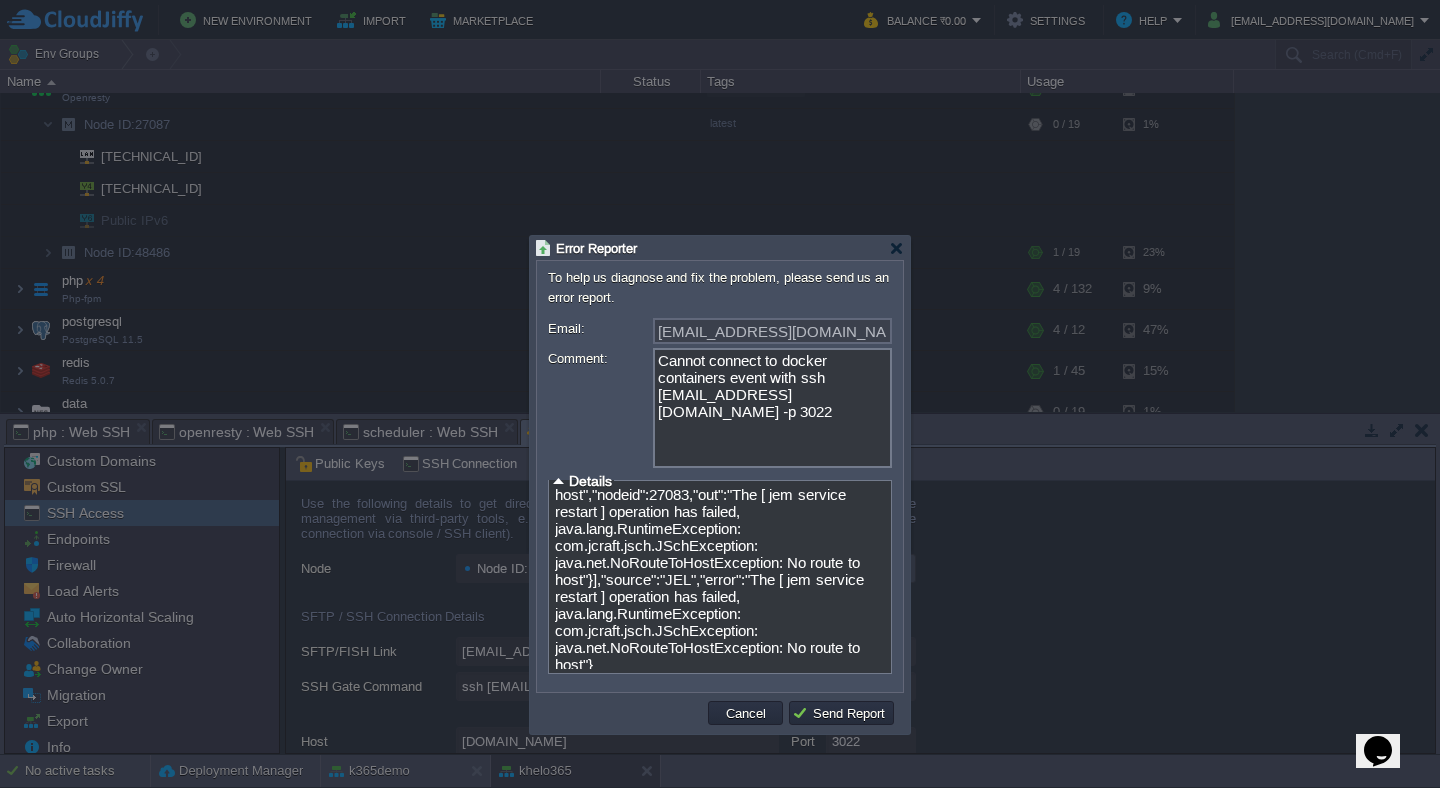 scroll, scrollTop: 130, scrollLeft: 0, axis: vertical 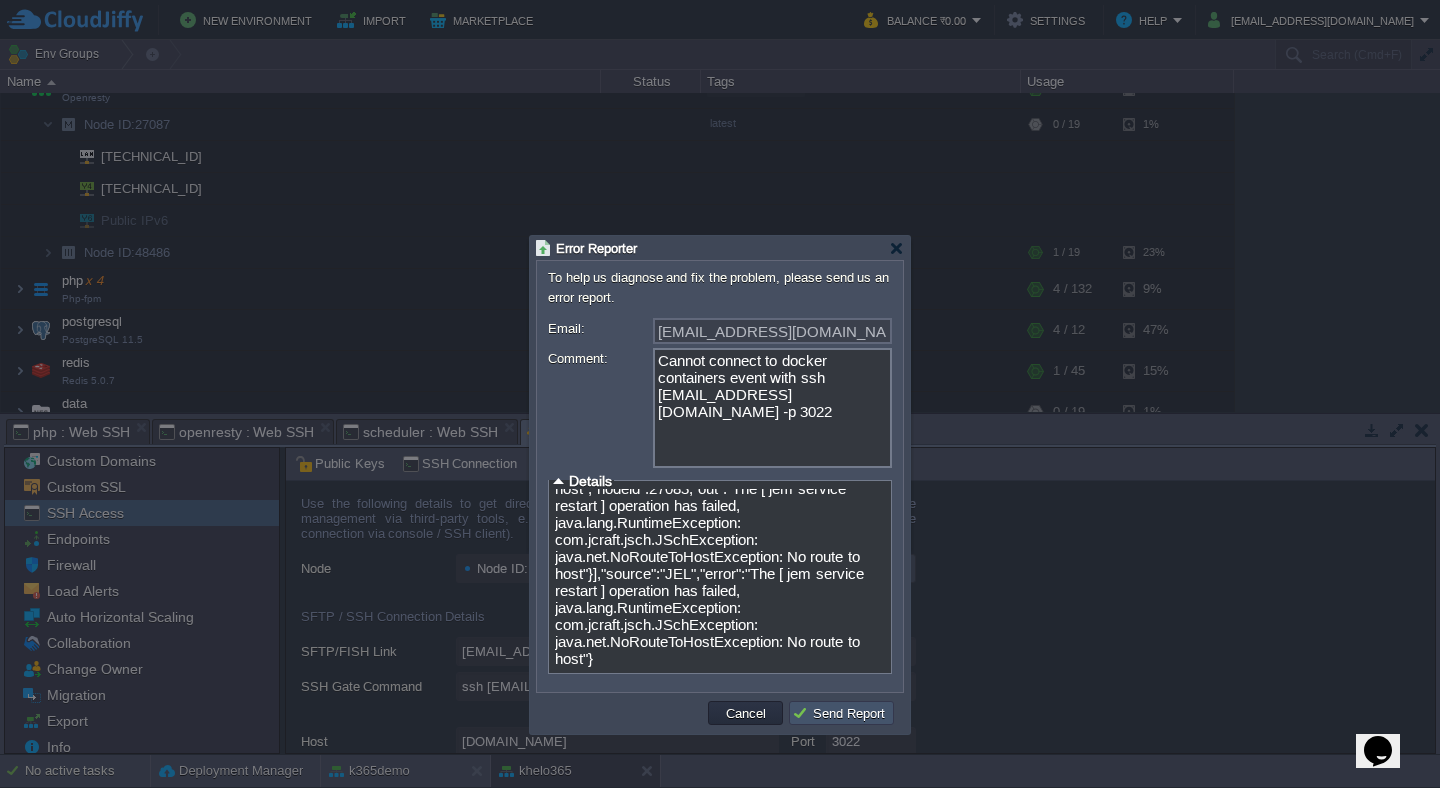 click on "Send Report" at bounding box center [841, 713] 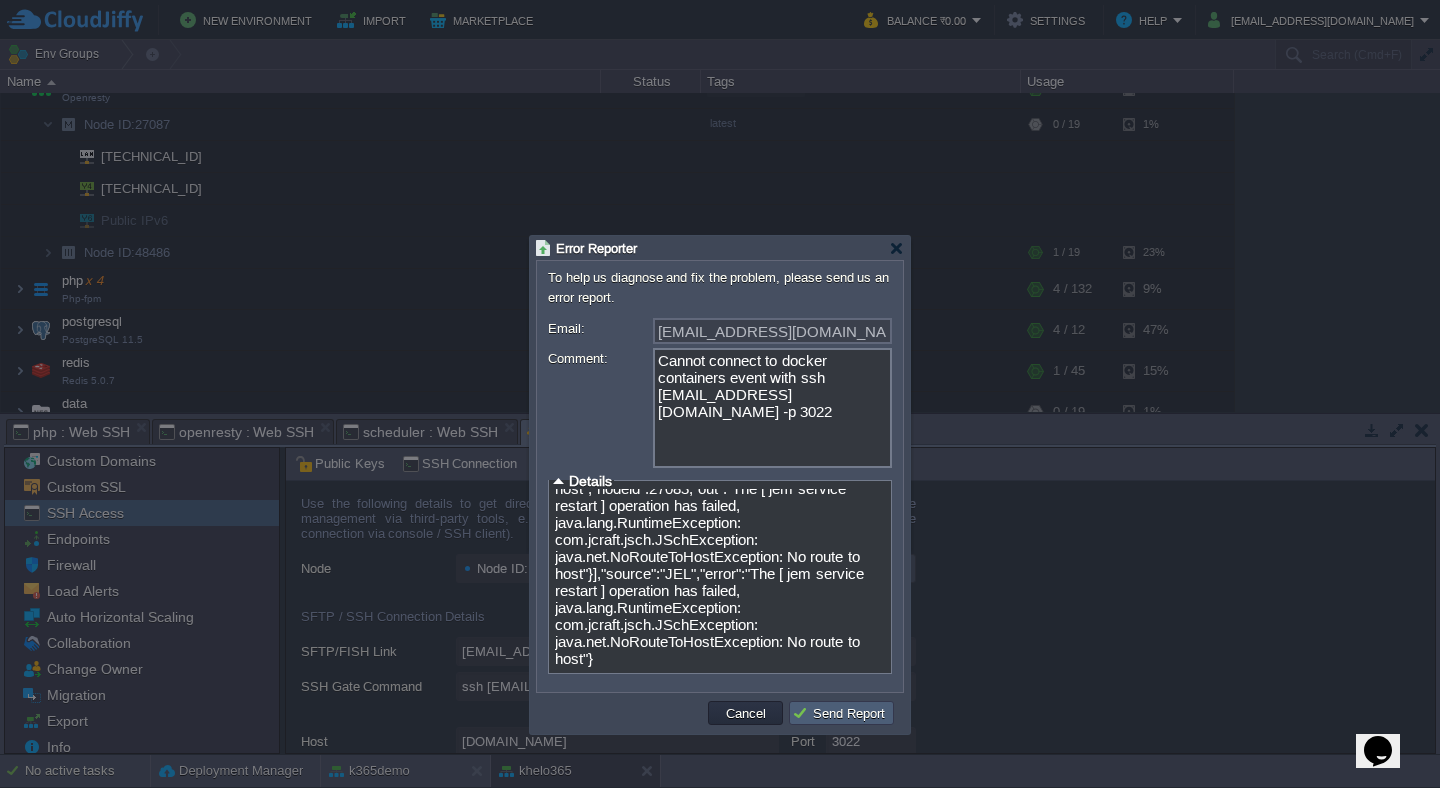 click on "Send Report" at bounding box center (841, 713) 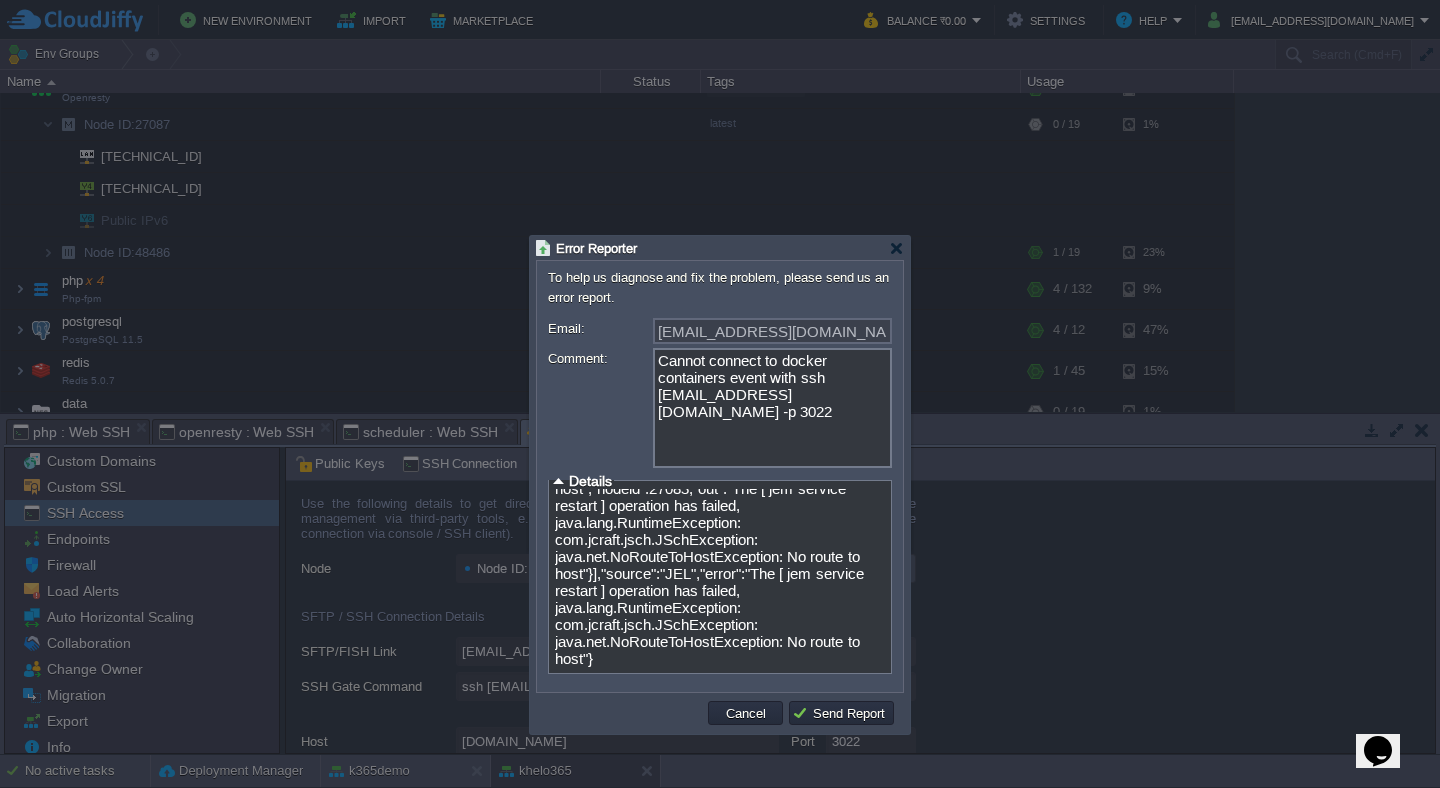 click 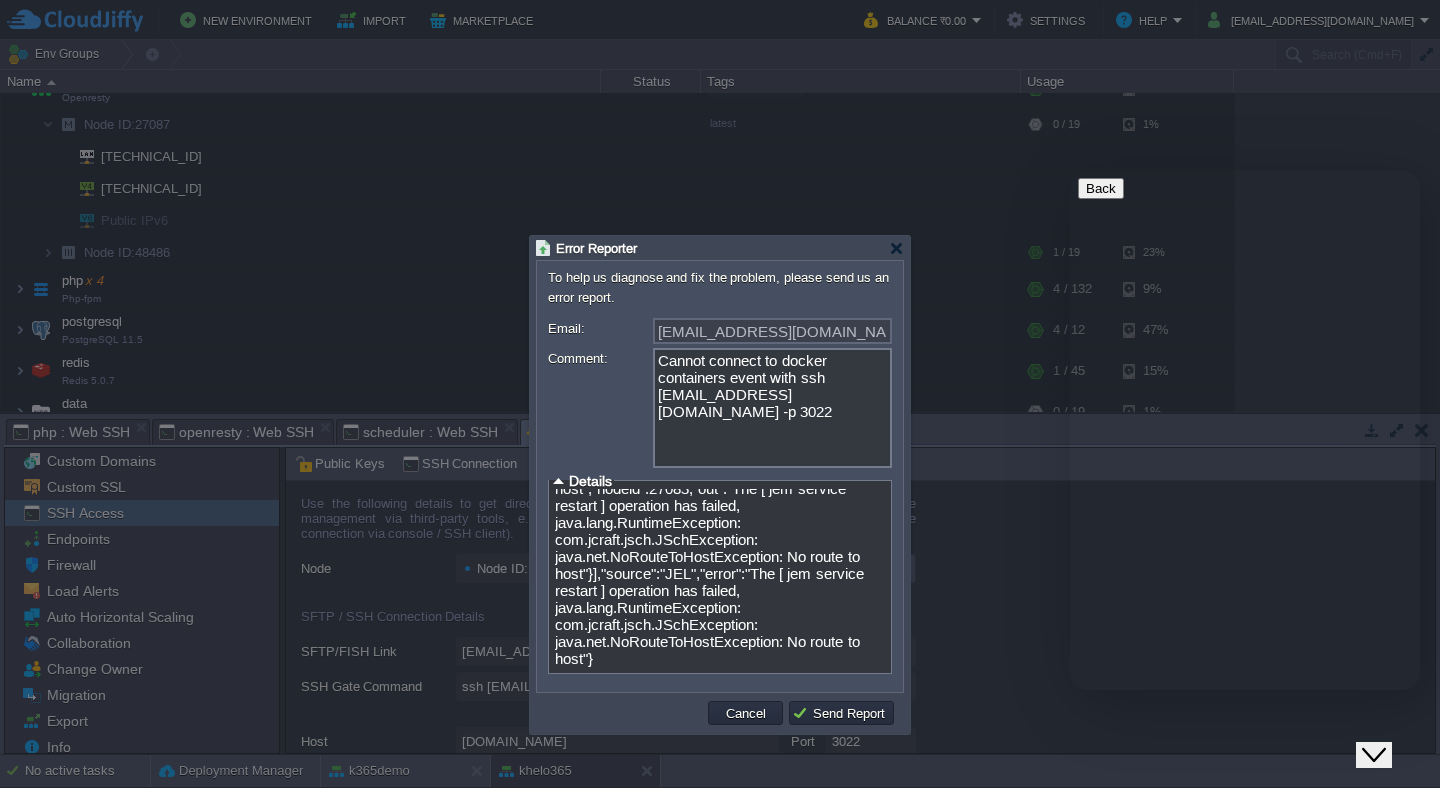 click on "New Conversation   We typically reply in a few minutes" at bounding box center (1245, 813) 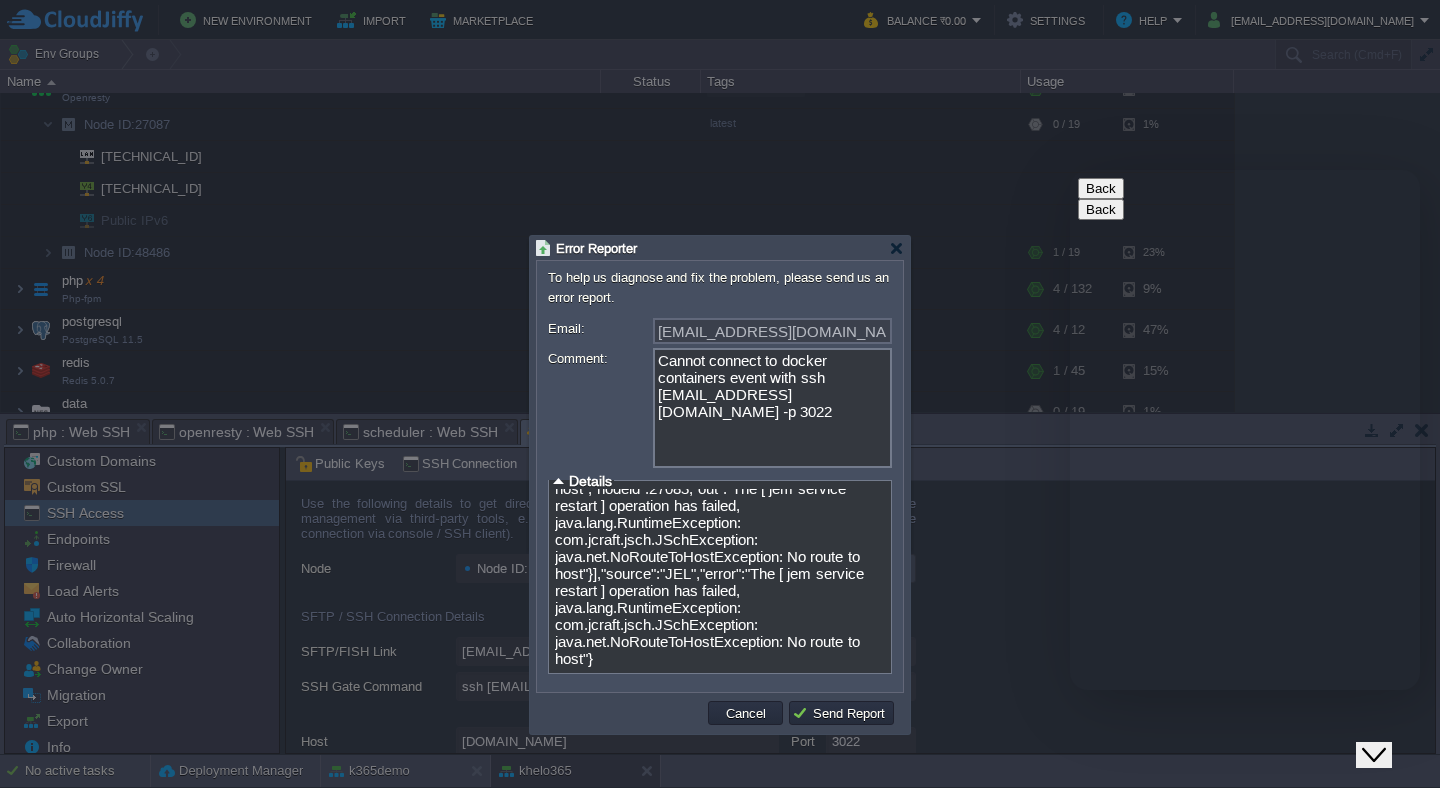 click on "*  Name" at bounding box center (1182, 826) 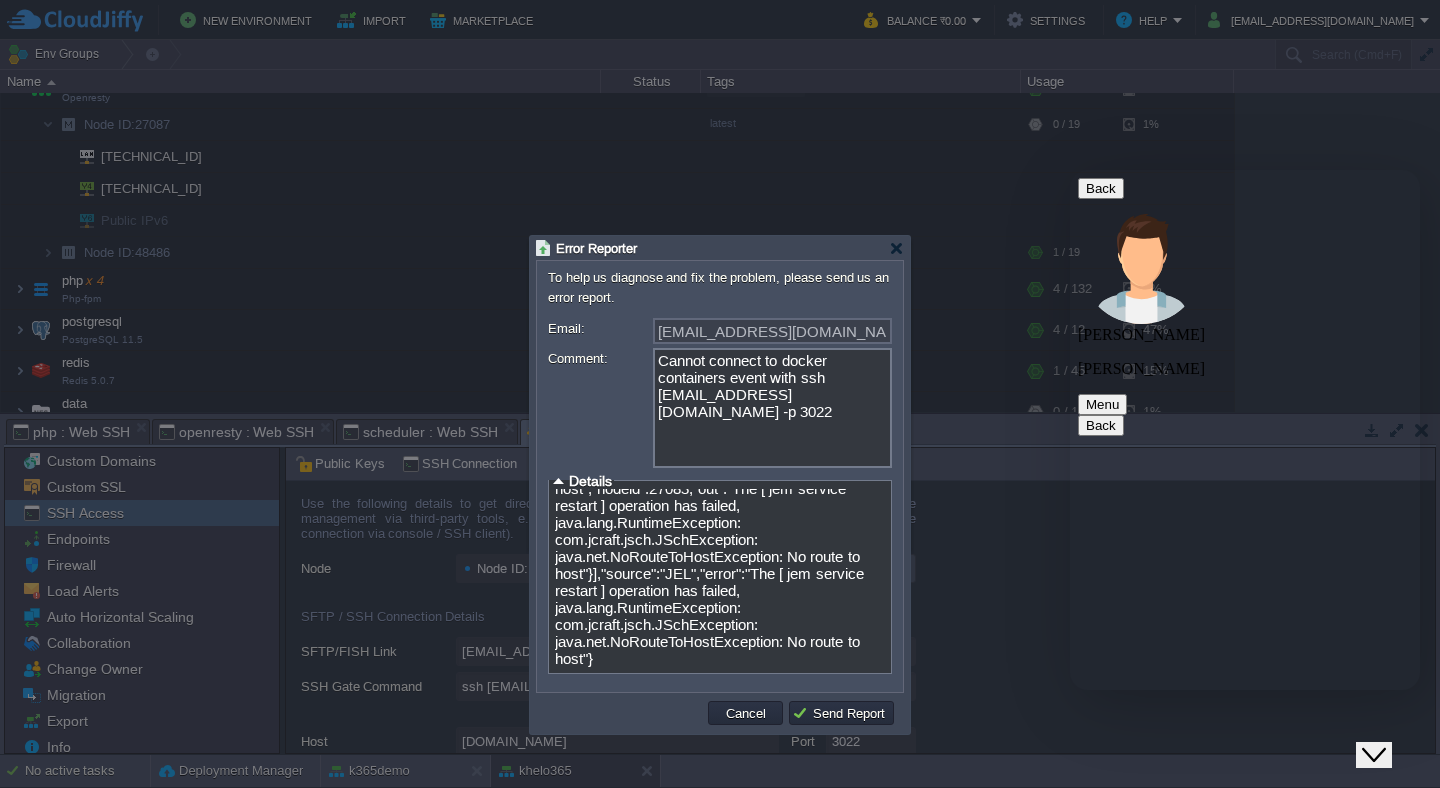 click at bounding box center (1070, 170) 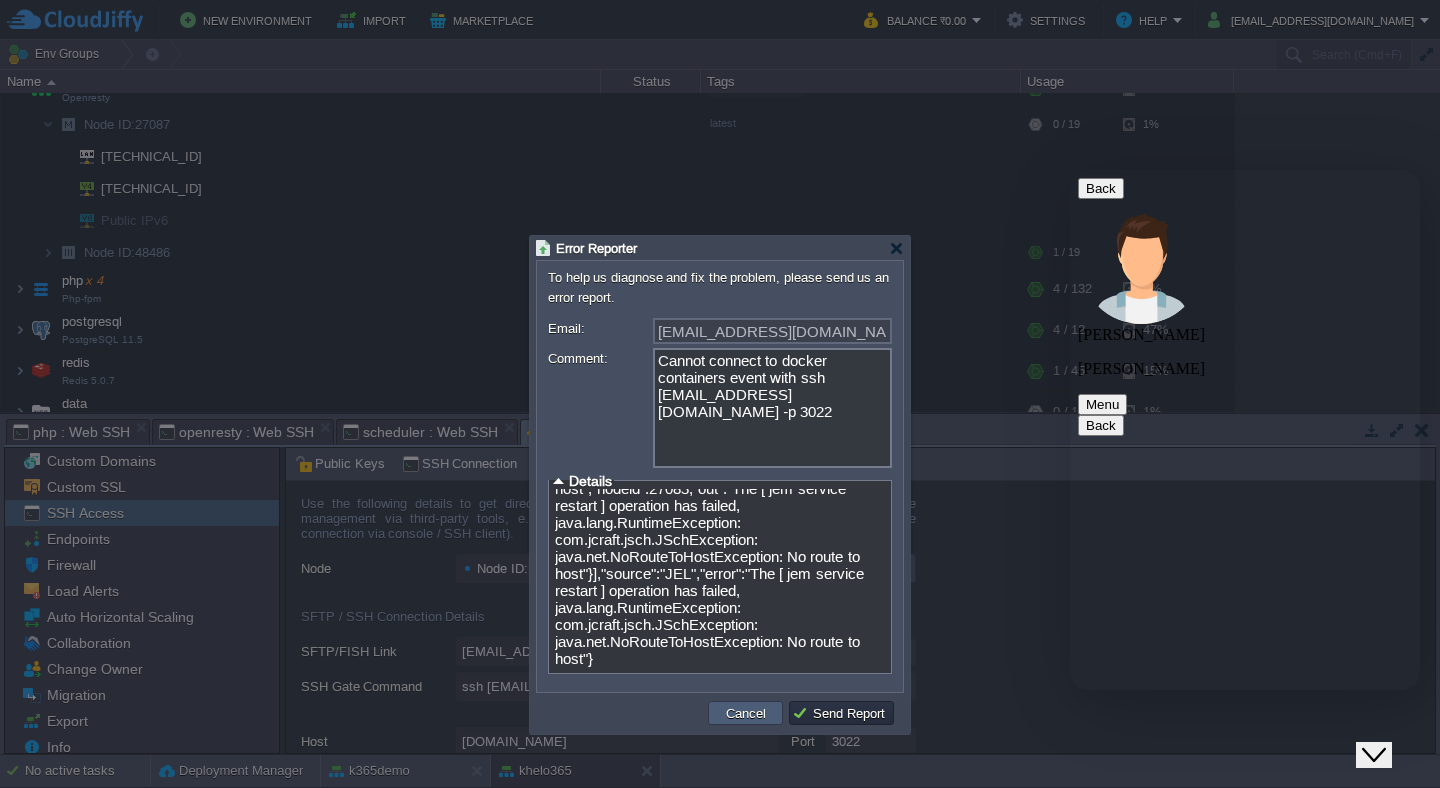 click on "Cancel" at bounding box center [746, 713] 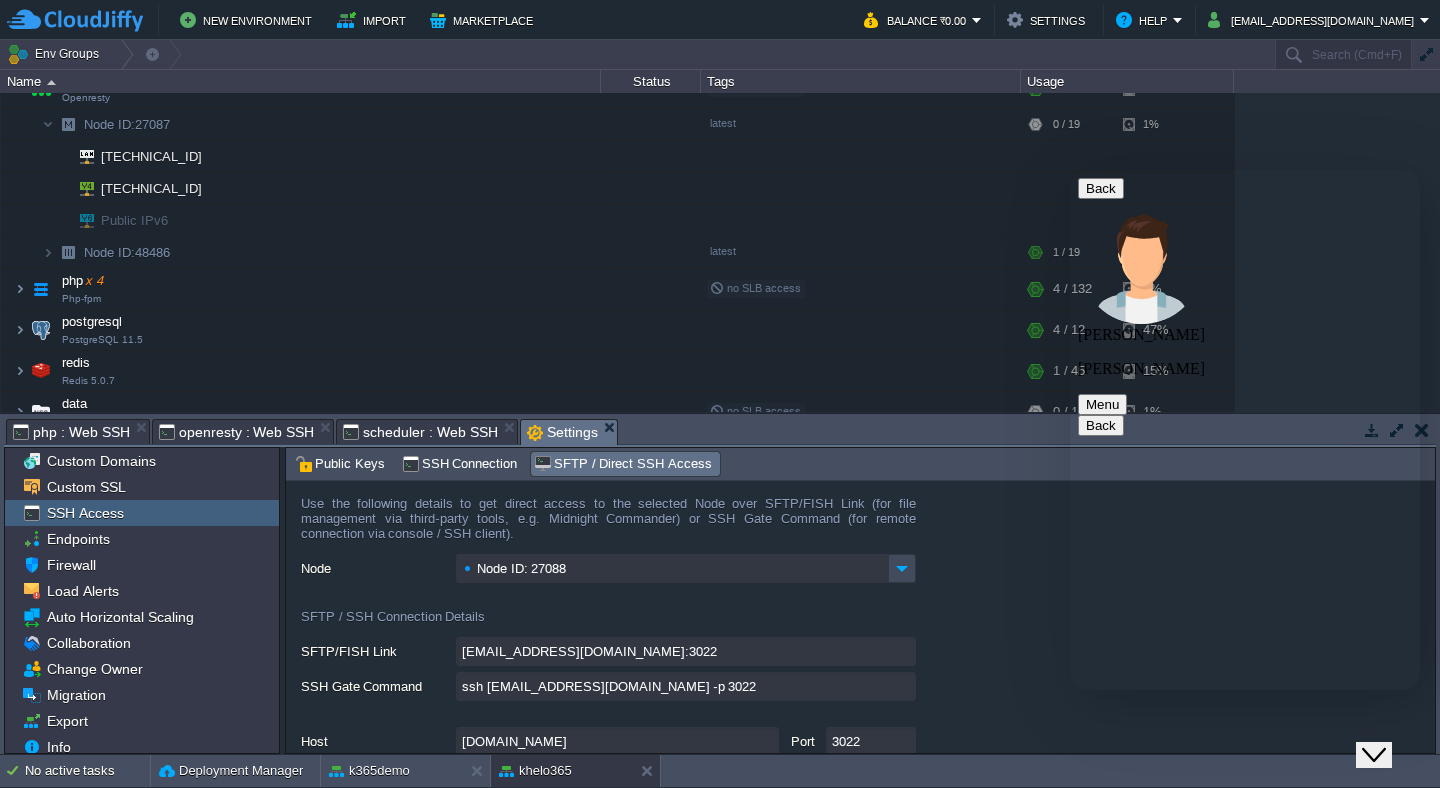 scroll, scrollTop: 429, scrollLeft: 0, axis: vertical 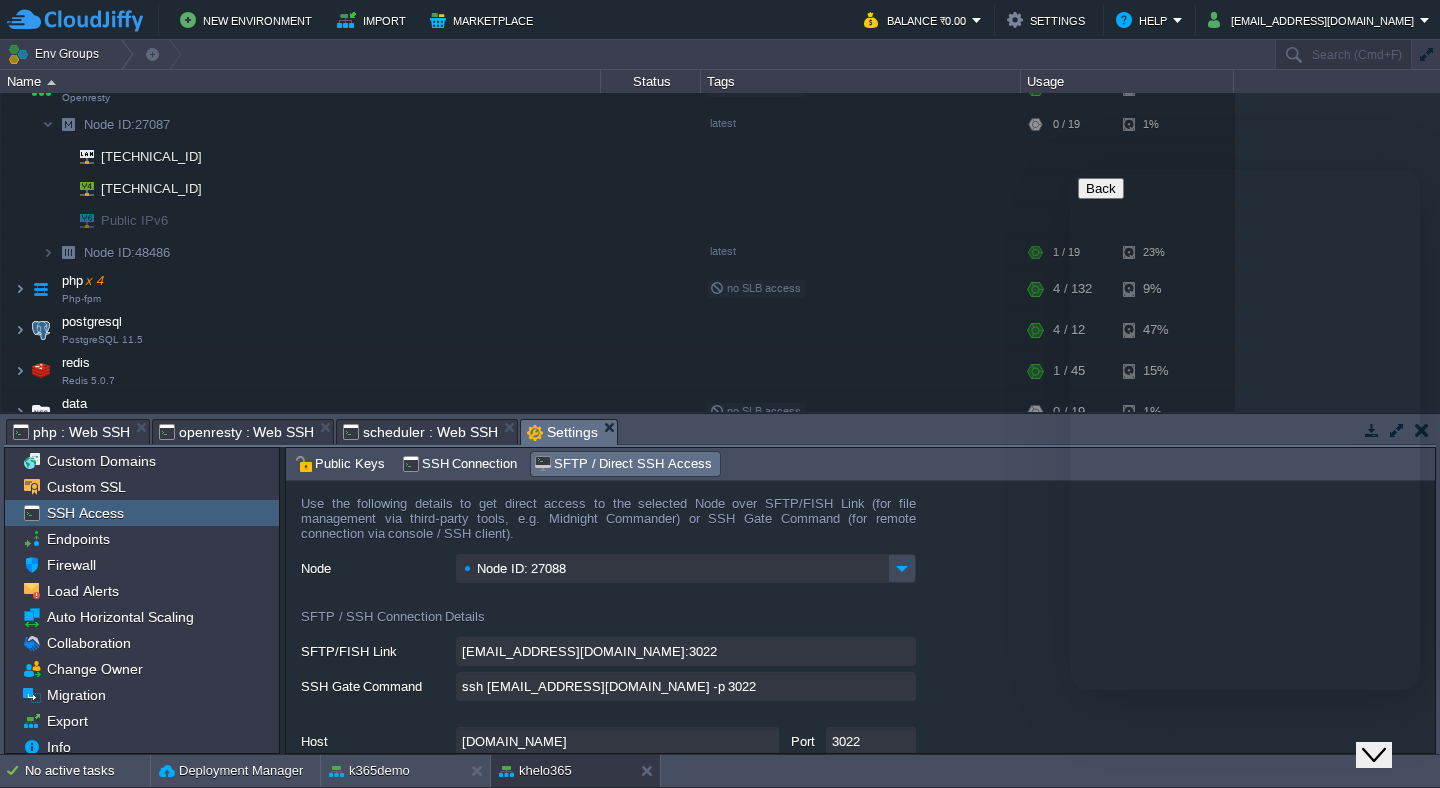 click on "Close Chat This icon closes the chat window." 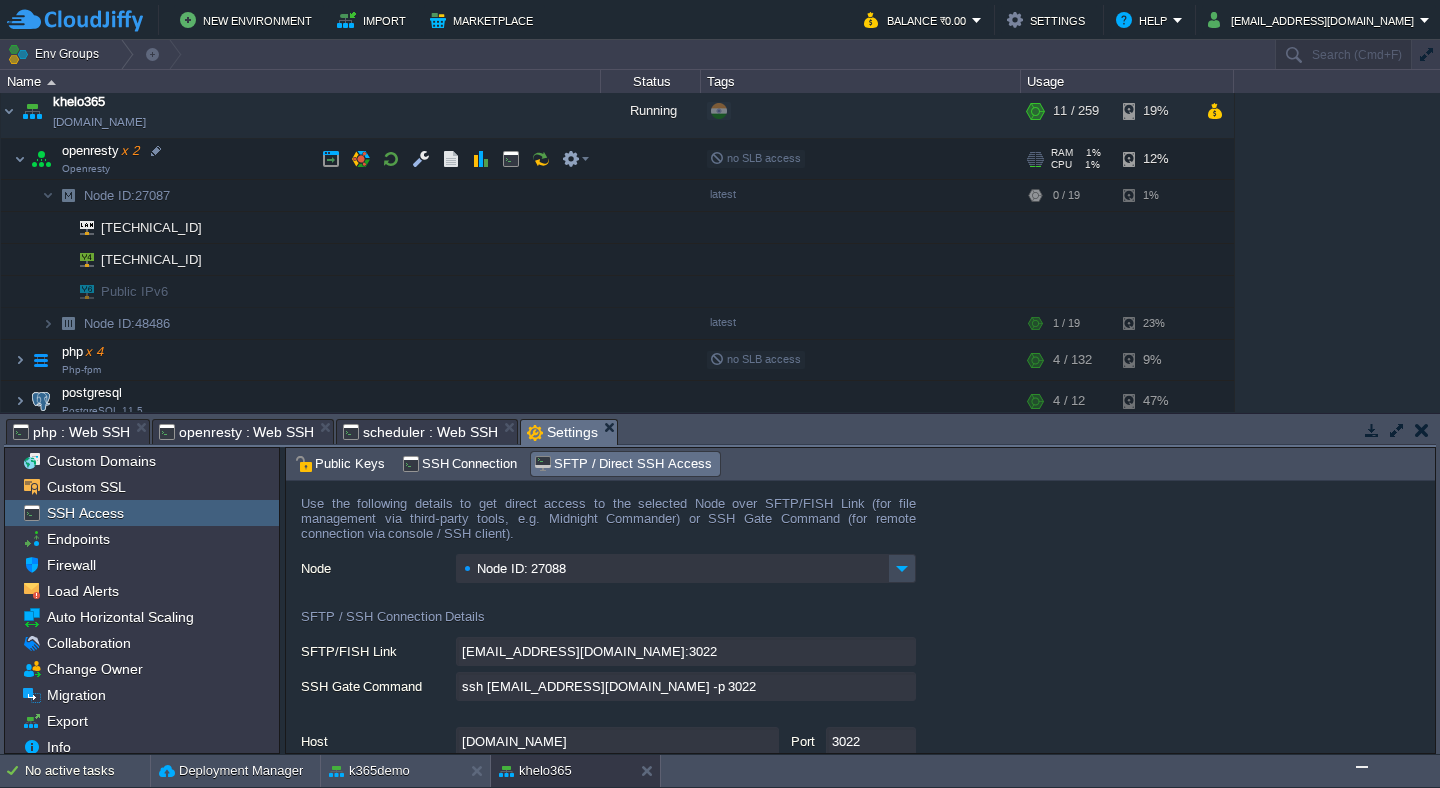 scroll, scrollTop: 162, scrollLeft: 0, axis: vertical 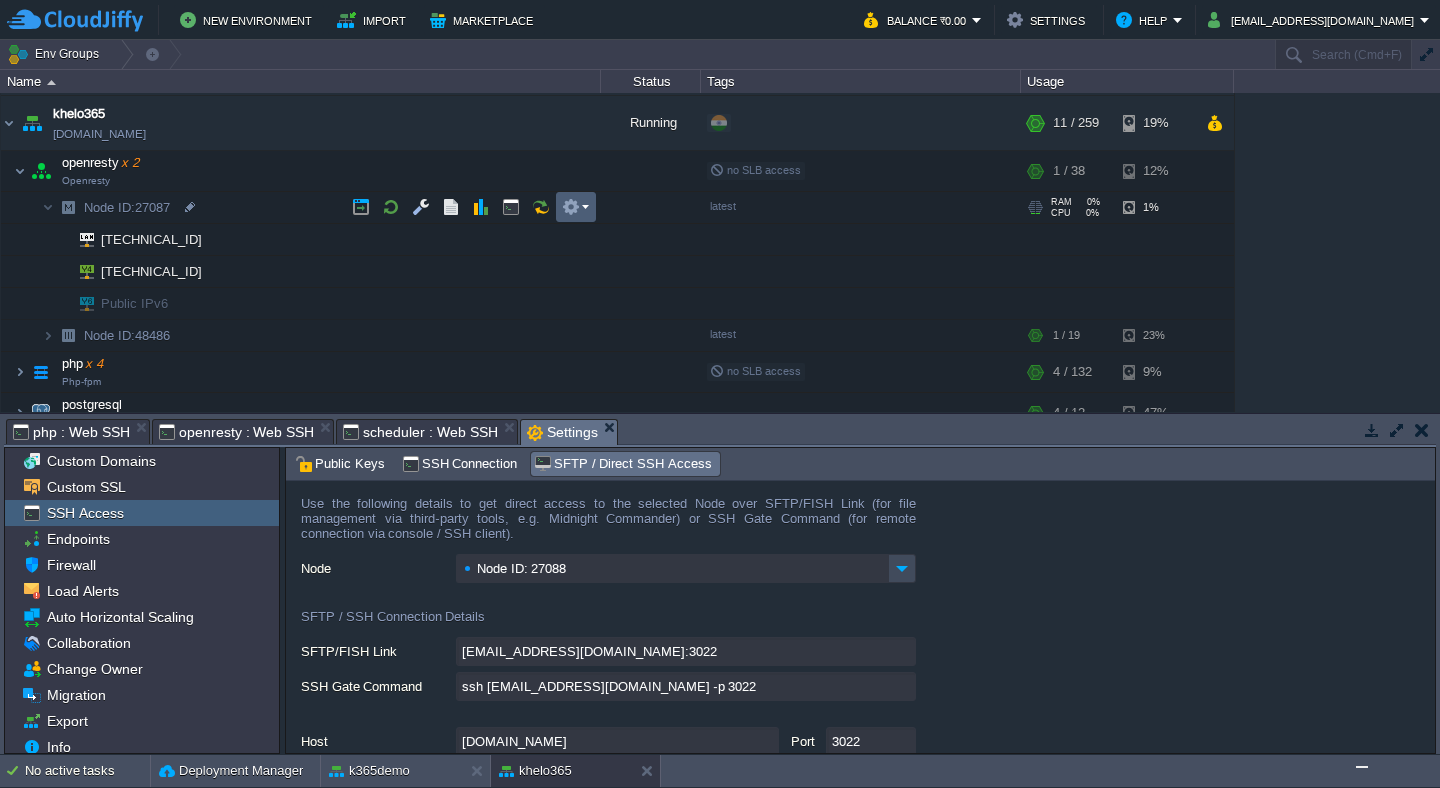 click at bounding box center [576, 207] 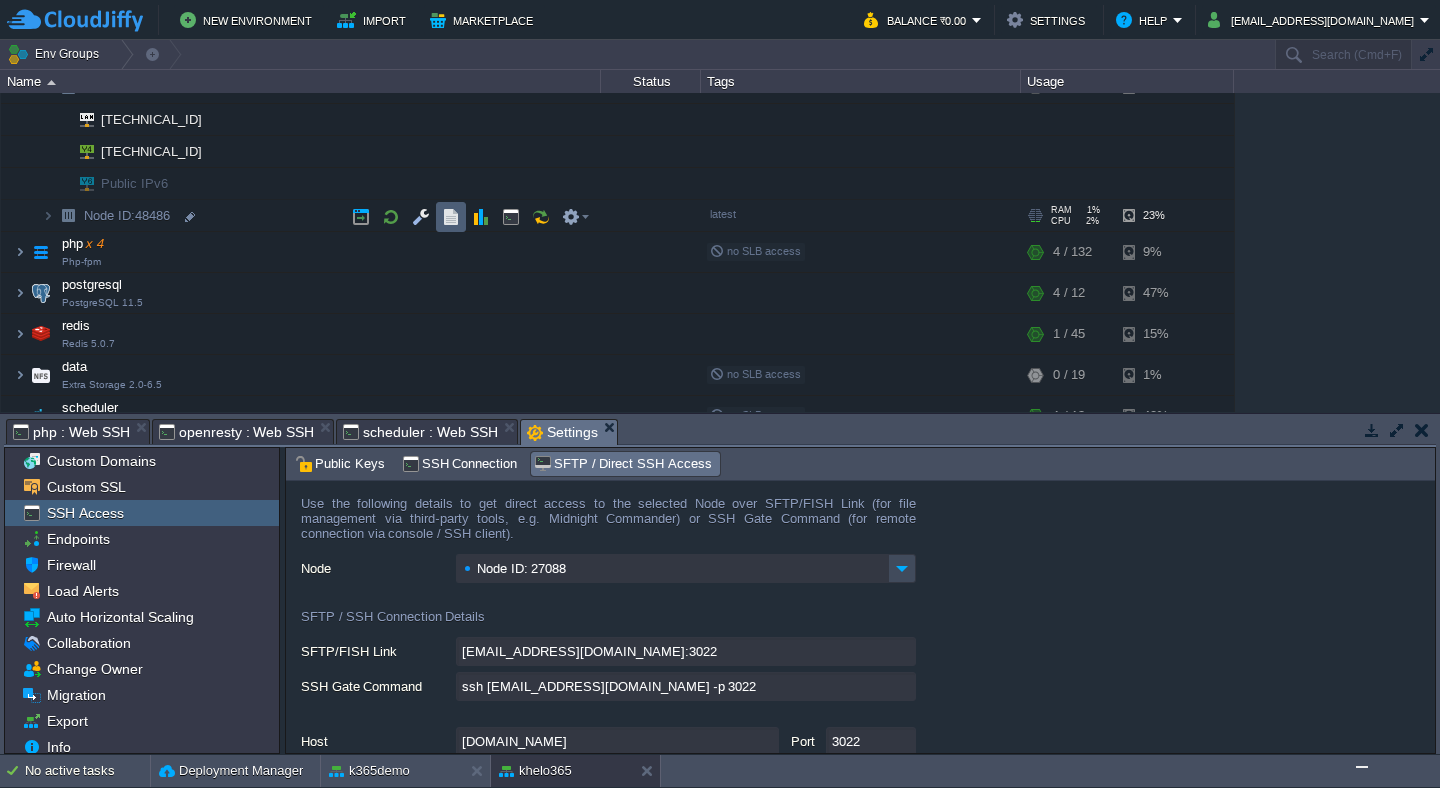 scroll, scrollTop: 283, scrollLeft: 0, axis: vertical 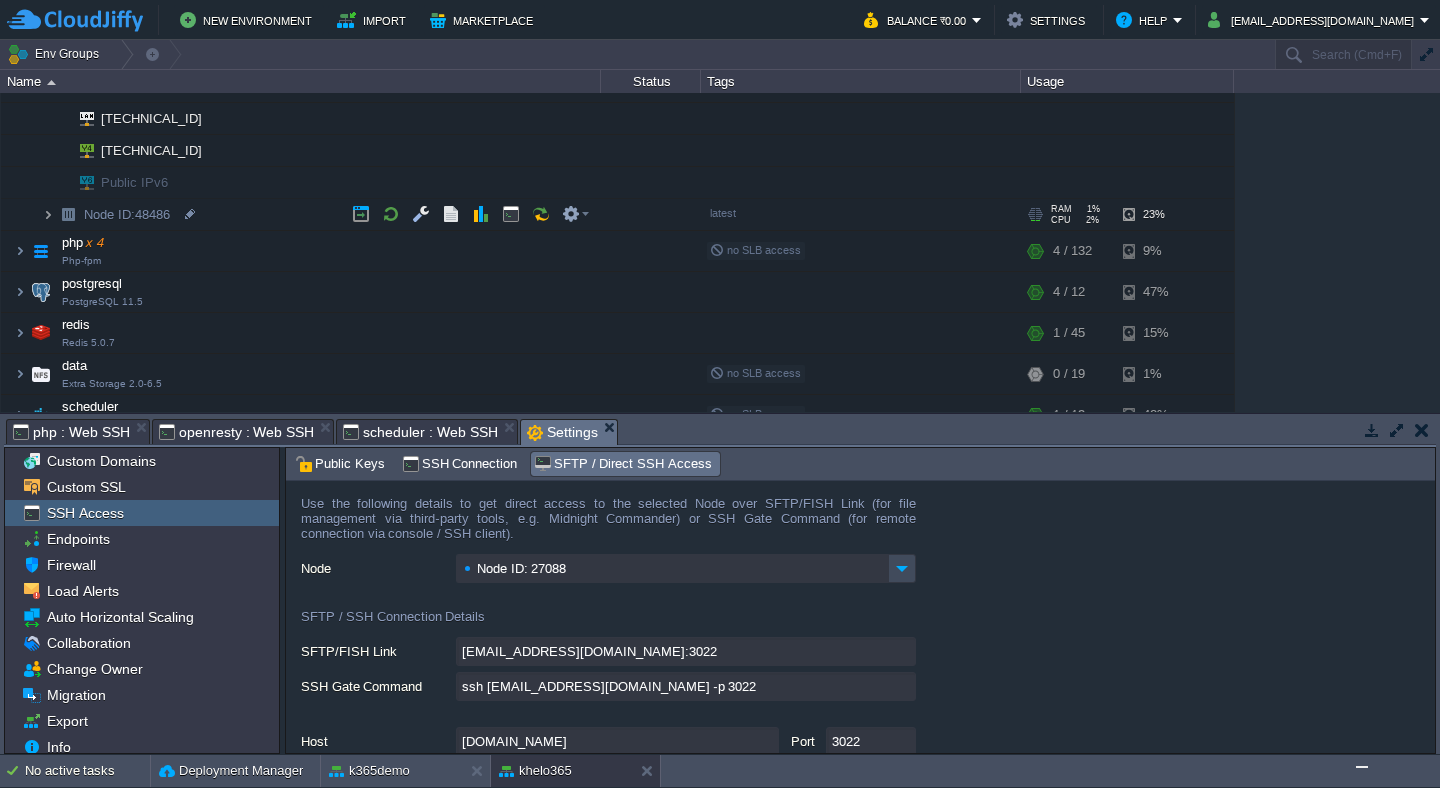 click at bounding box center (48, 214) 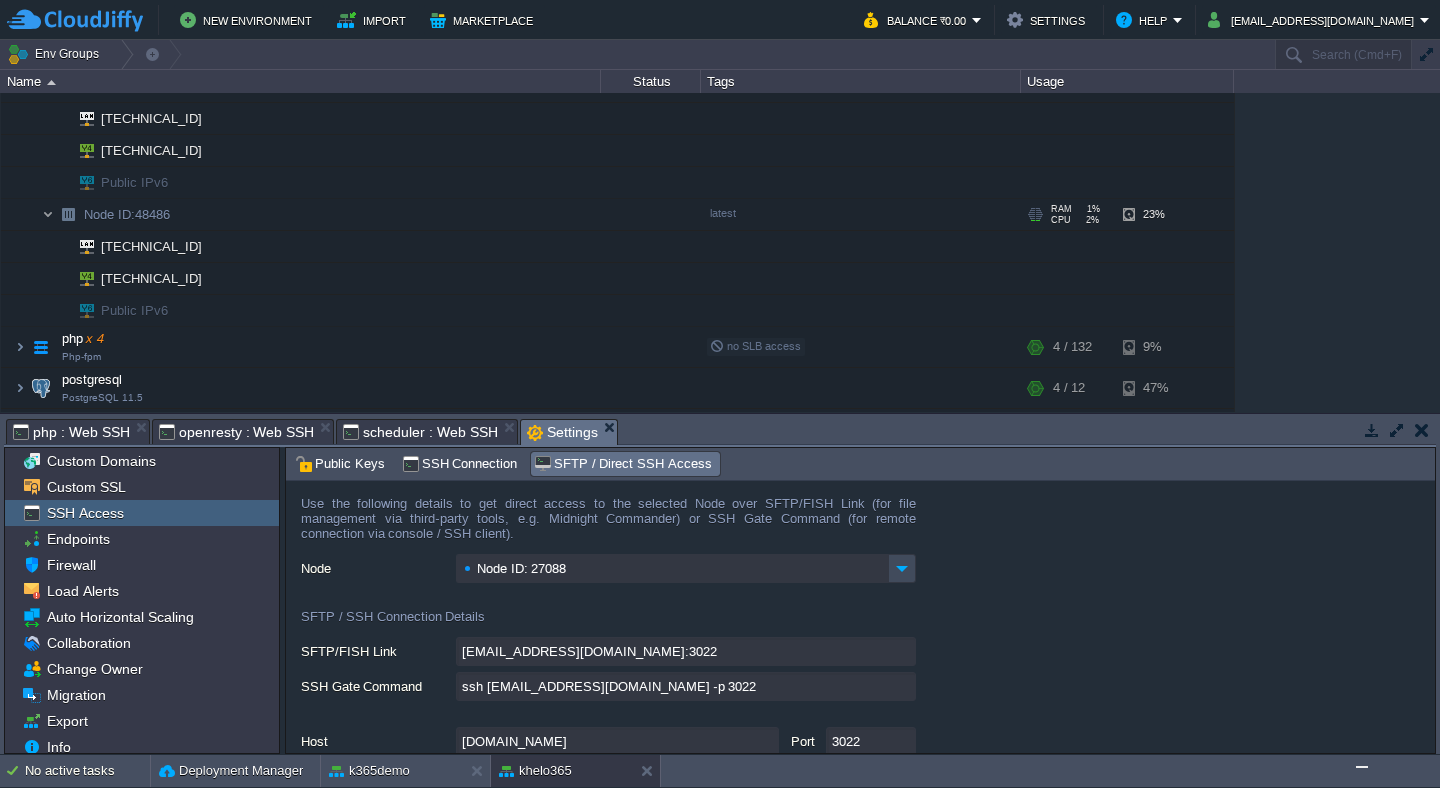 click at bounding box center [48, 214] 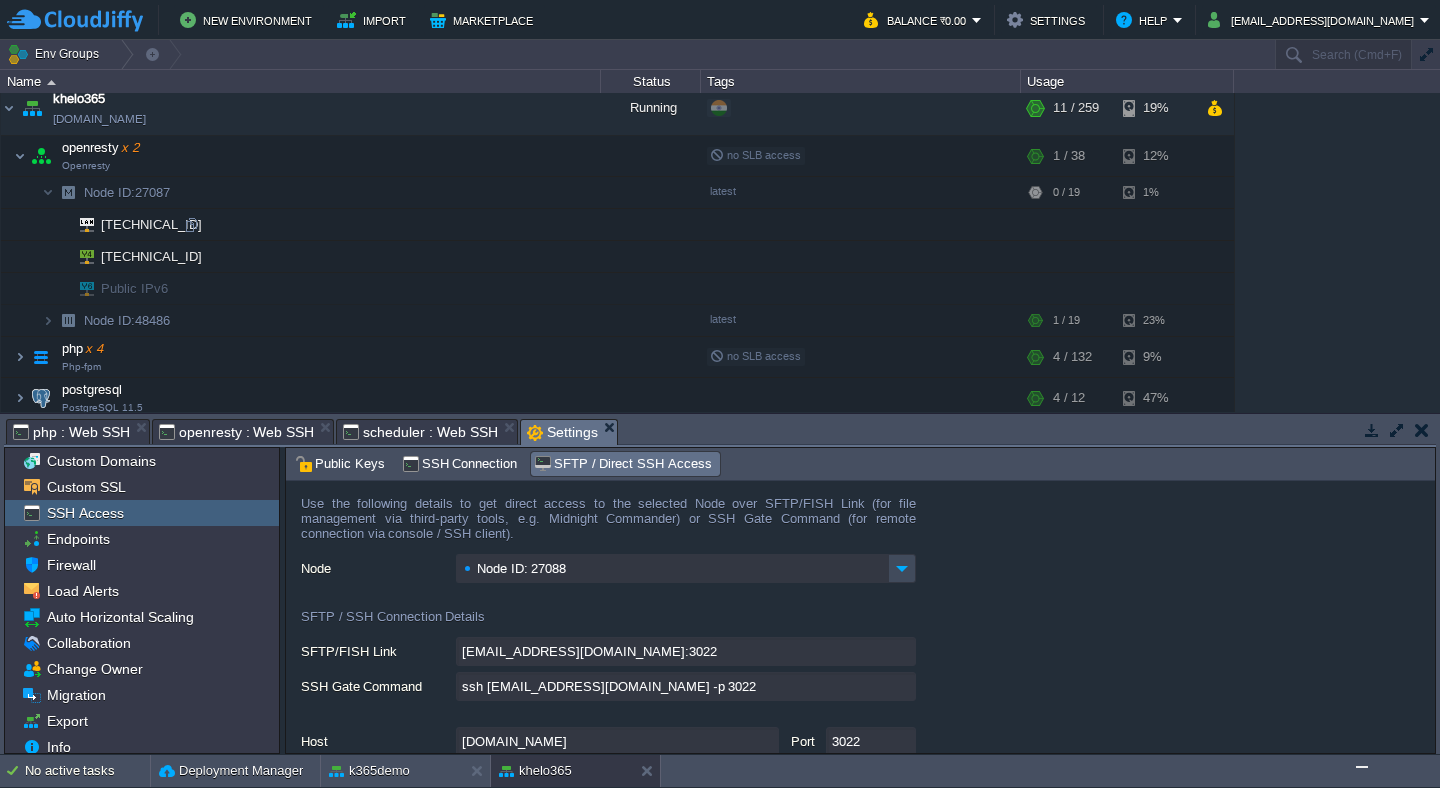 scroll, scrollTop: 168, scrollLeft: 0, axis: vertical 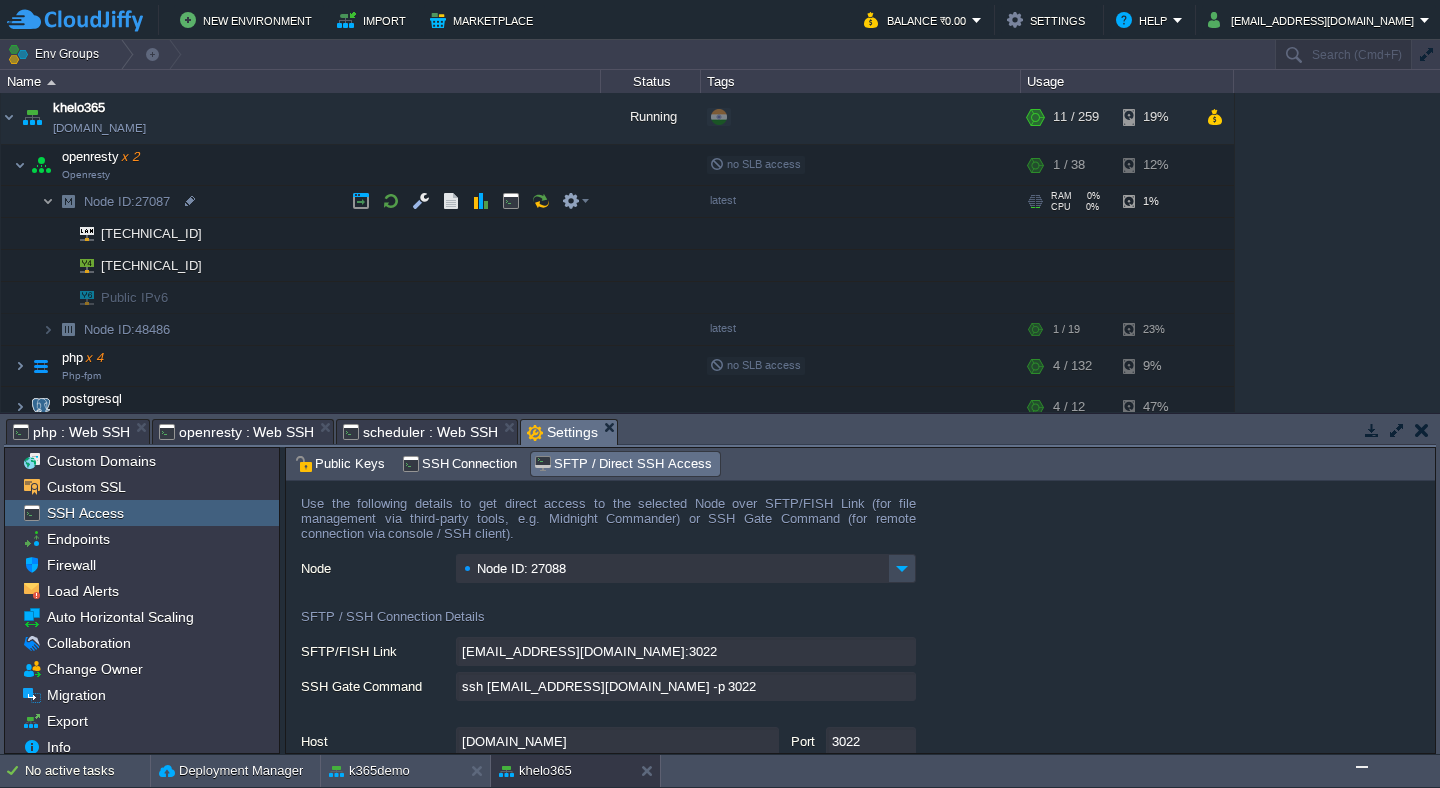 click at bounding box center [48, 201] 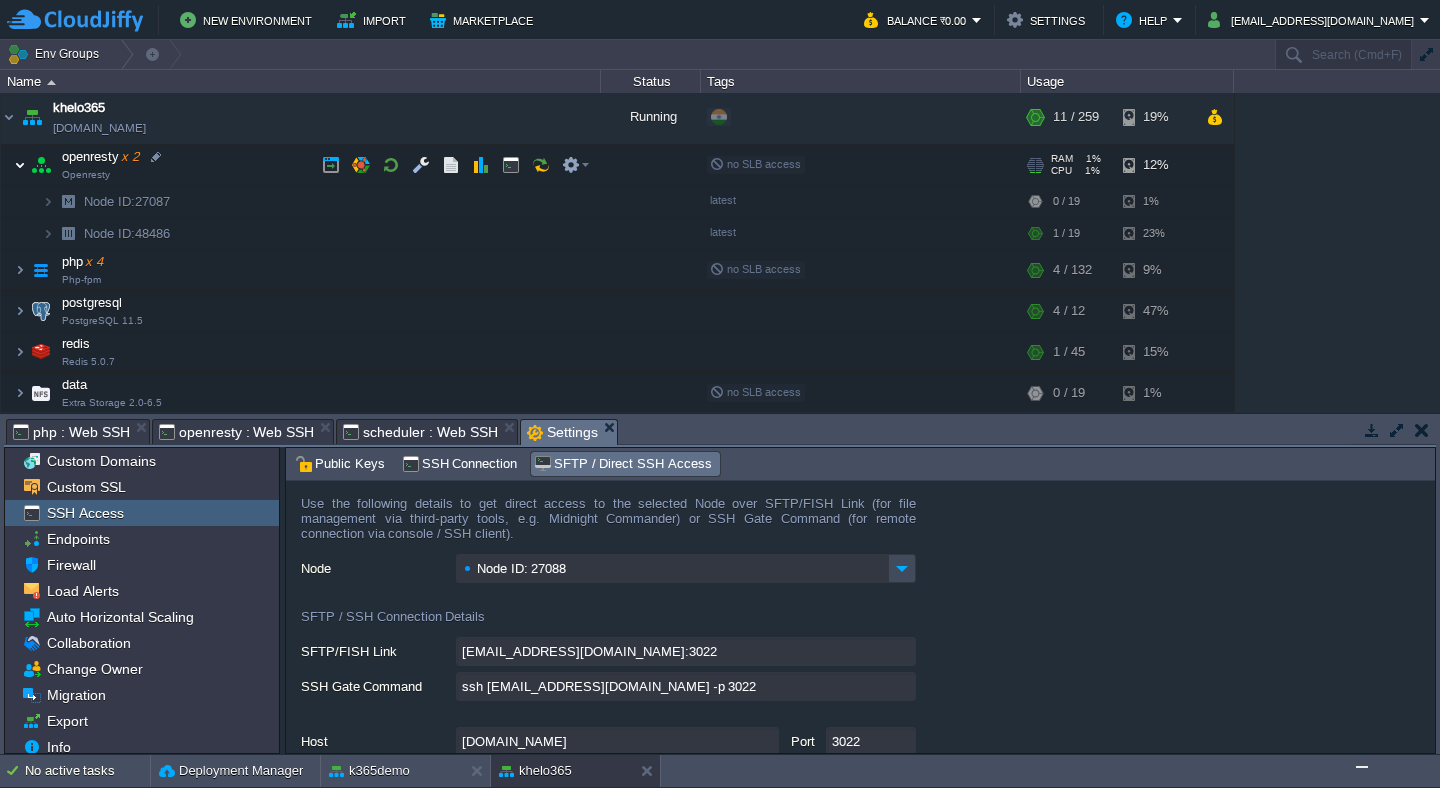 click at bounding box center (20, 165) 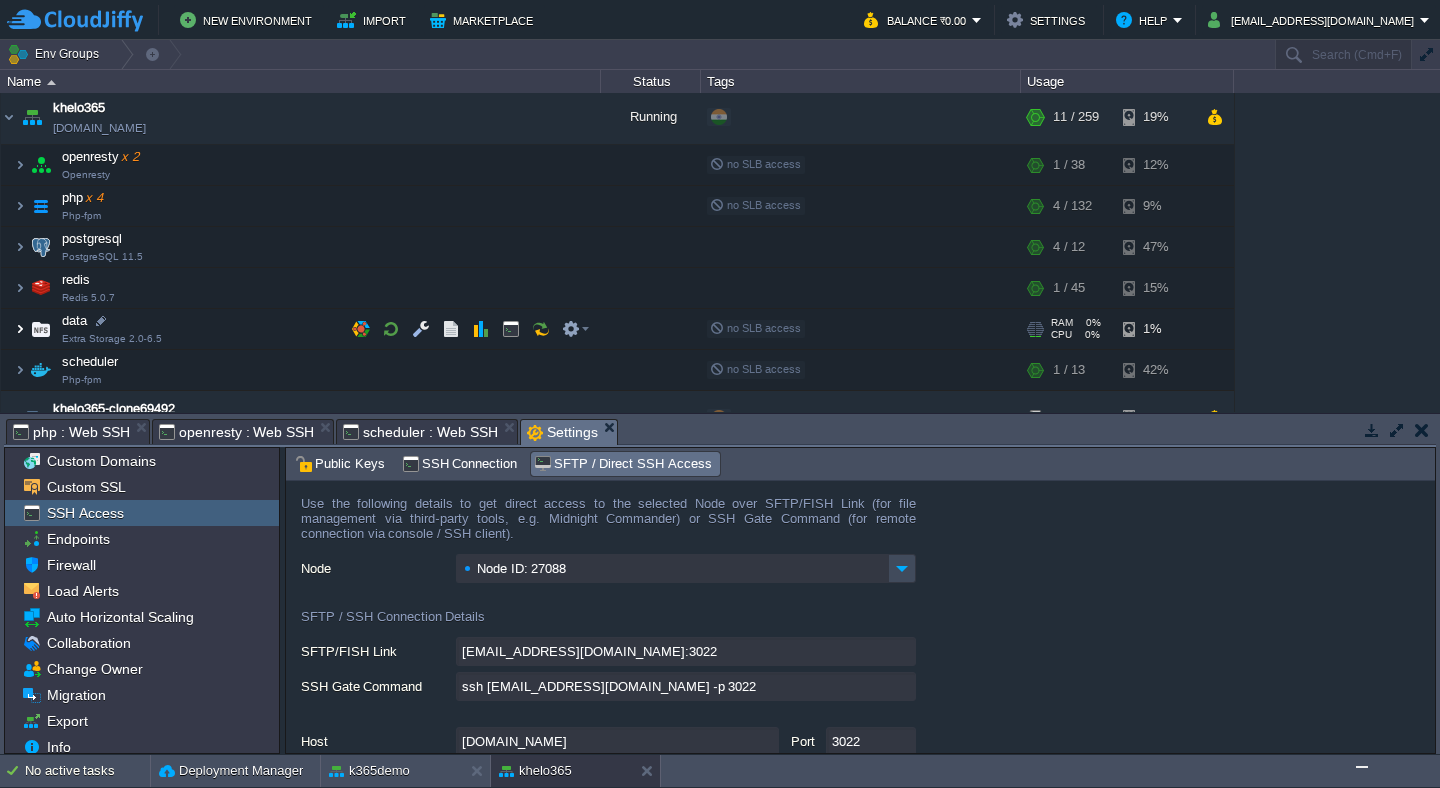 click at bounding box center (20, 329) 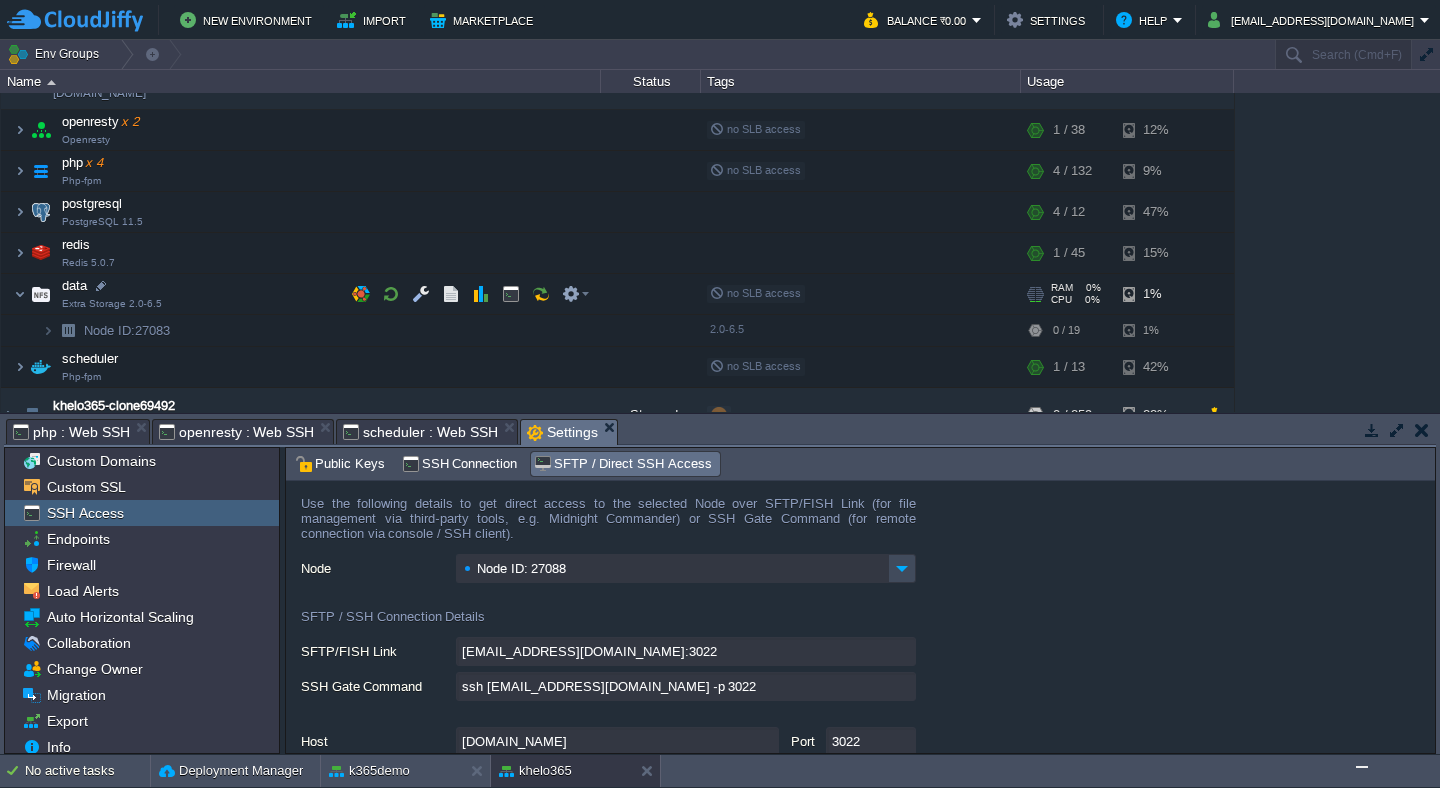 scroll, scrollTop: 204, scrollLeft: 0, axis: vertical 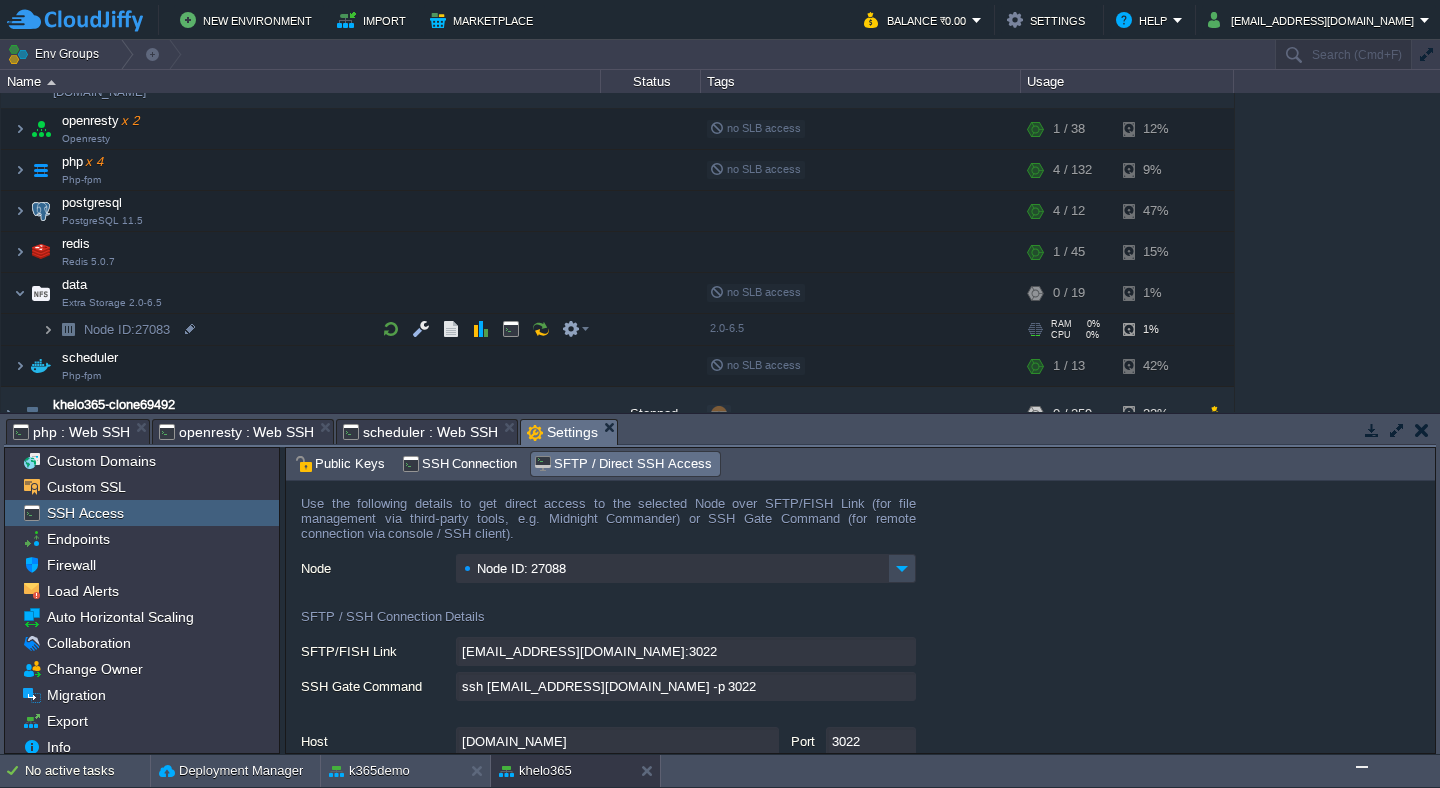 click at bounding box center [48, 329] 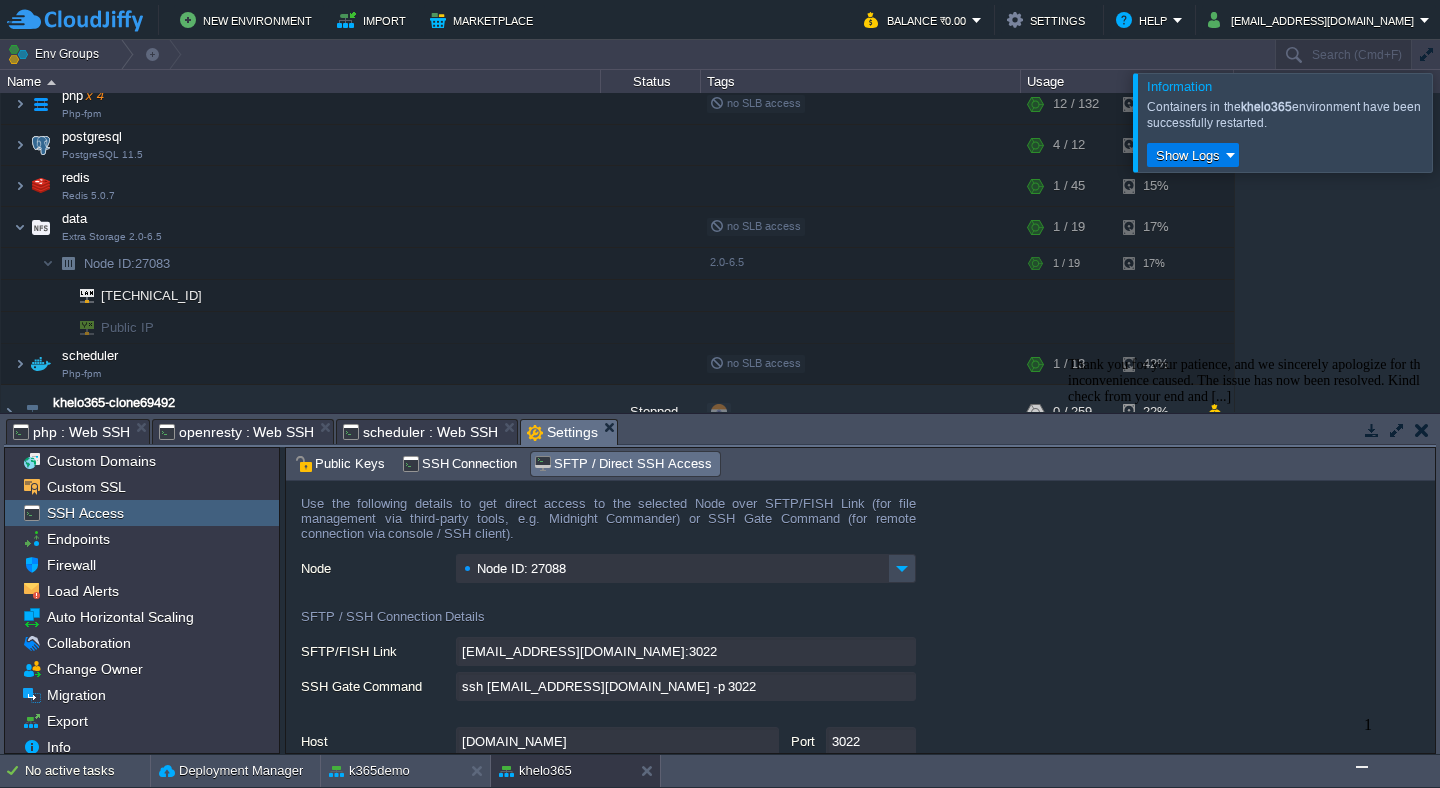 scroll, scrollTop: 224, scrollLeft: 0, axis: vertical 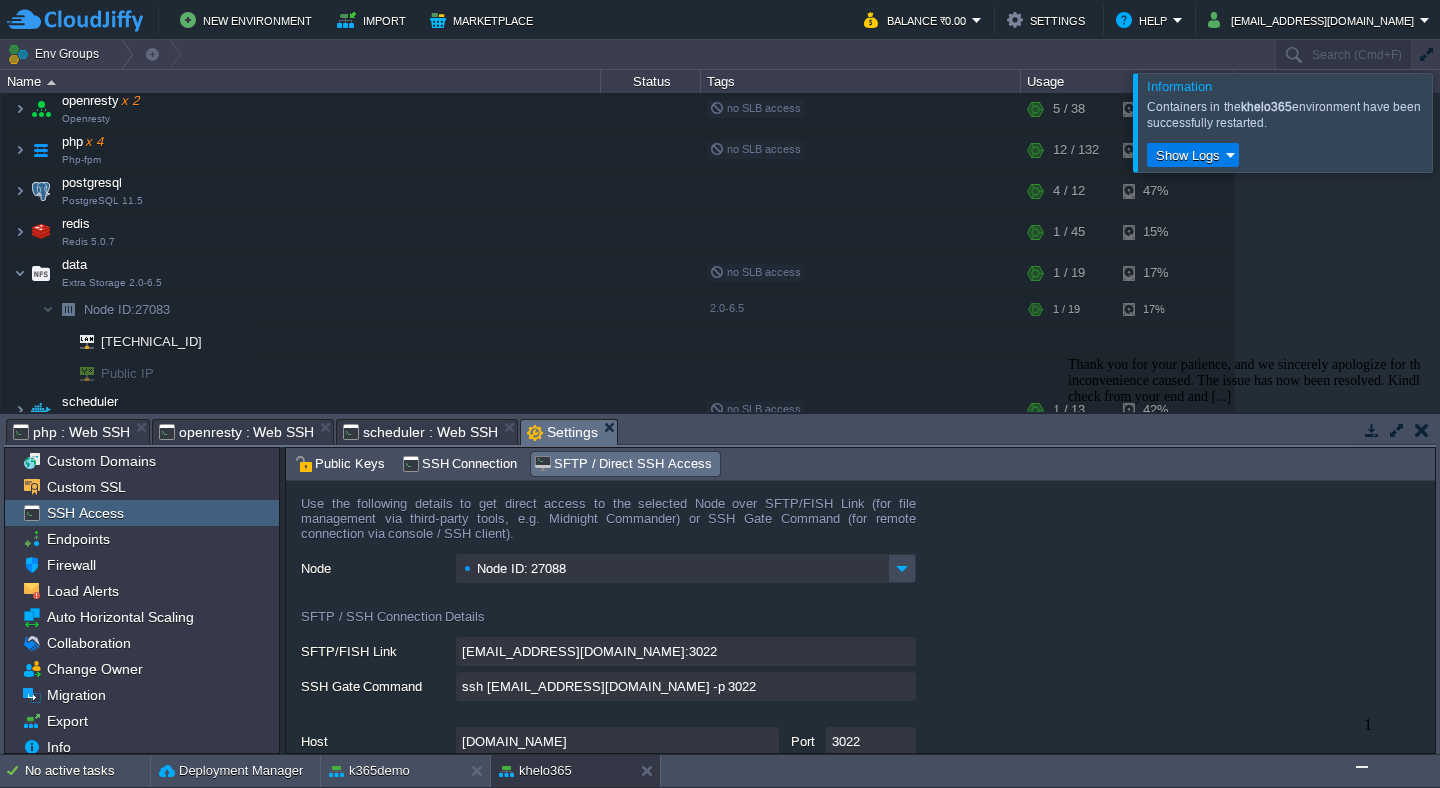 click at bounding box center [1362, 767] 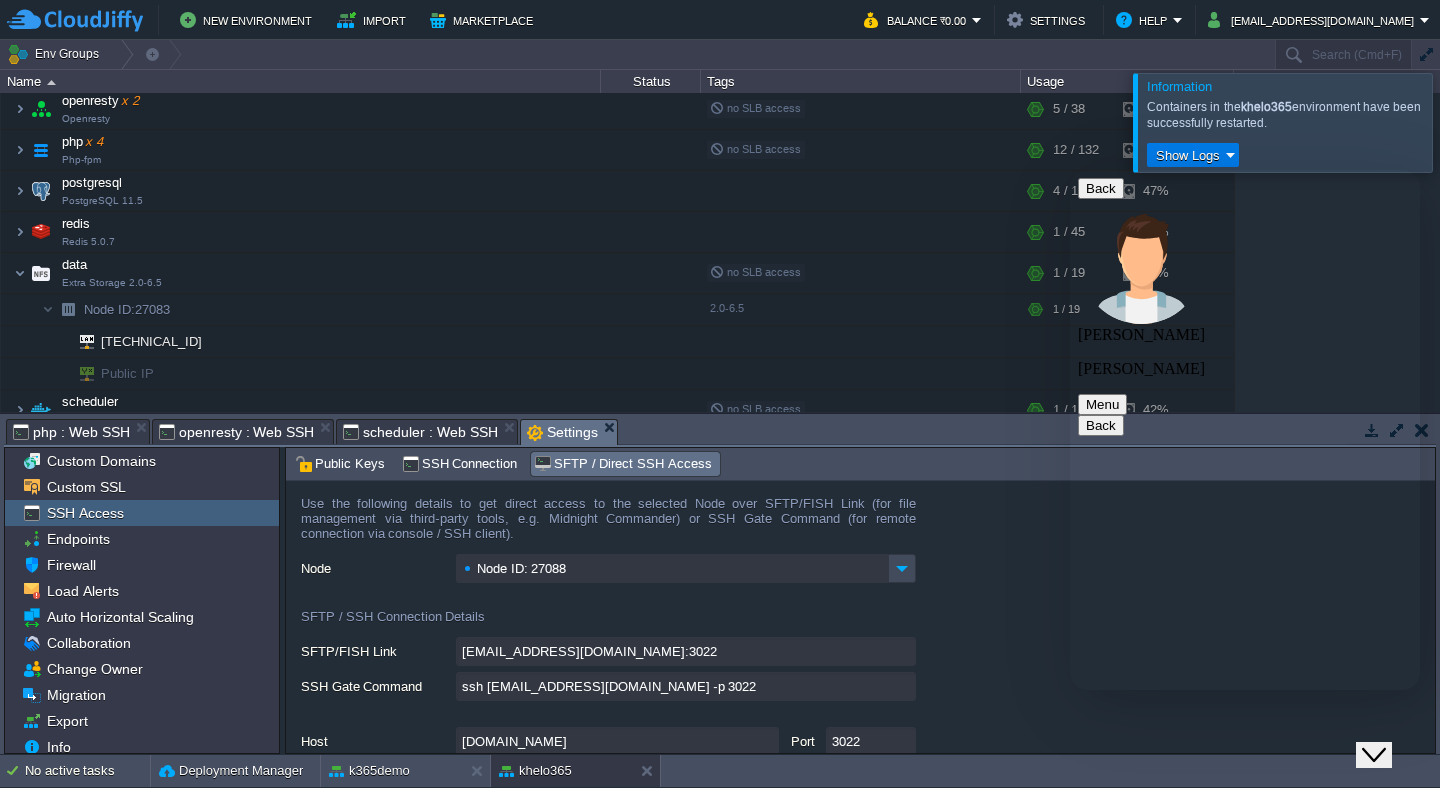 scroll, scrollTop: 638, scrollLeft: 0, axis: vertical 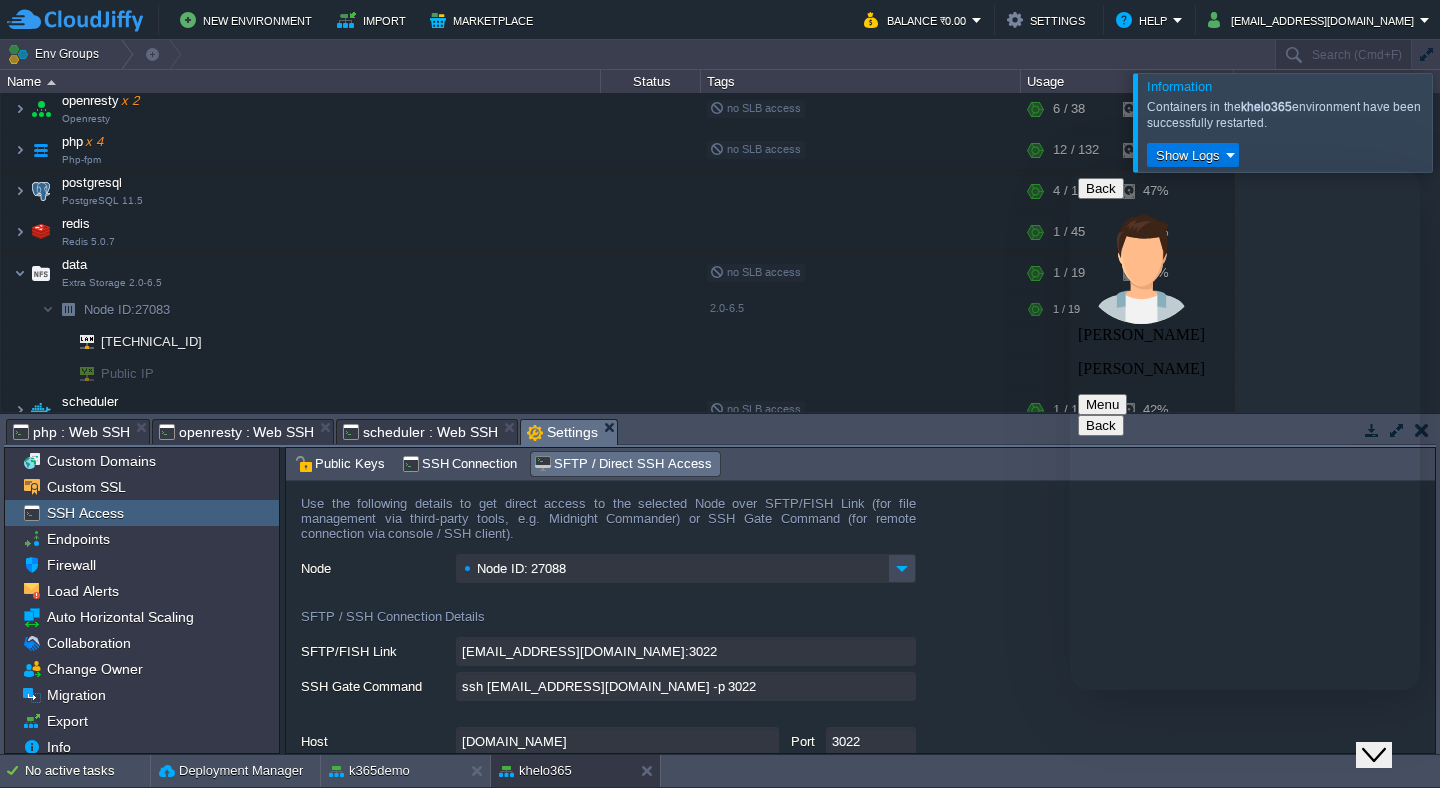click at bounding box center [1070, 170] 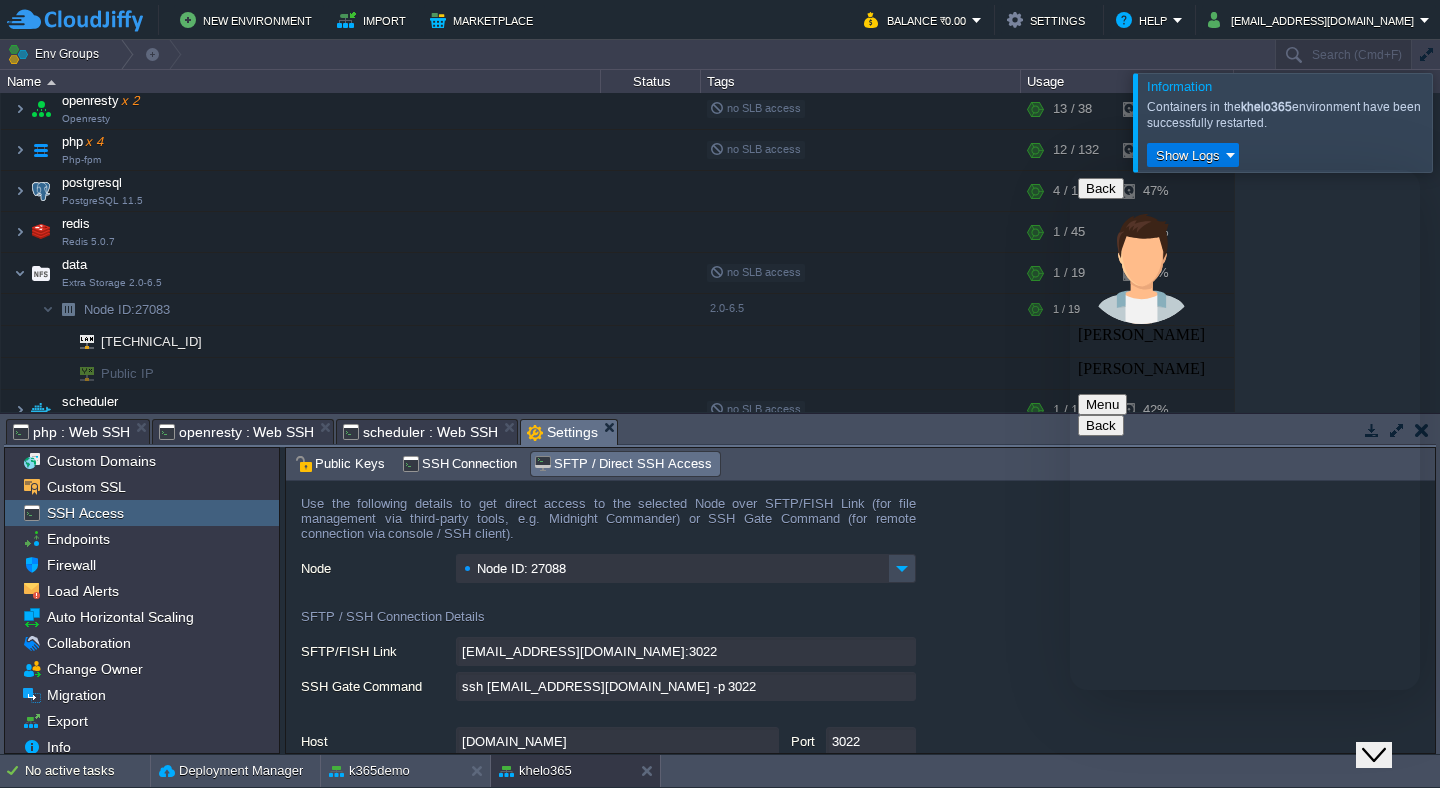 scroll, scrollTop: 0, scrollLeft: 0, axis: both 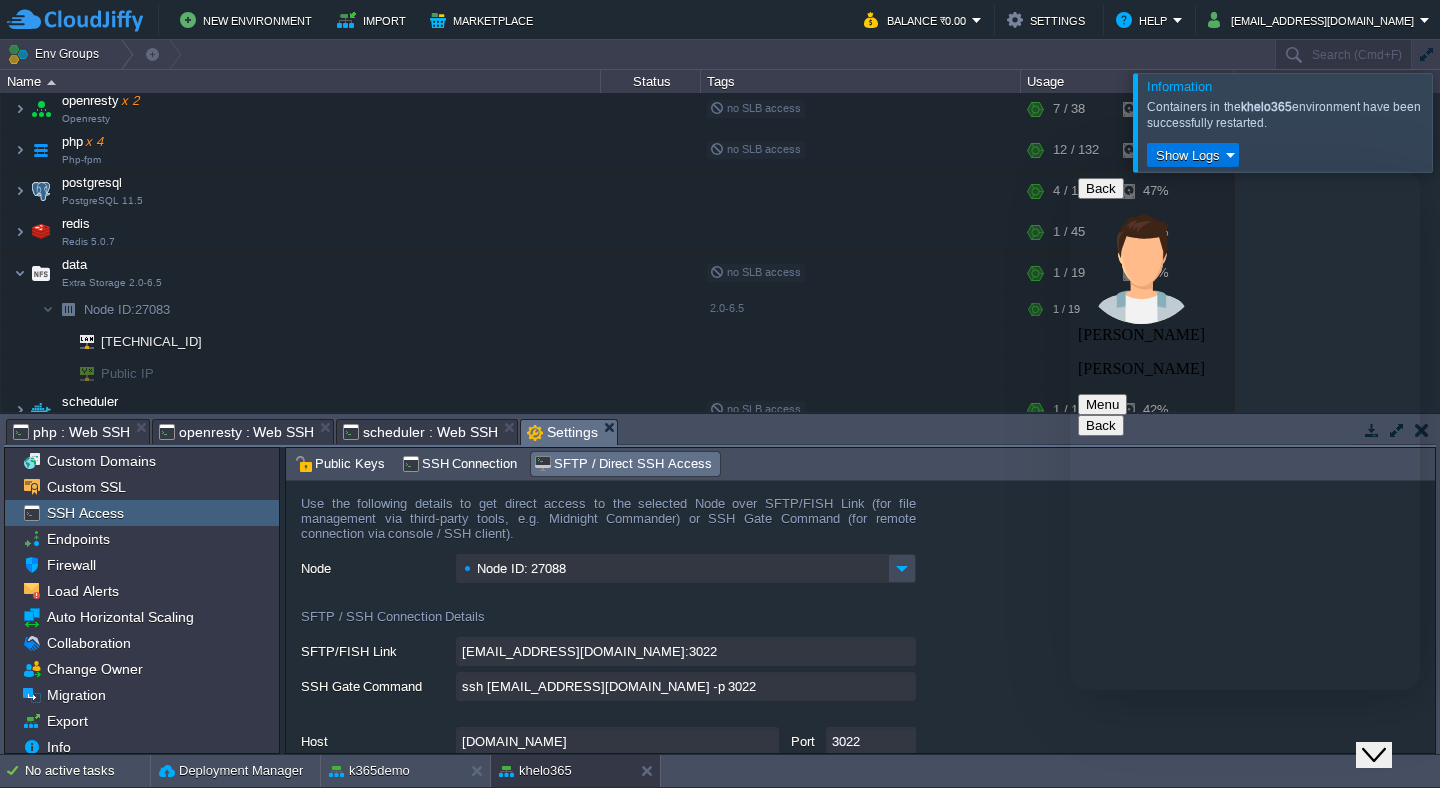 type on "or just tech problem with docker server?" 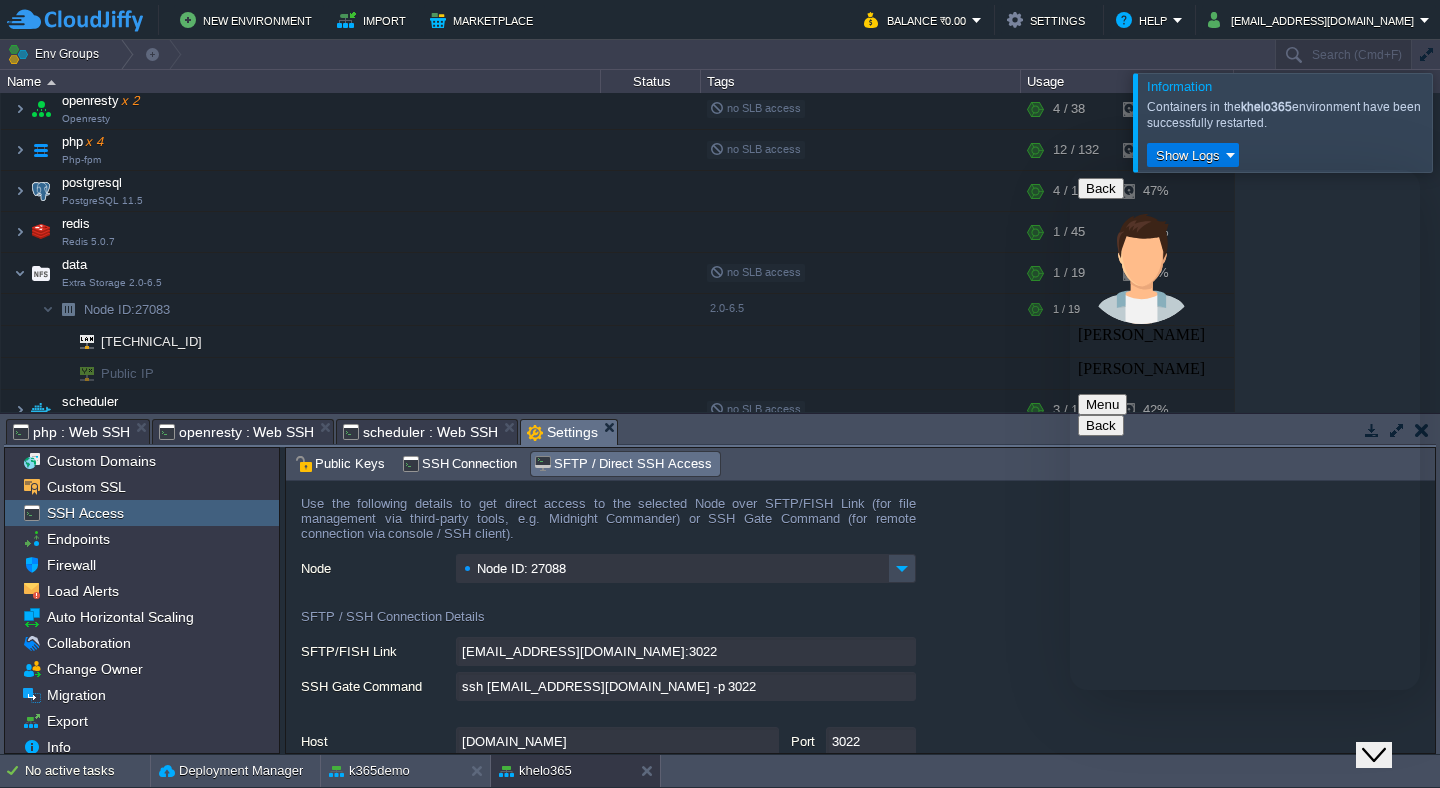 scroll, scrollTop: 0, scrollLeft: 0, axis: both 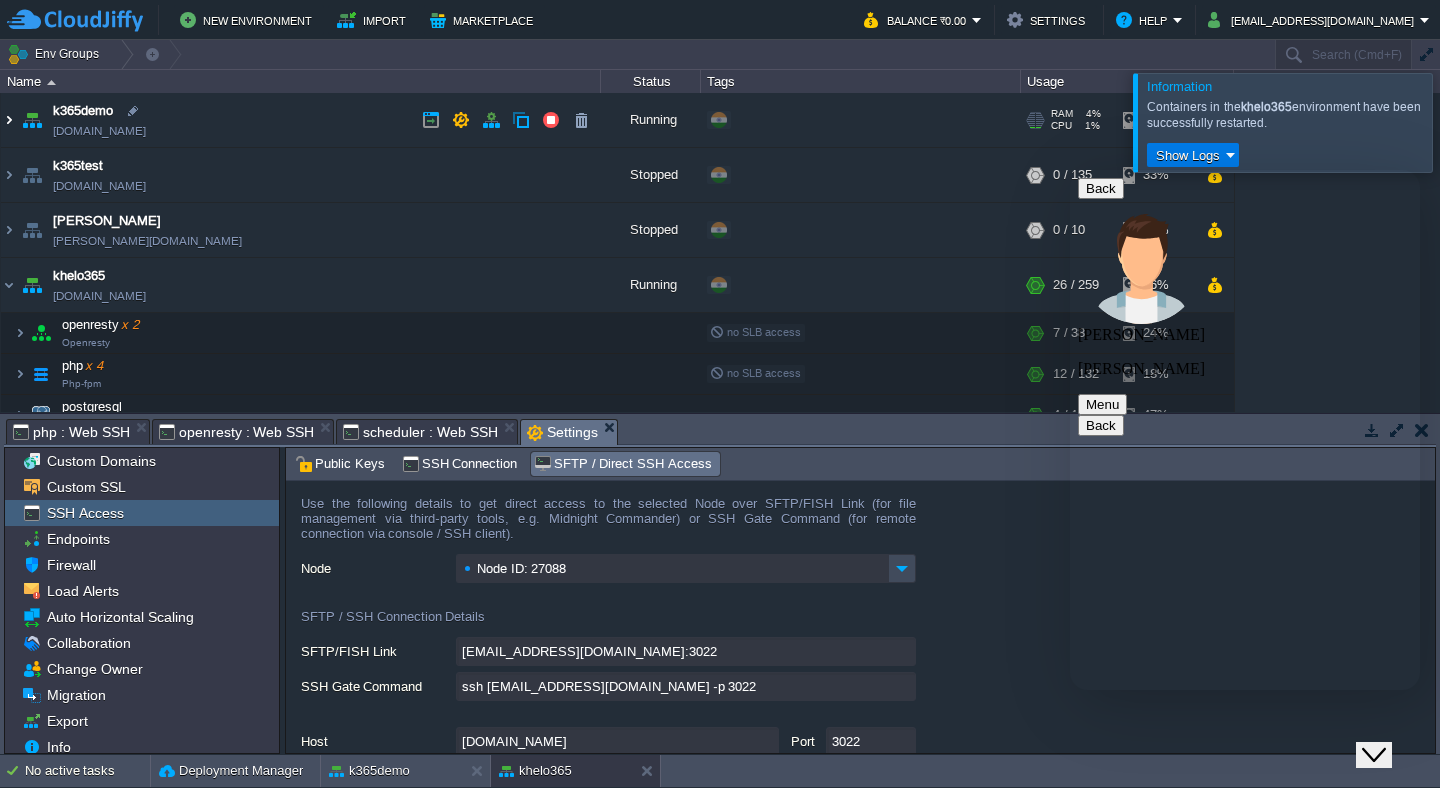 click at bounding box center (9, 120) 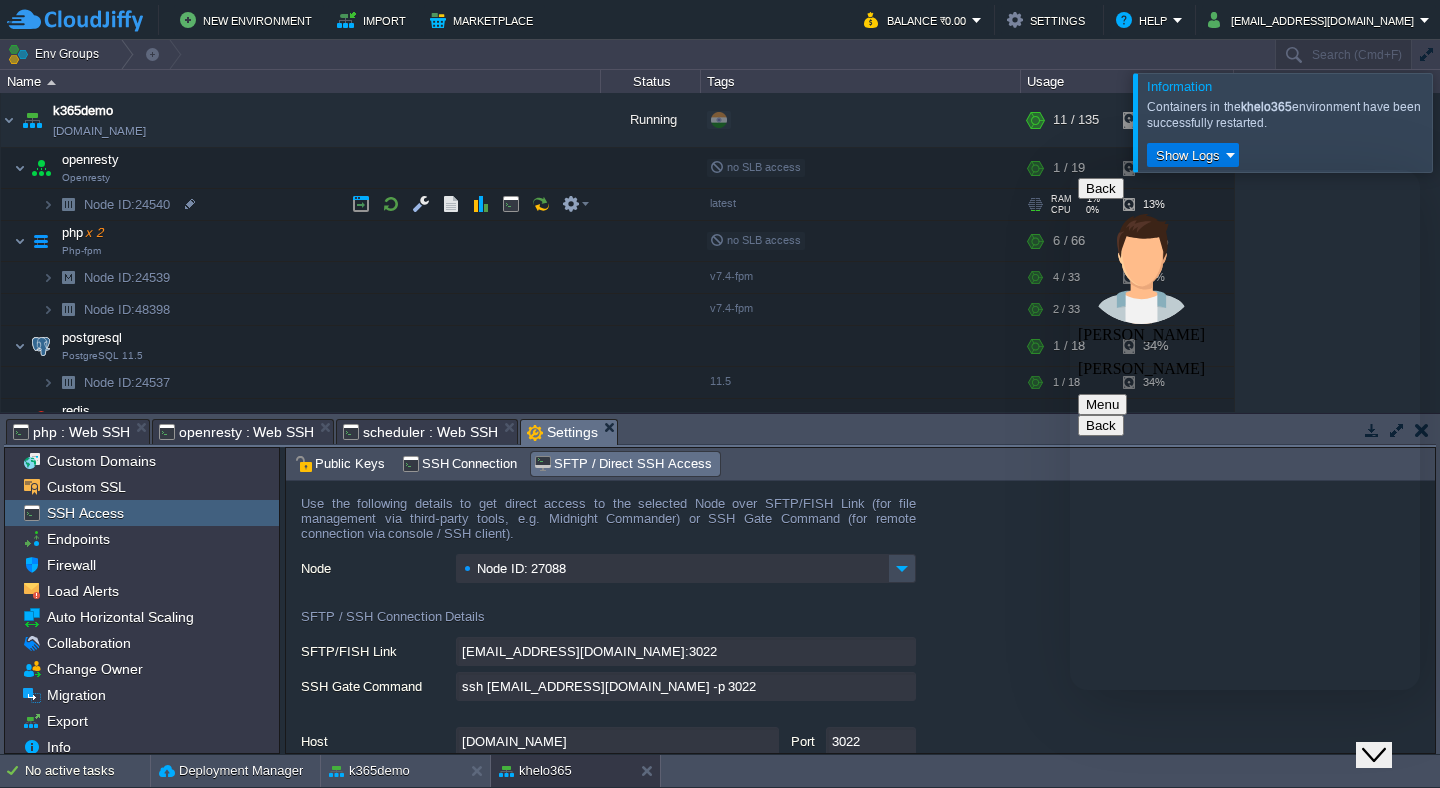 click at bounding box center [48, 204] 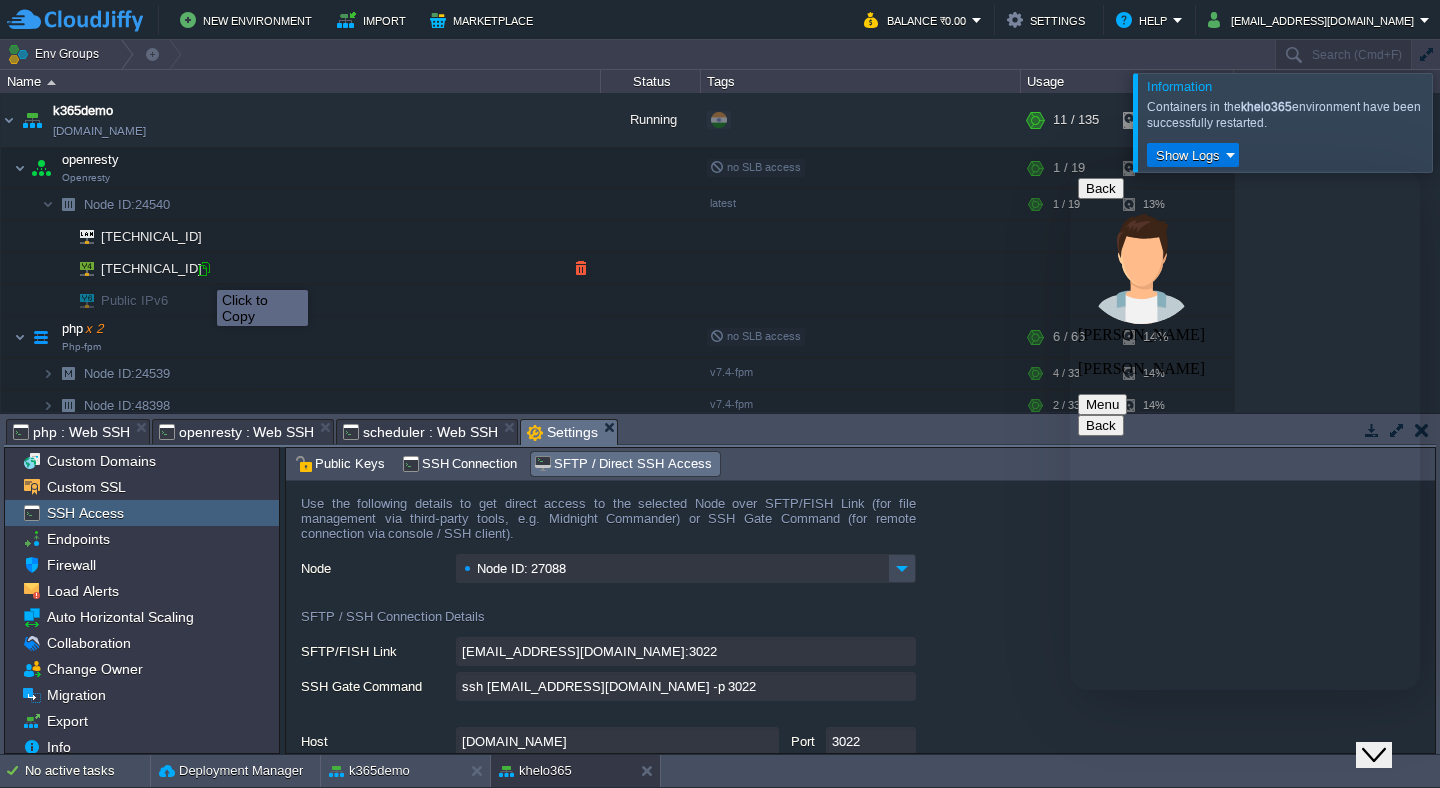 click at bounding box center [204, 269] 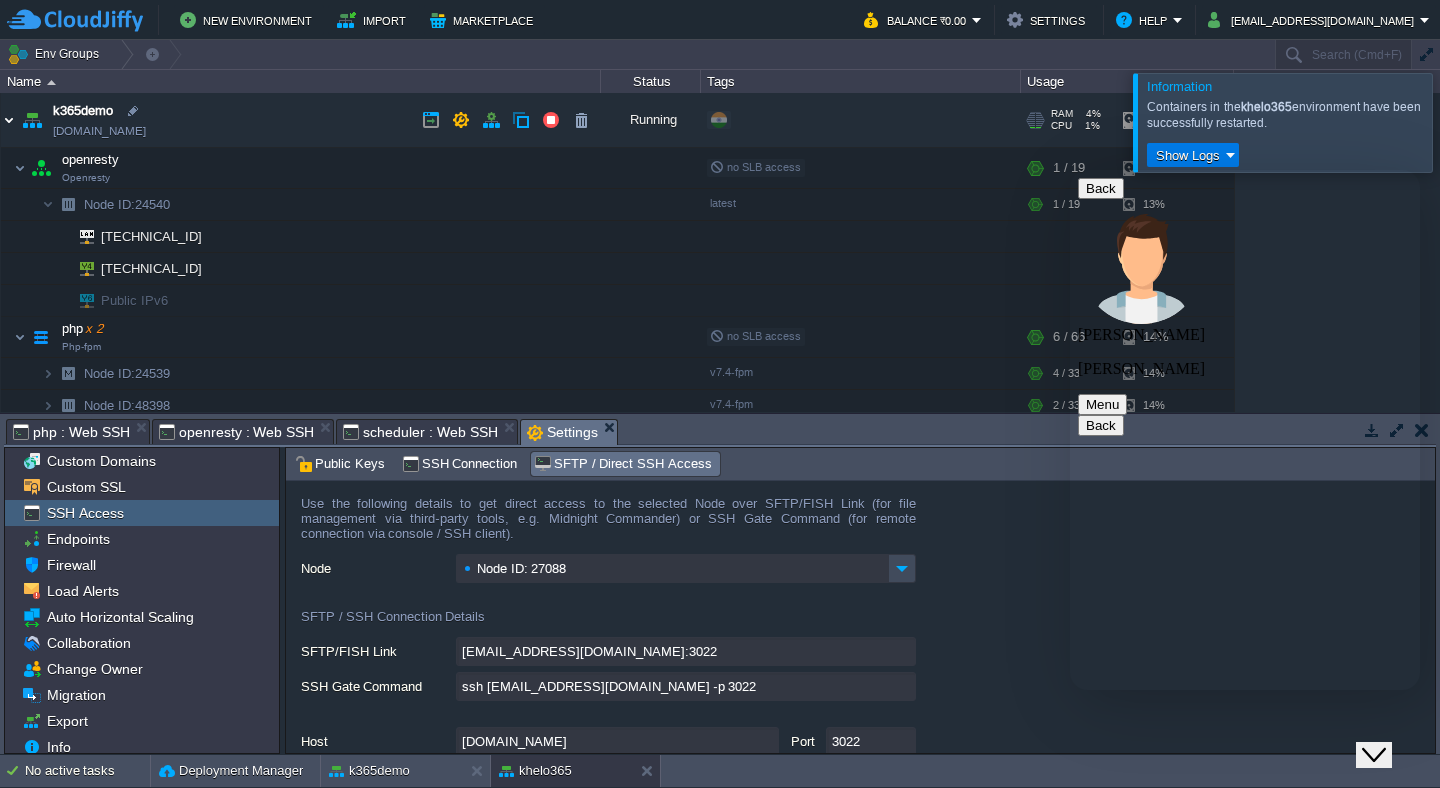 click at bounding box center (9, 120) 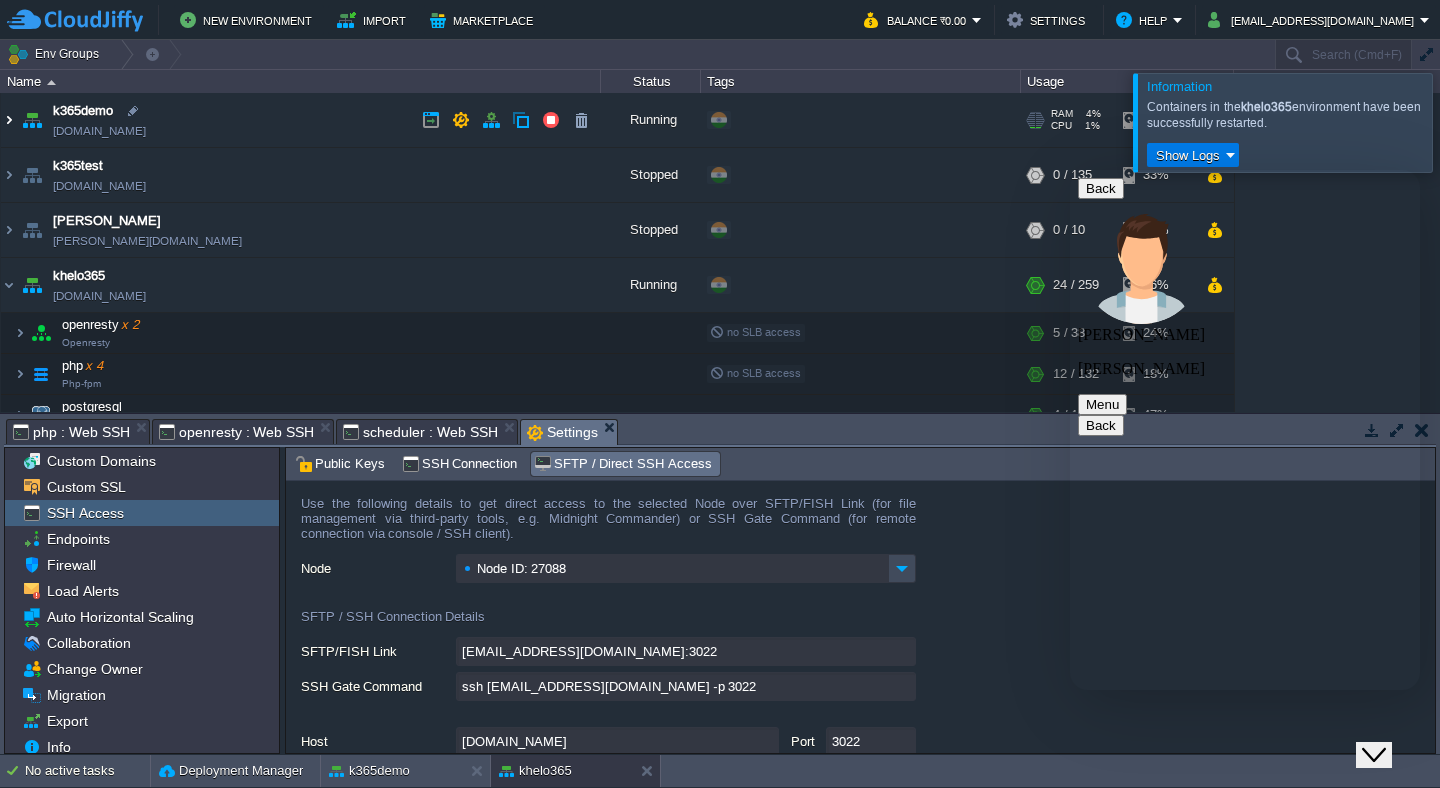 click at bounding box center (9, 120) 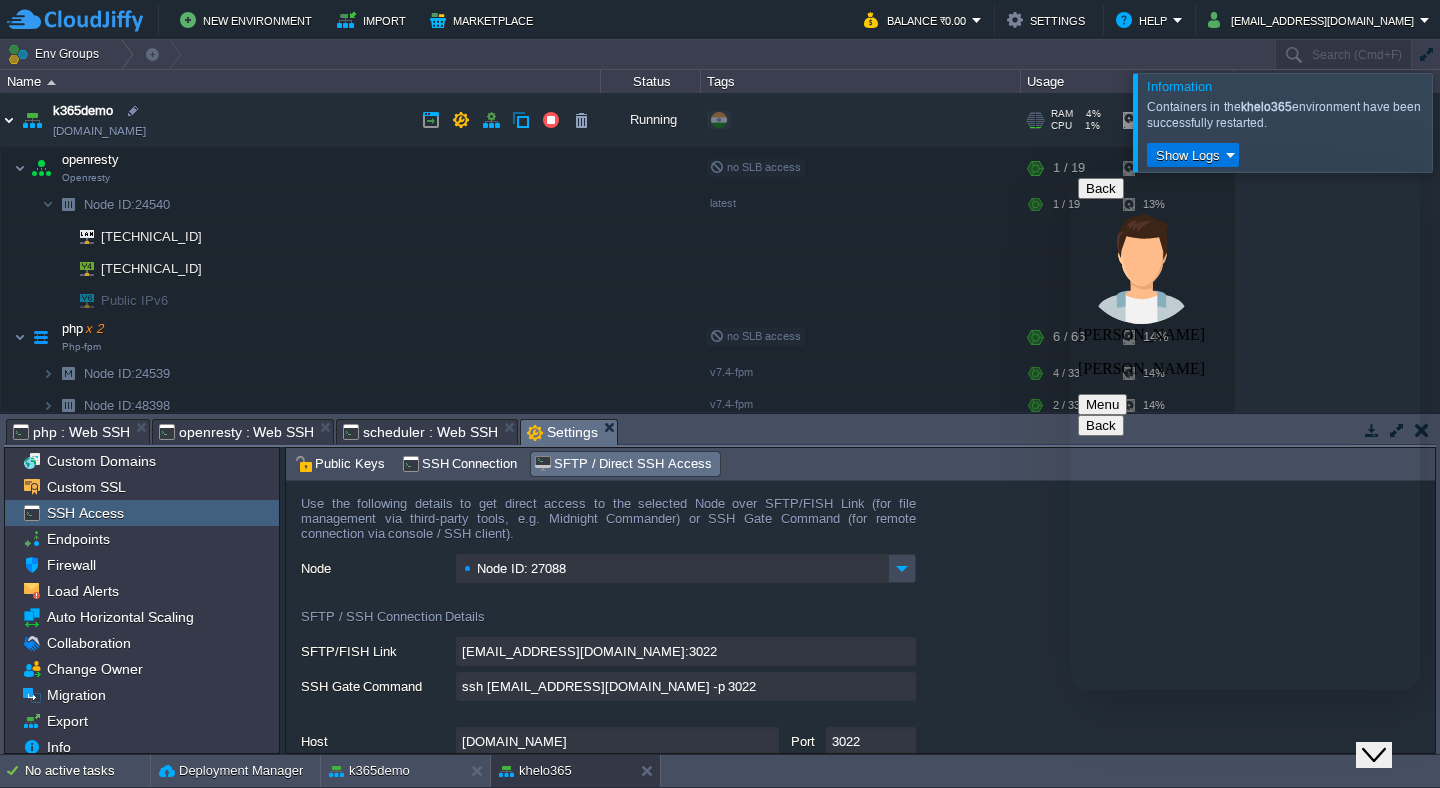 click at bounding box center [9, 120] 